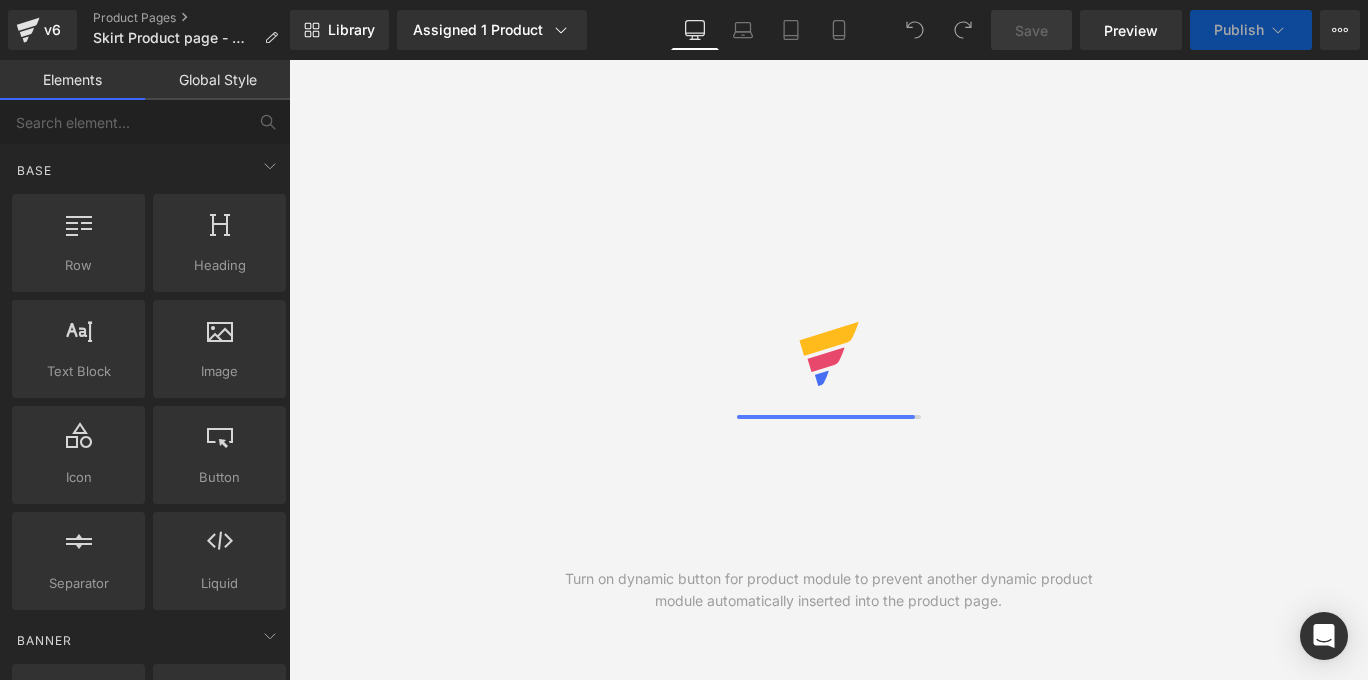 scroll, scrollTop: 0, scrollLeft: 0, axis: both 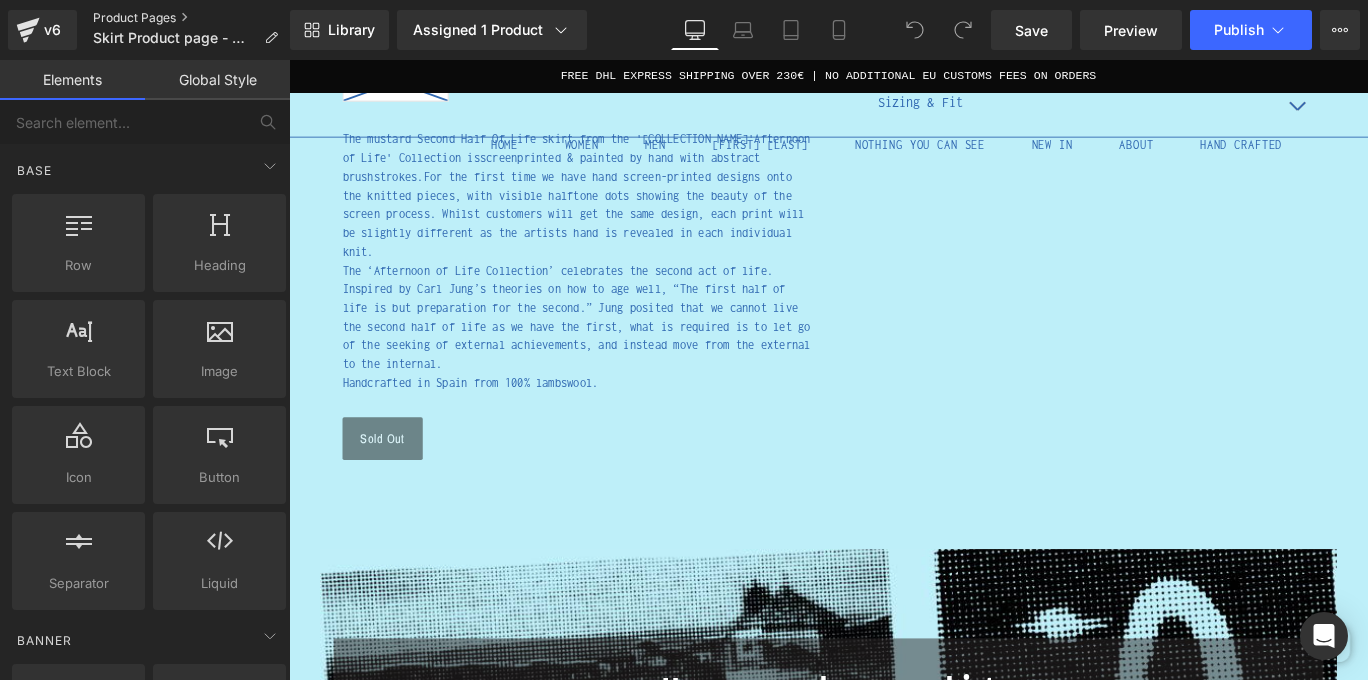 click on "Product Pages" at bounding box center [193, 18] 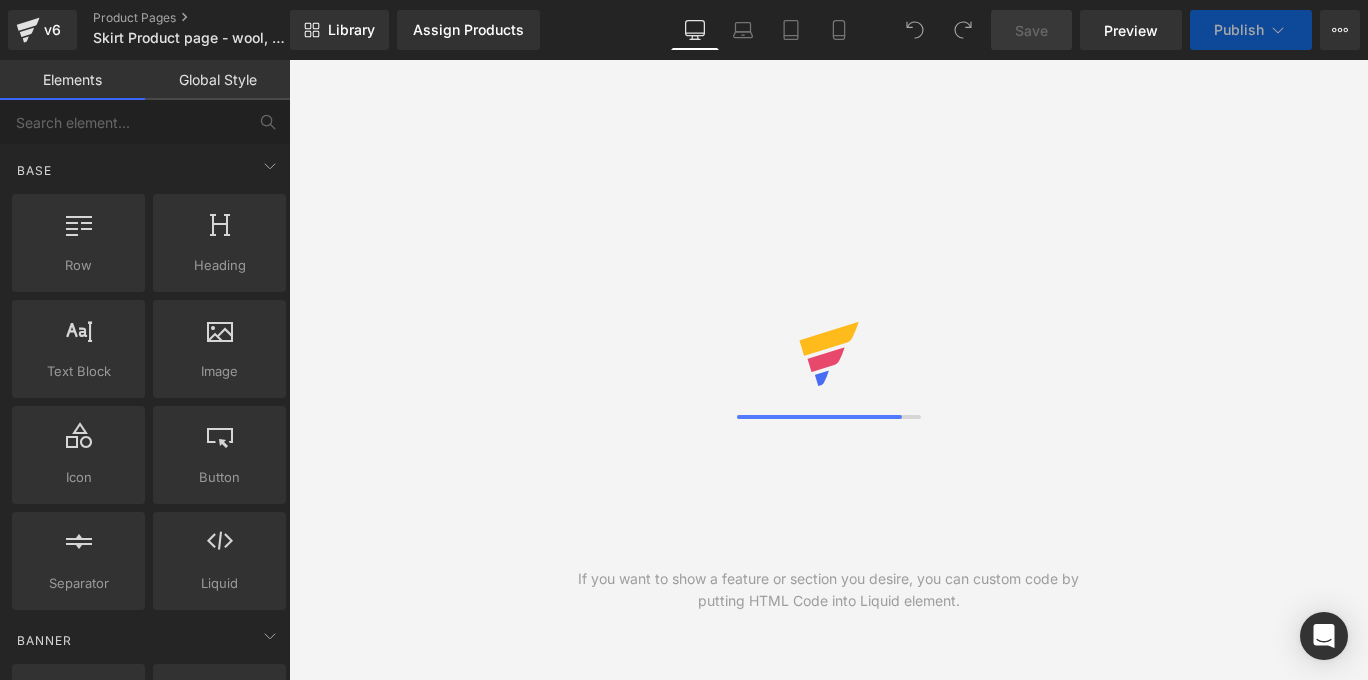 scroll, scrollTop: 0, scrollLeft: 0, axis: both 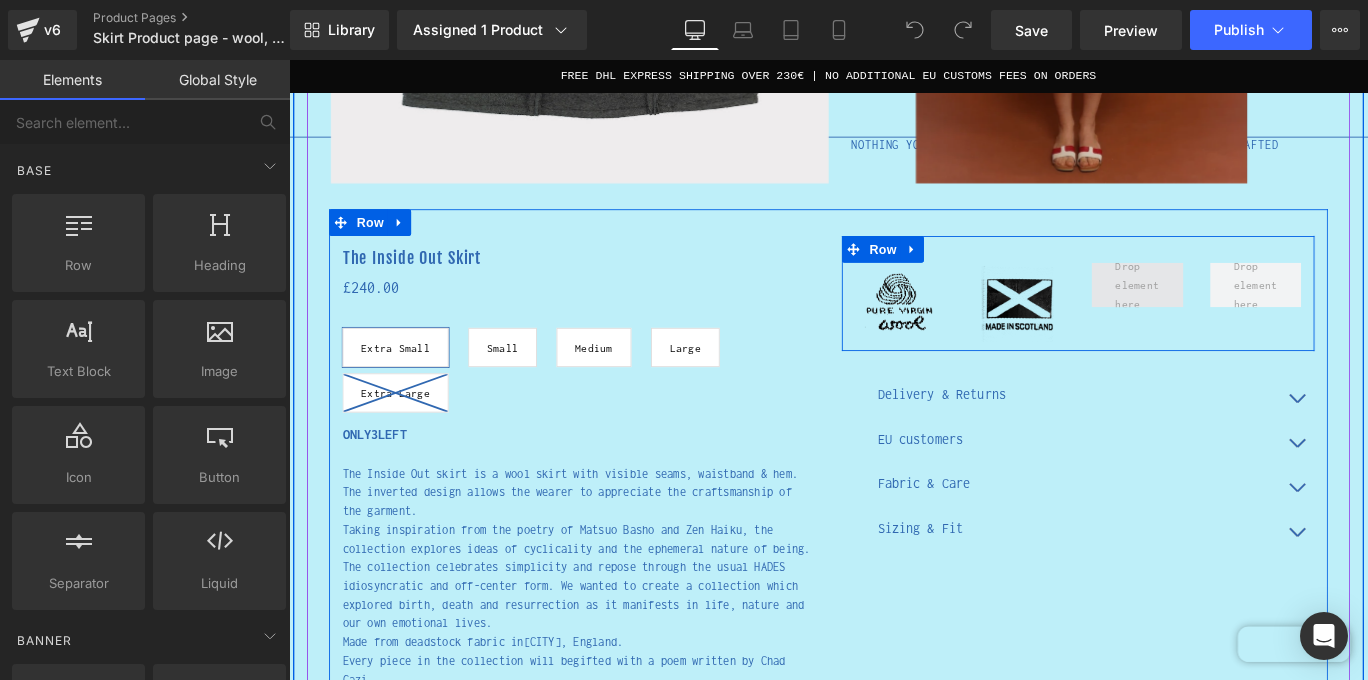click at bounding box center (1240, 311) 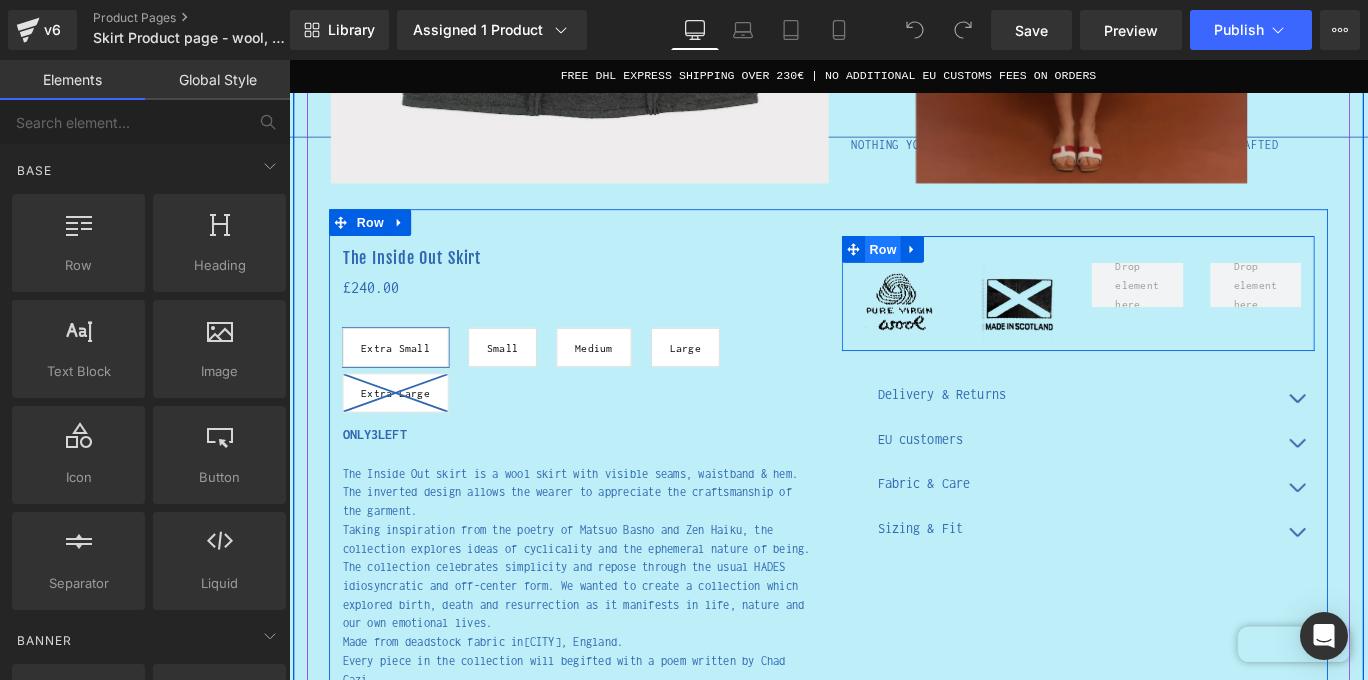 click on "Row" at bounding box center [955, 272] 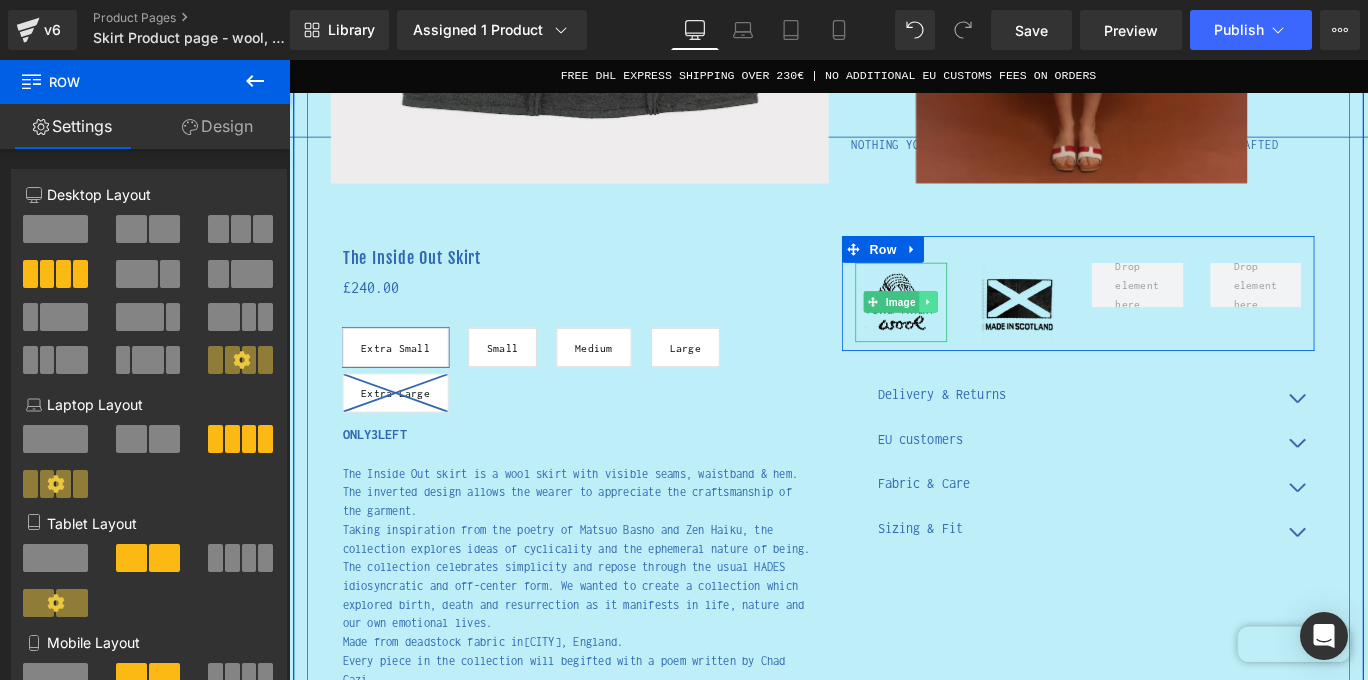 click 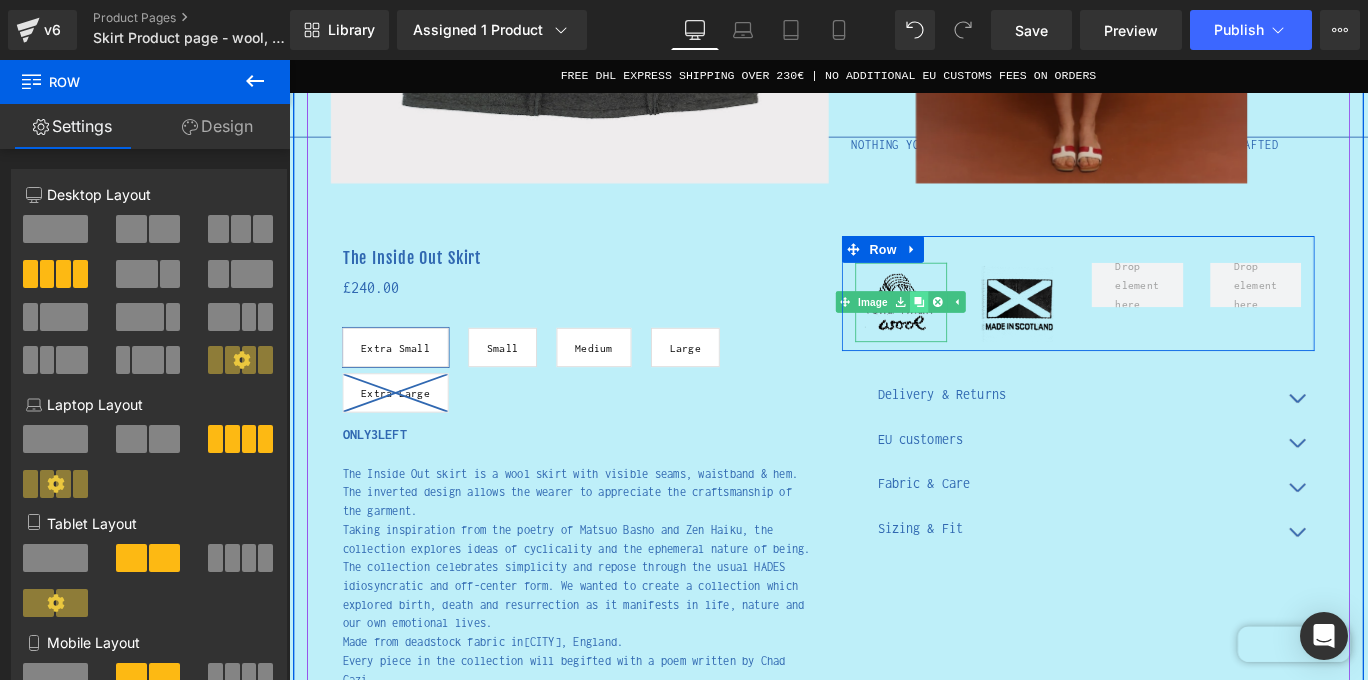 click 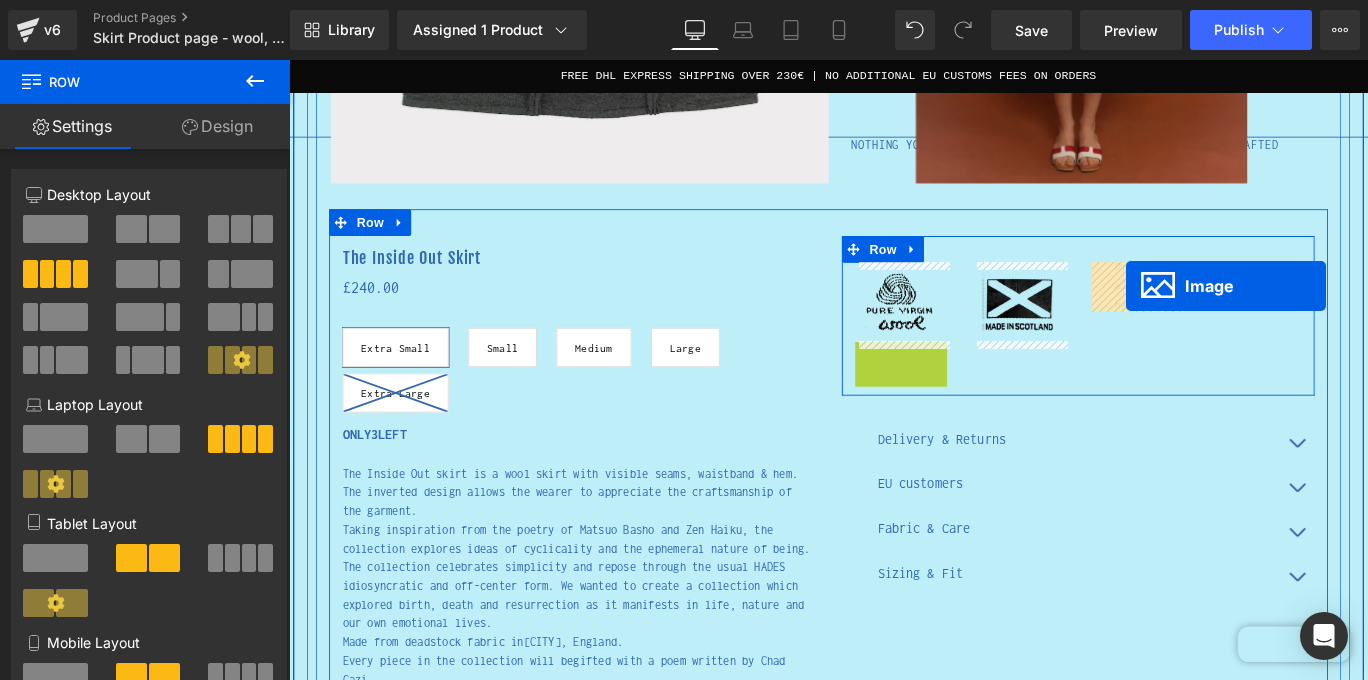 drag, startPoint x: 943, startPoint y: 424, endPoint x: 1227, endPoint y: 314, distance: 304.5587 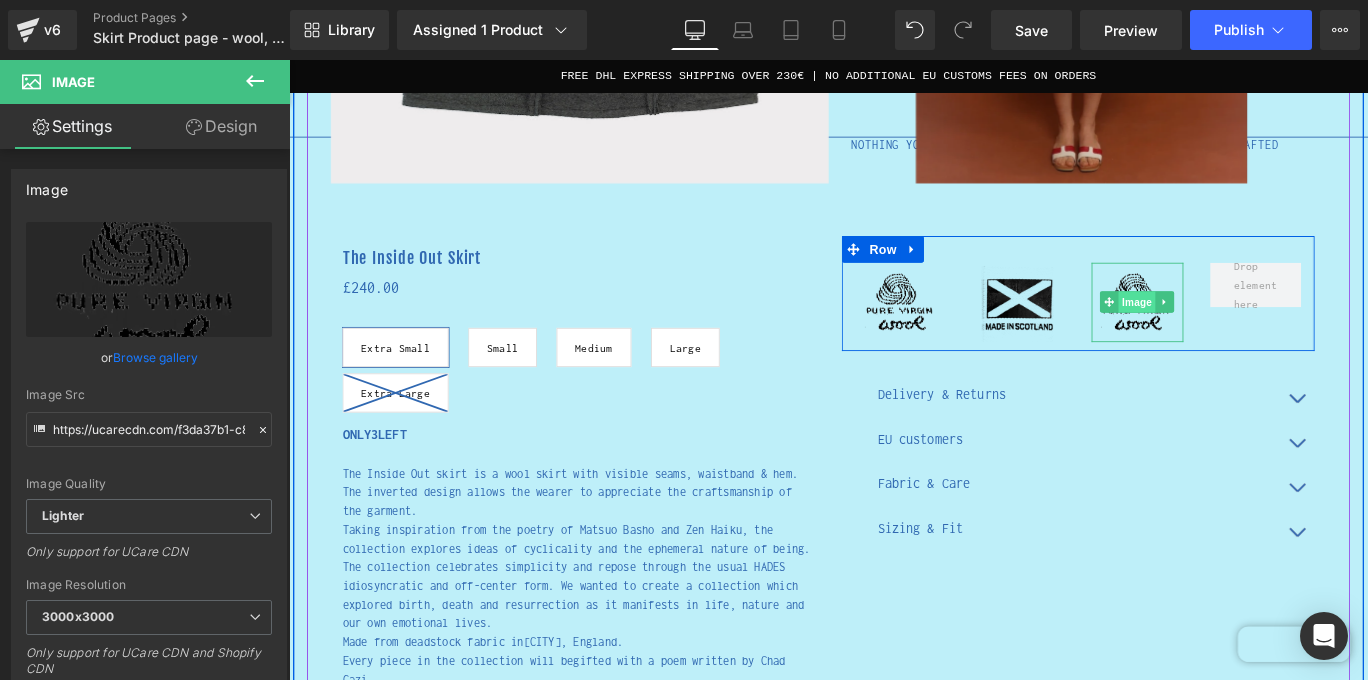 click on "Image" at bounding box center [1240, 331] 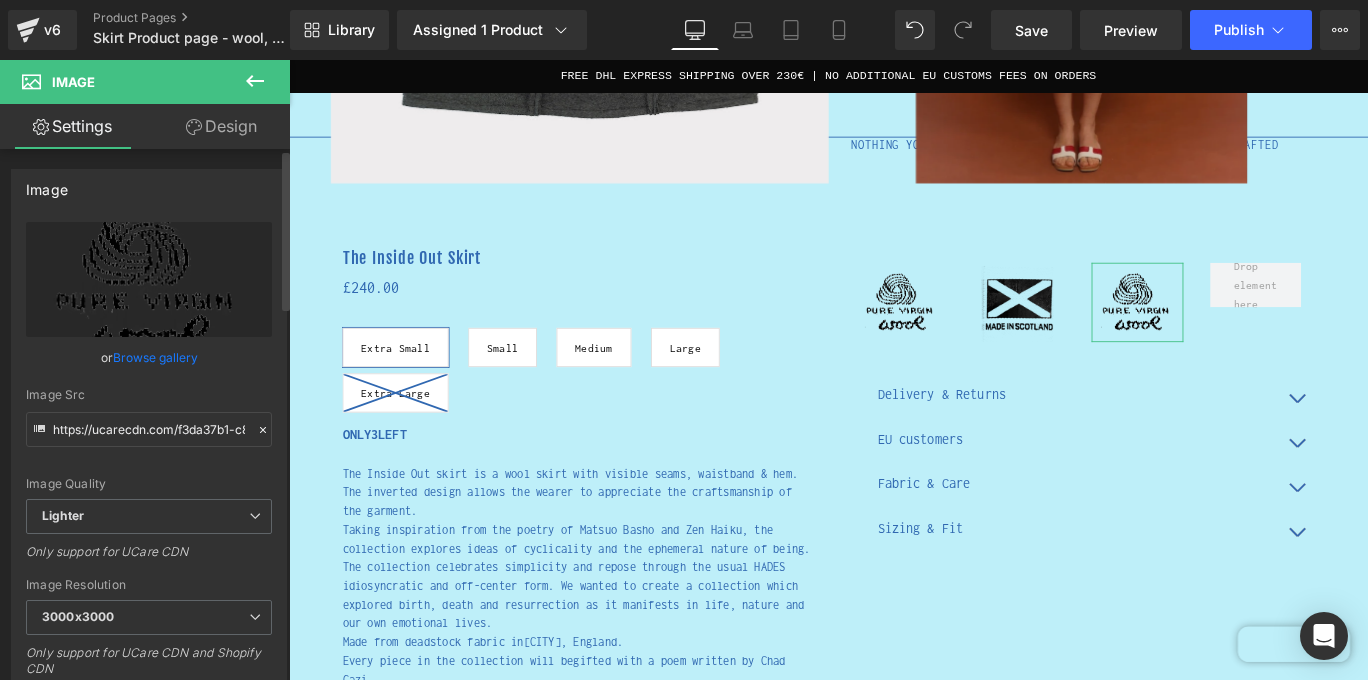 click on "Browse gallery" at bounding box center [155, 357] 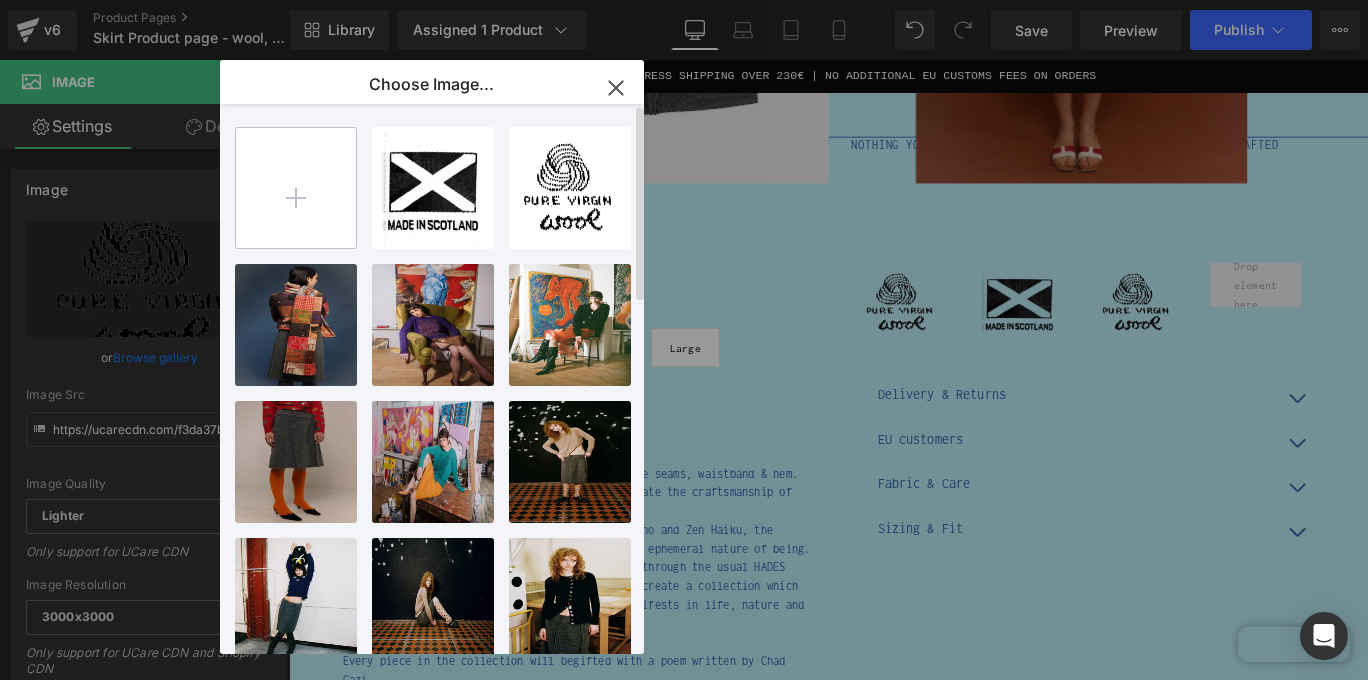 click at bounding box center (296, 188) 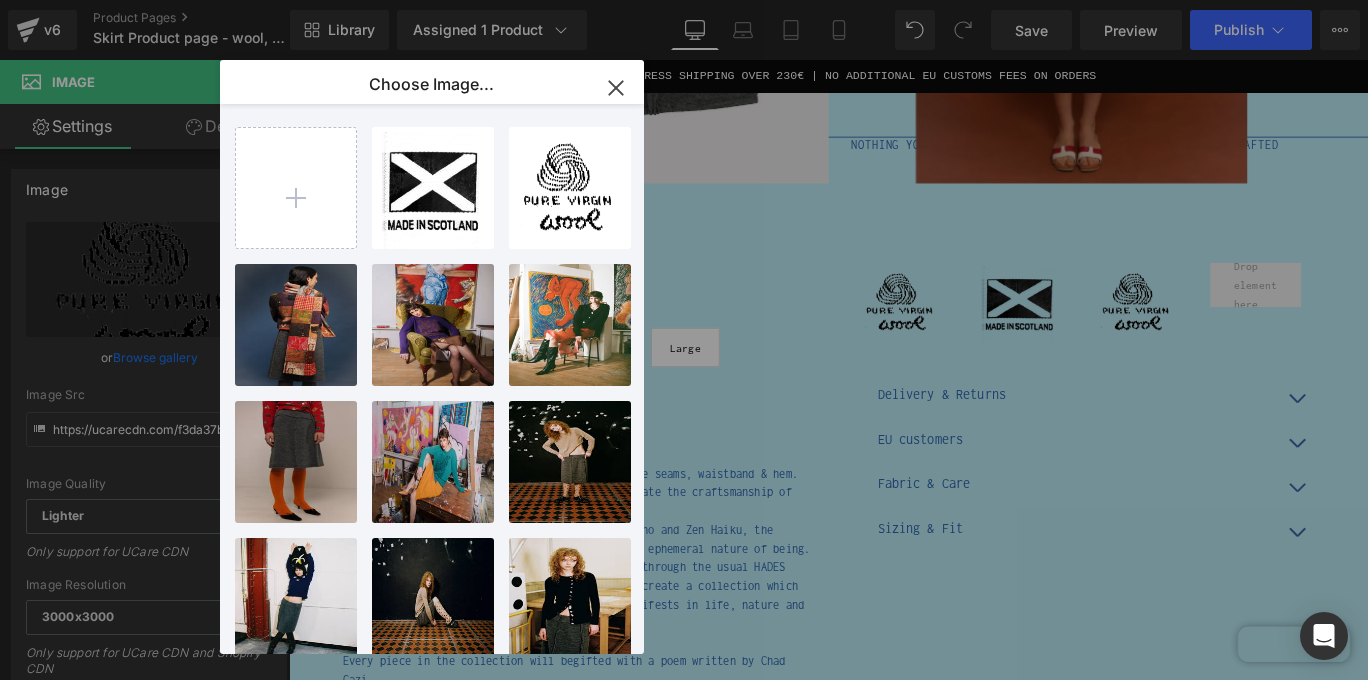 type on "C:\fakepath\MadeintheEngland.png" 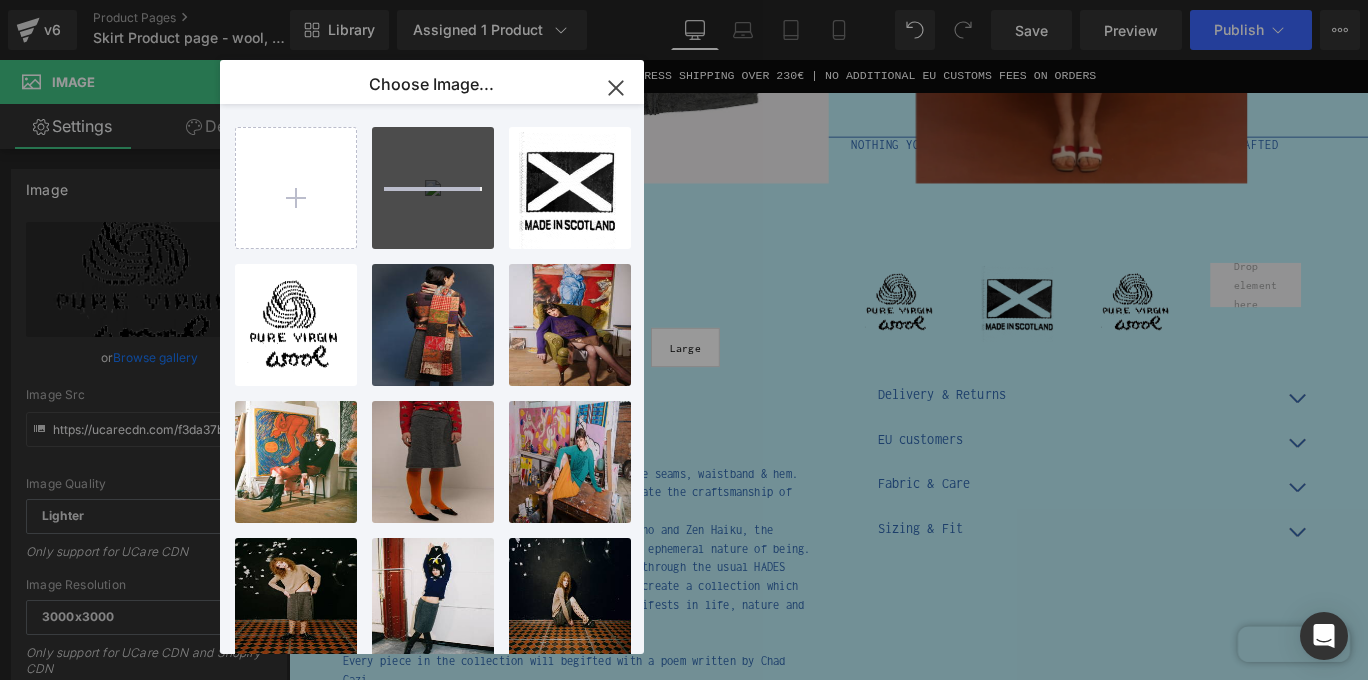type 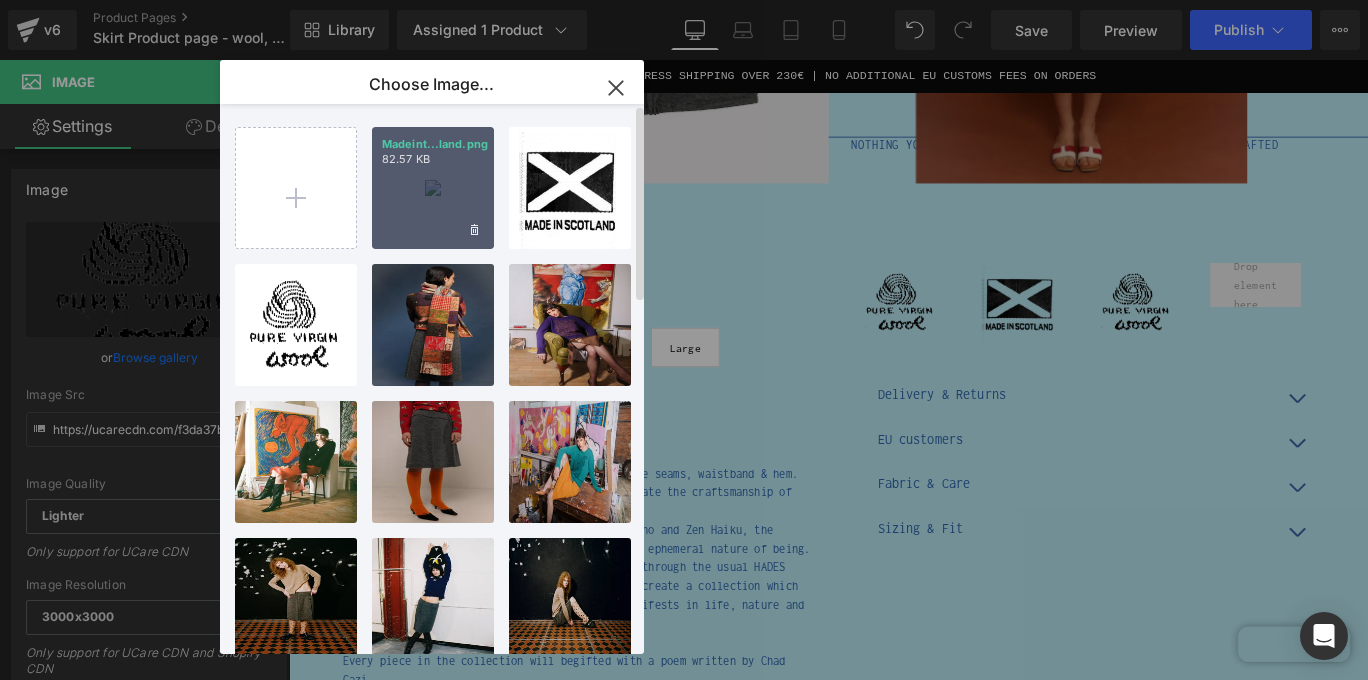 click on "Madeint...land.png" at bounding box center [433, 188] 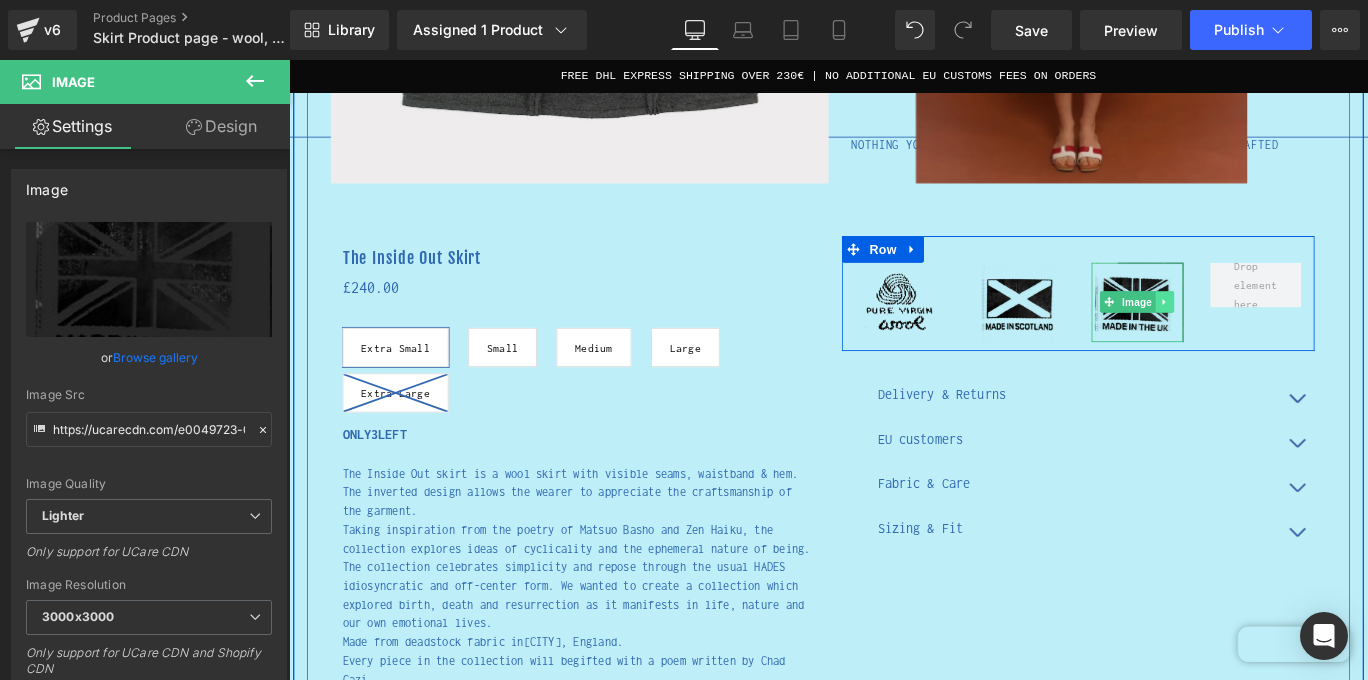 click at bounding box center (1271, 331) 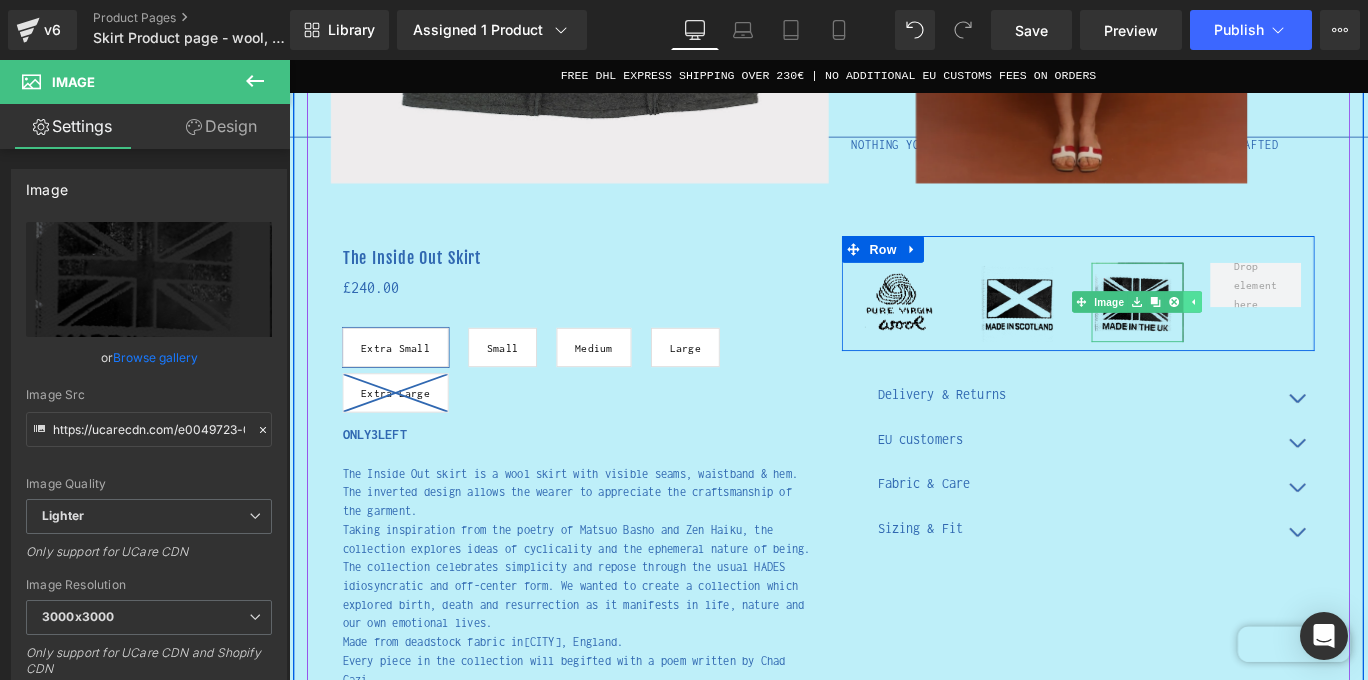 click 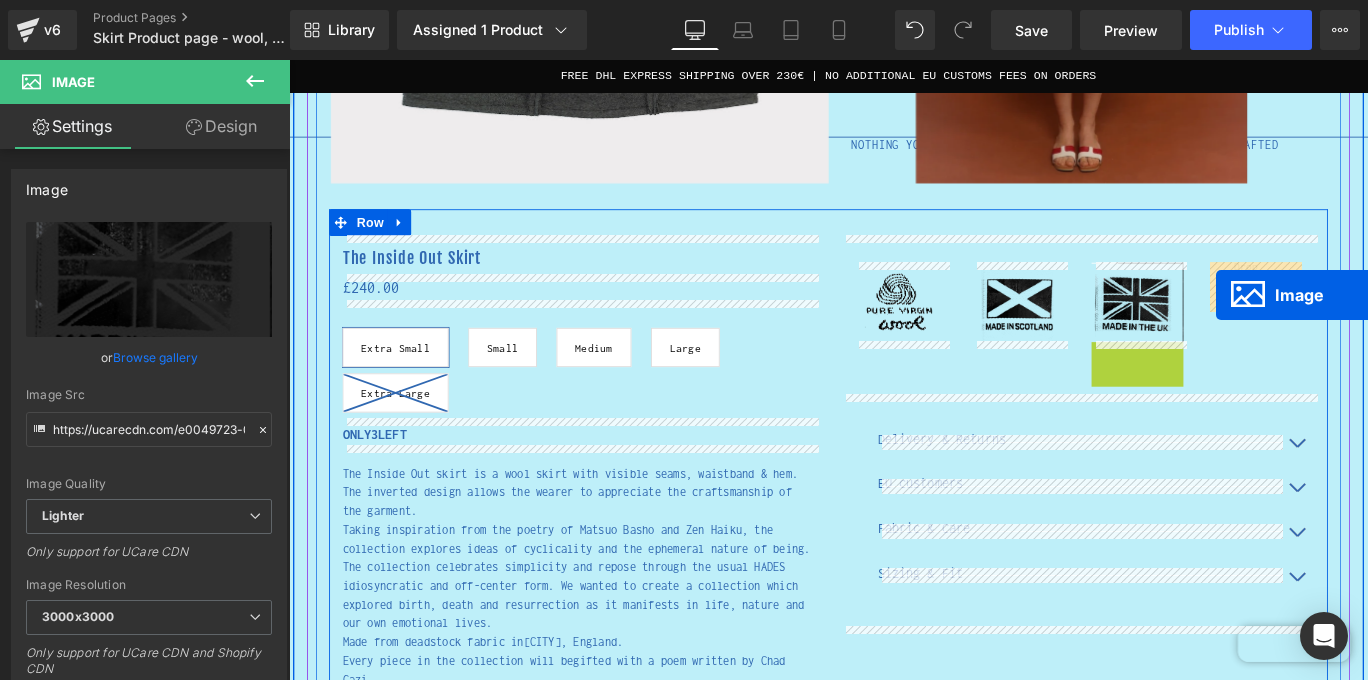 drag, startPoint x: 1207, startPoint y: 424, endPoint x: 1329, endPoint y: 324, distance: 157.74663 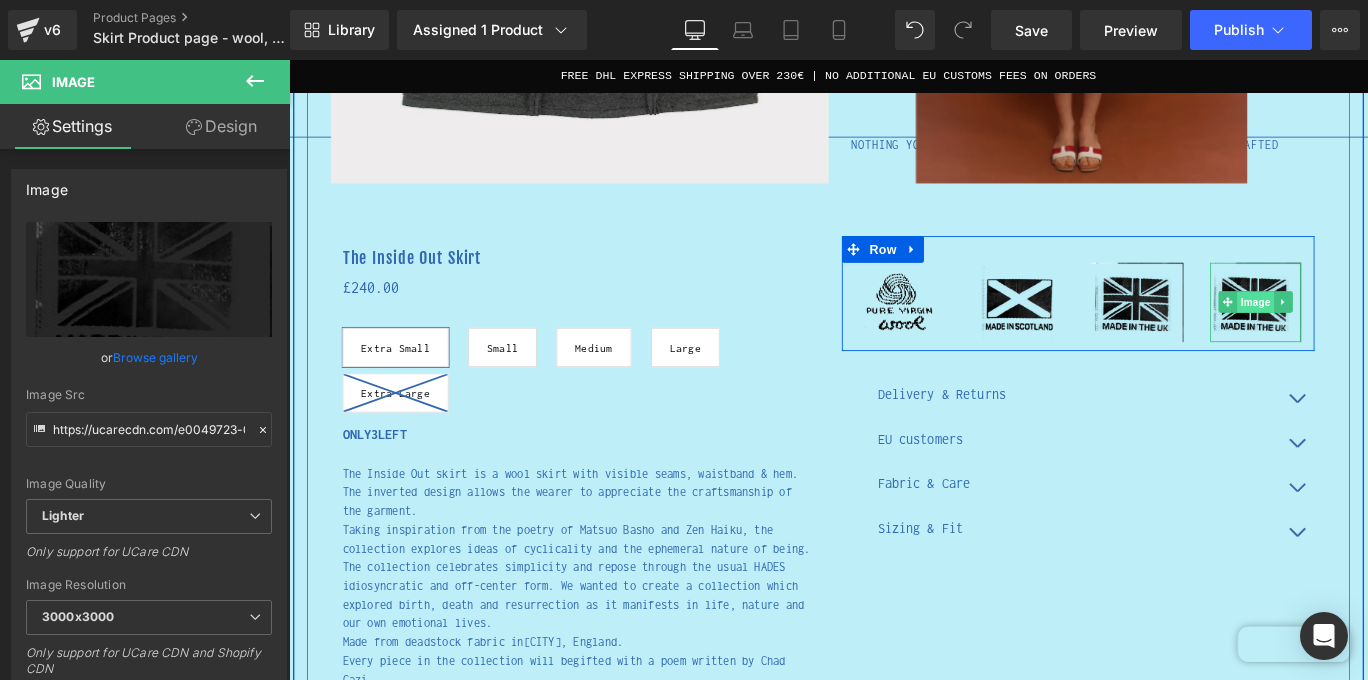 click on "Image" at bounding box center [1373, 332] 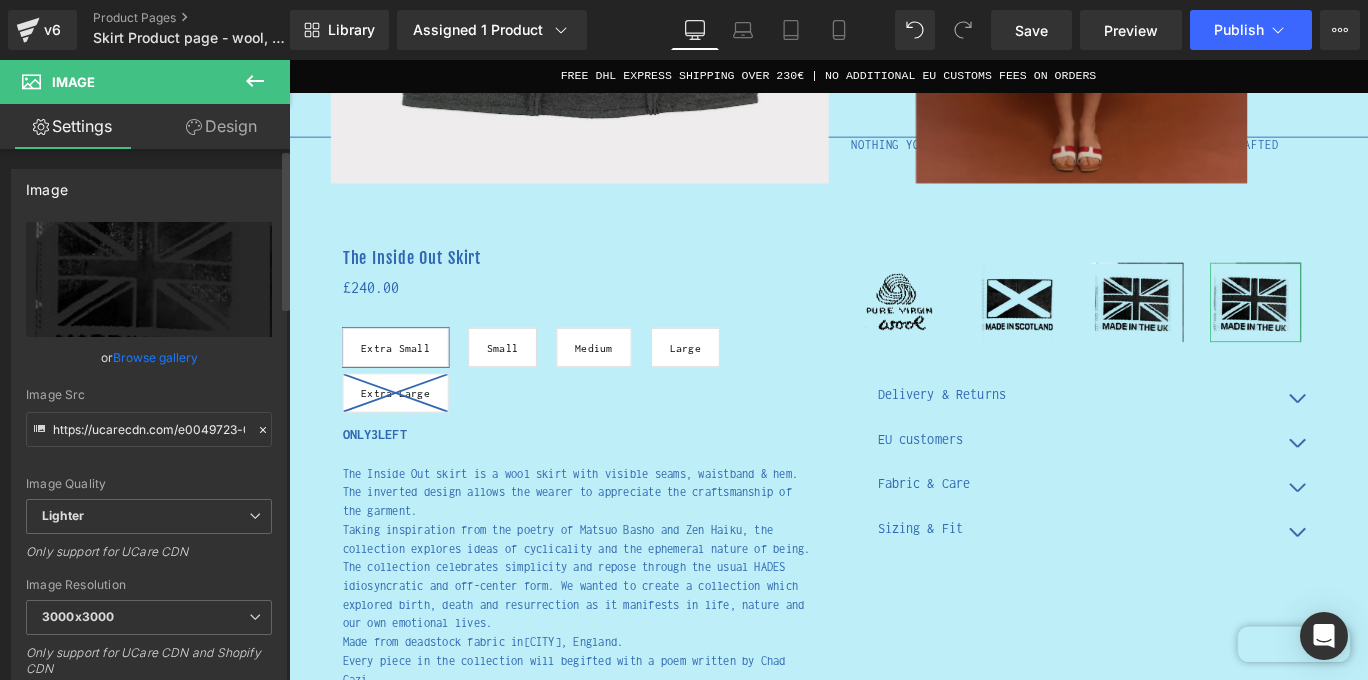 click on "Browse gallery" at bounding box center (155, 357) 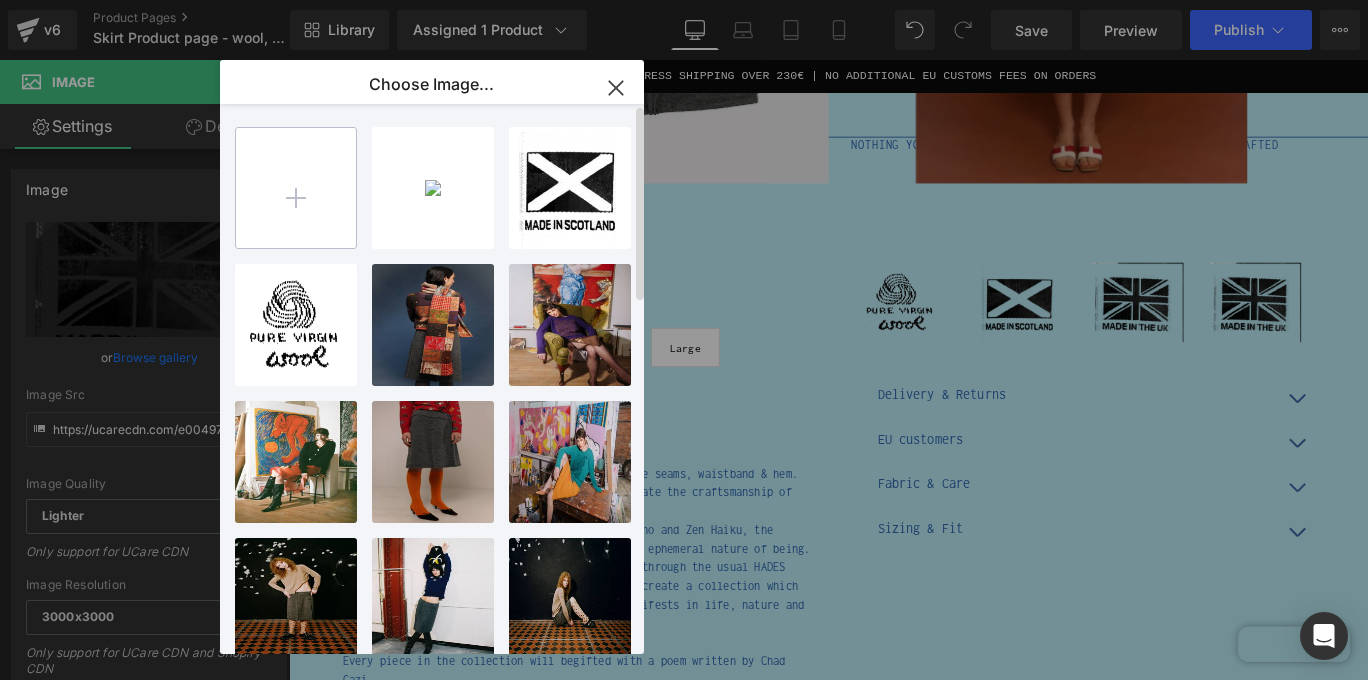 click at bounding box center [296, 188] 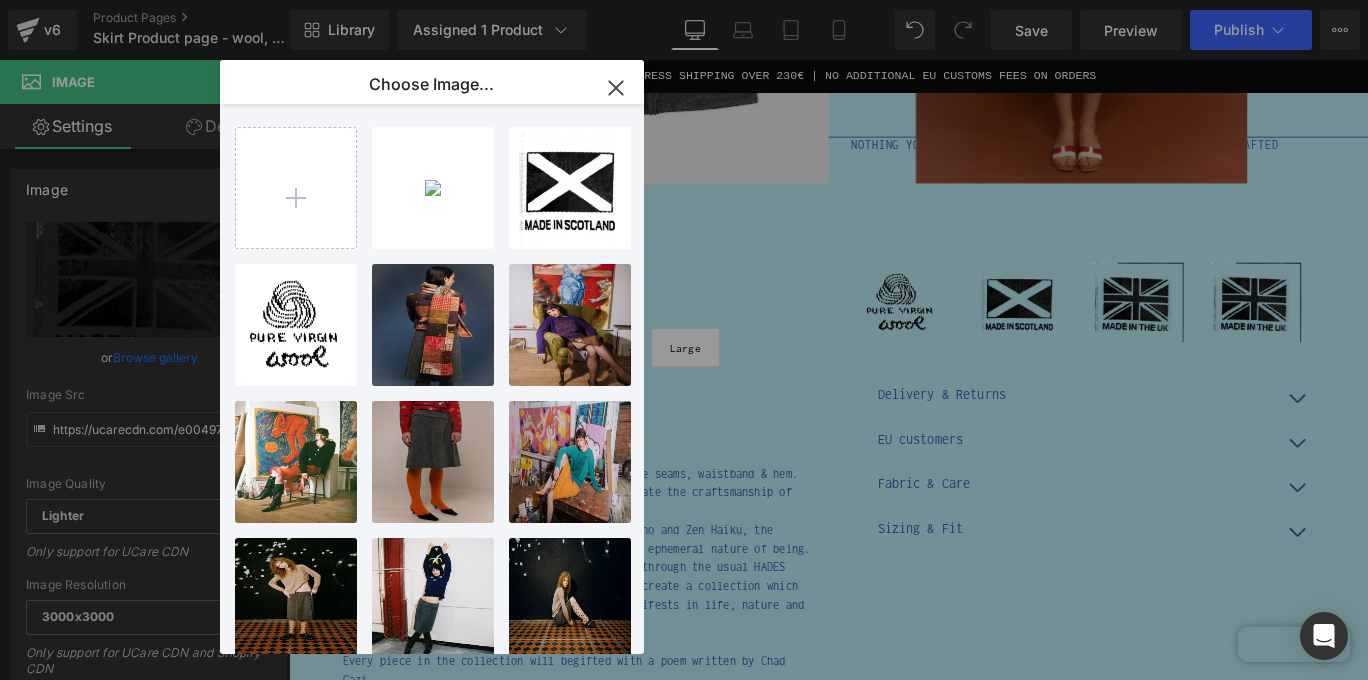type on "C:\fakepath\MadeinSpain.png" 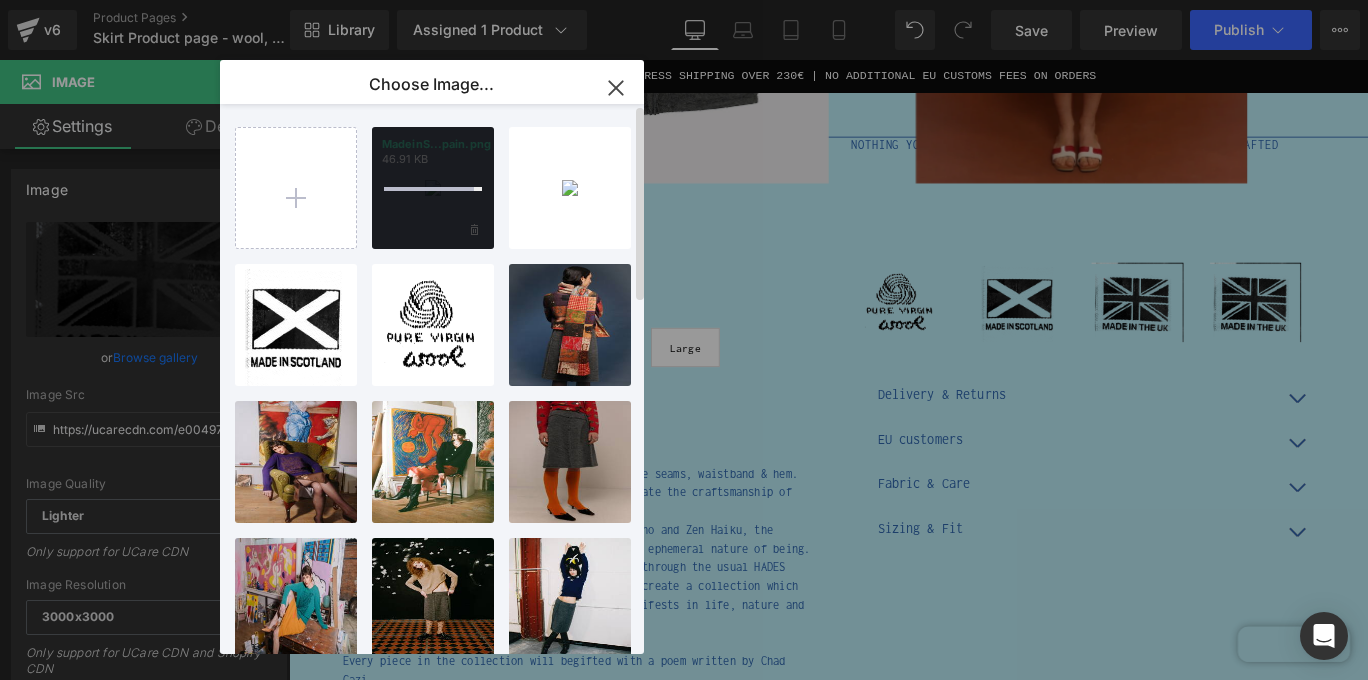 type 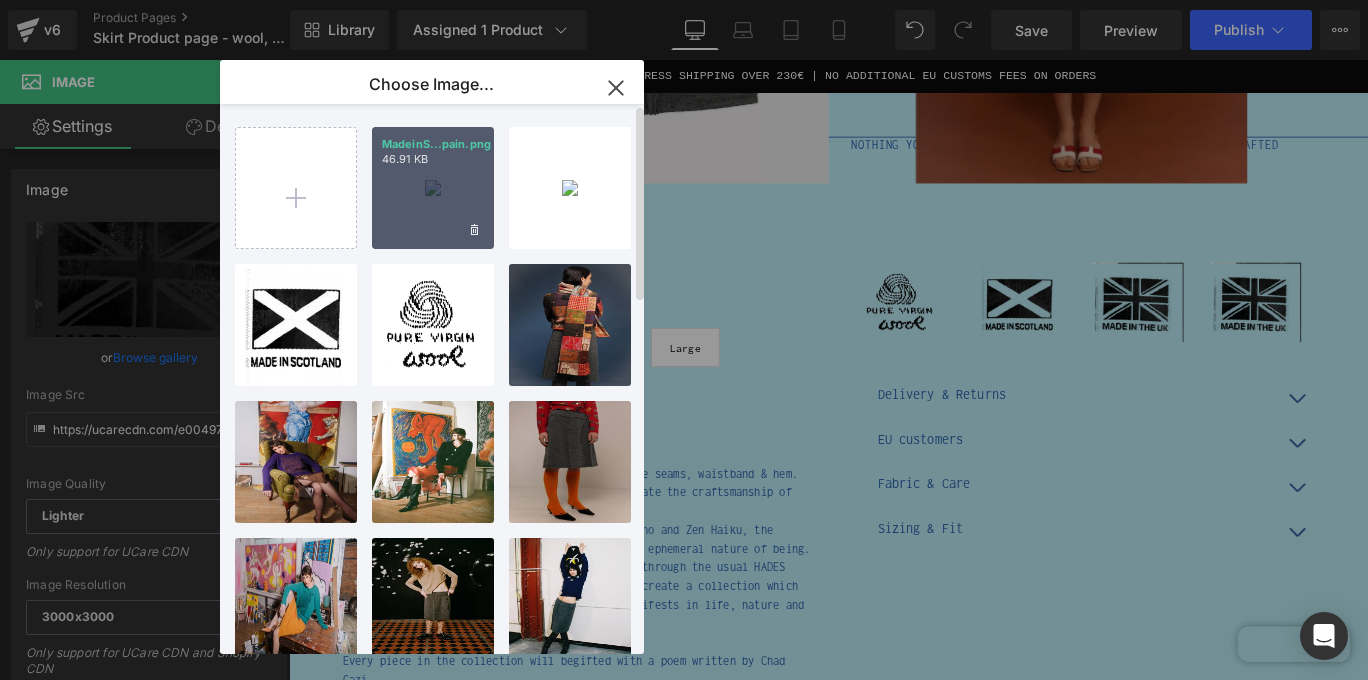 click on "MadeinS...pain.png" at bounding box center [433, 188] 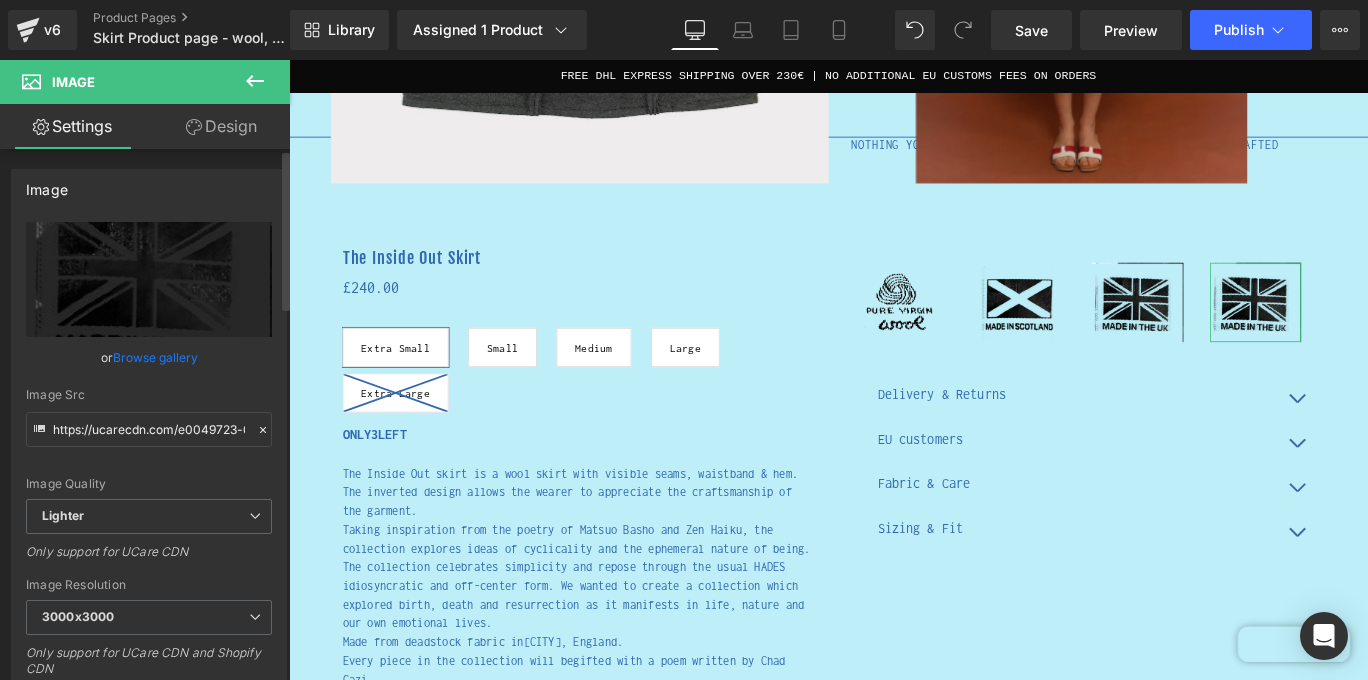 click on "Browse gallery" at bounding box center (155, 357) 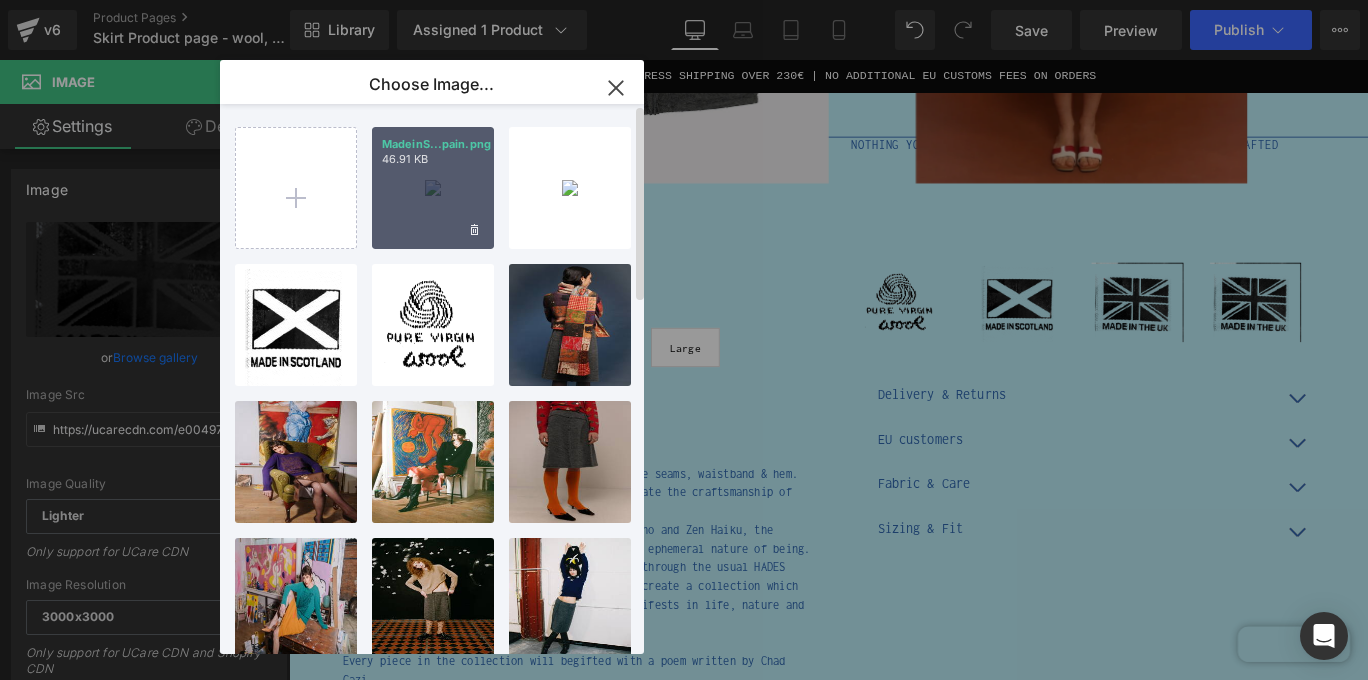 click on "MadeinS...pain.png" at bounding box center [433, 188] 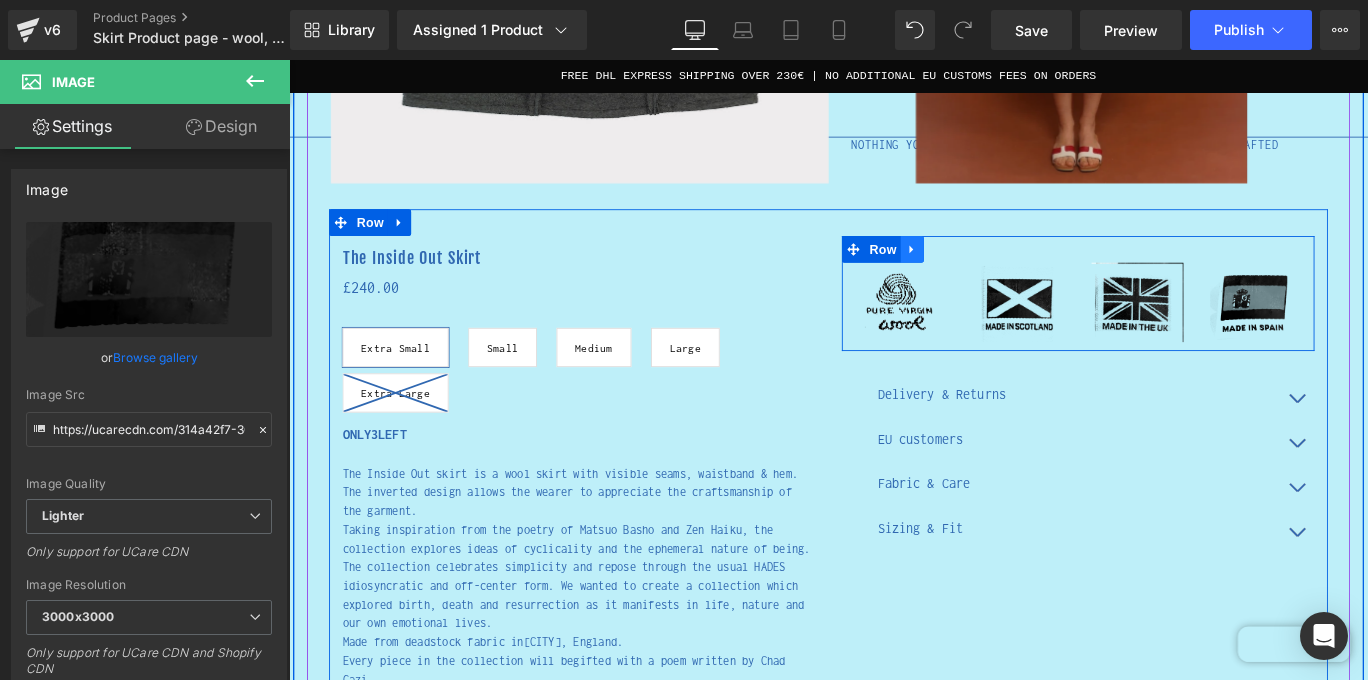 click 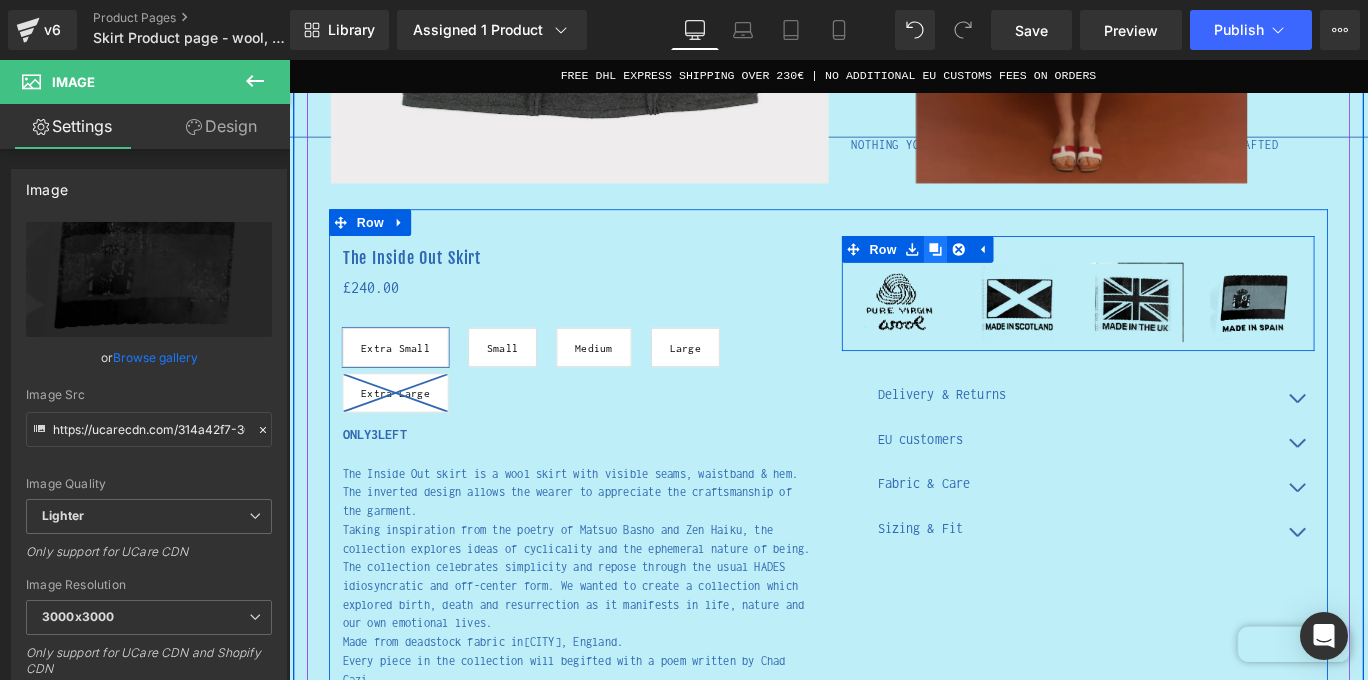 click 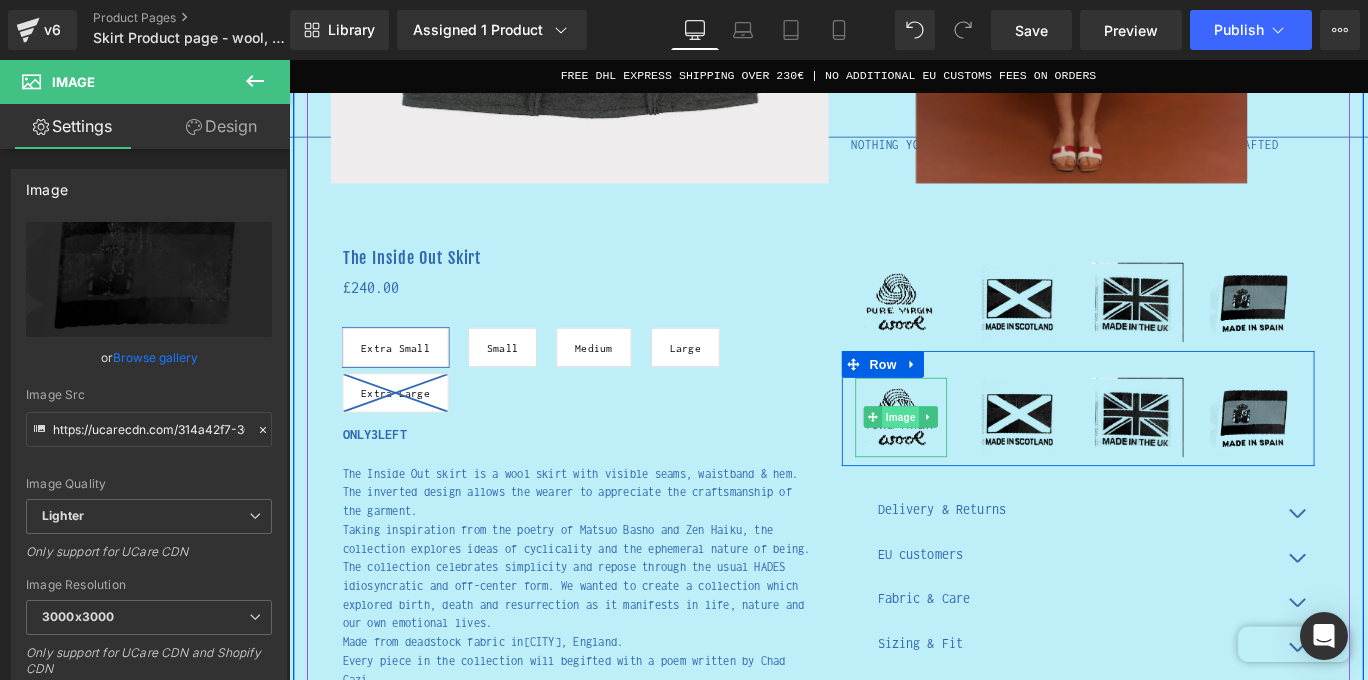 click on "Image" at bounding box center [975, 460] 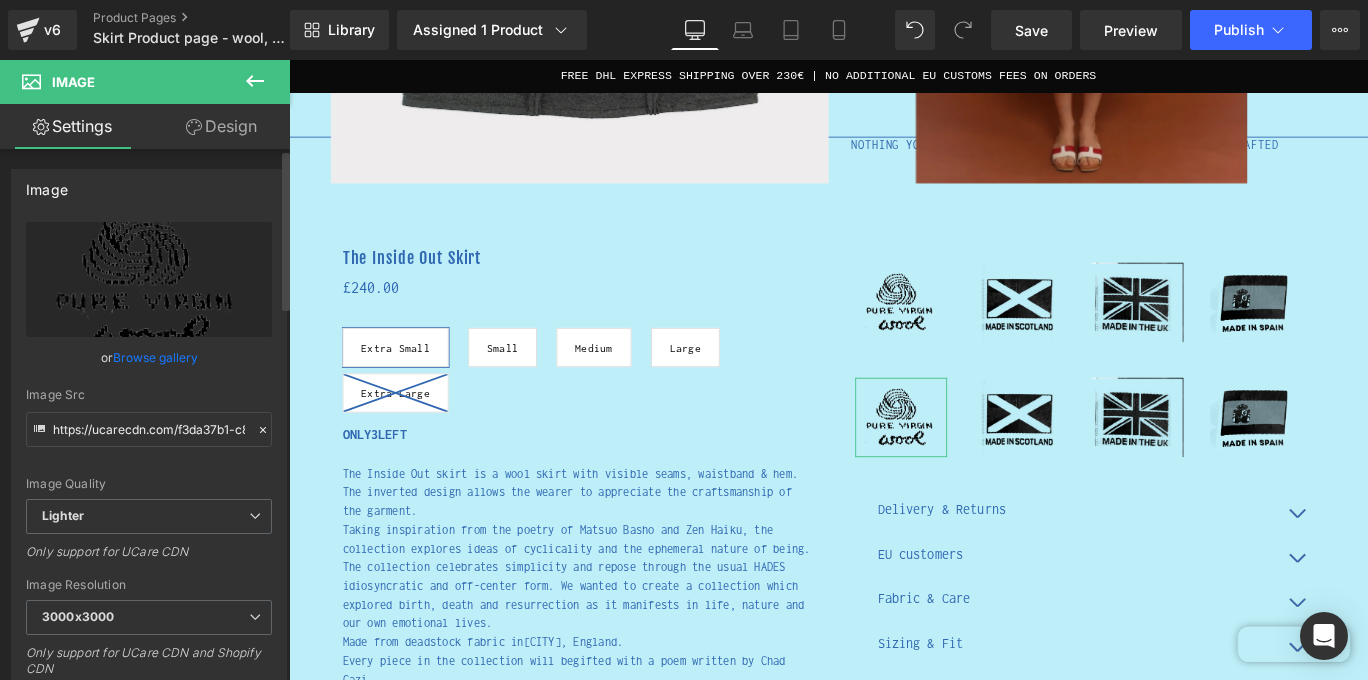 click on "Browse gallery" at bounding box center [155, 357] 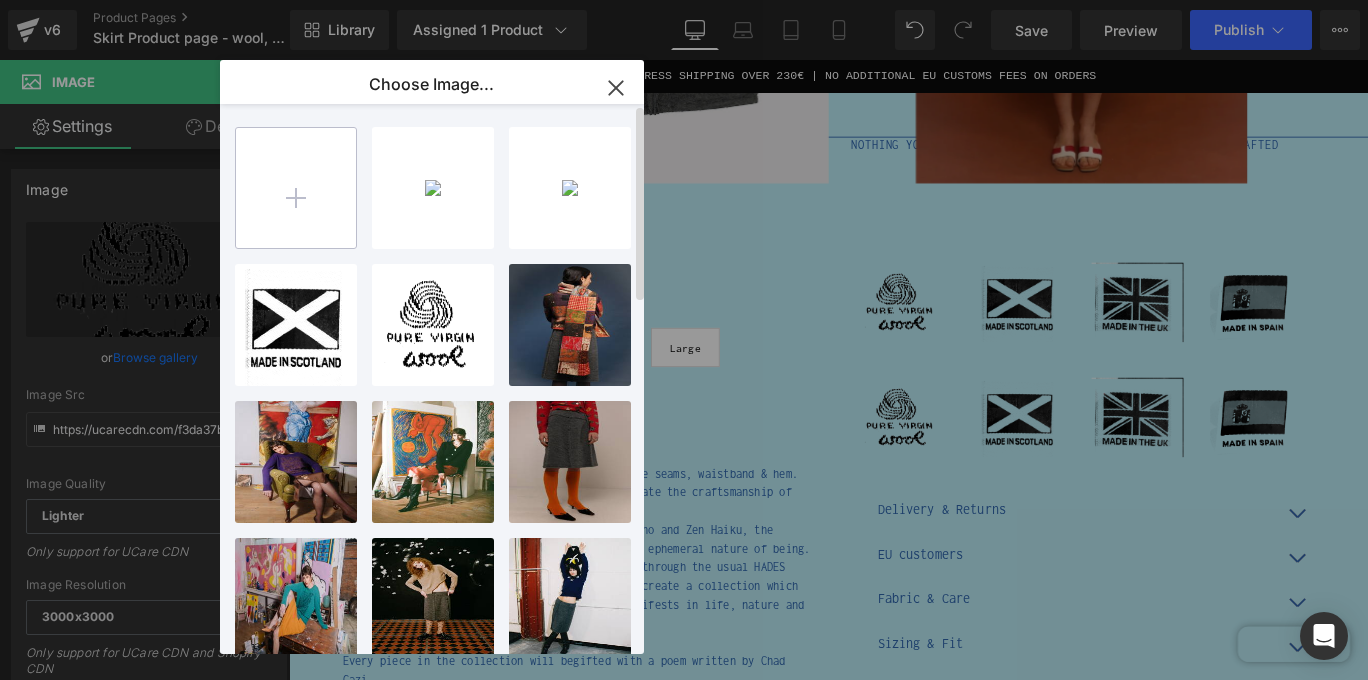 click at bounding box center (296, 188) 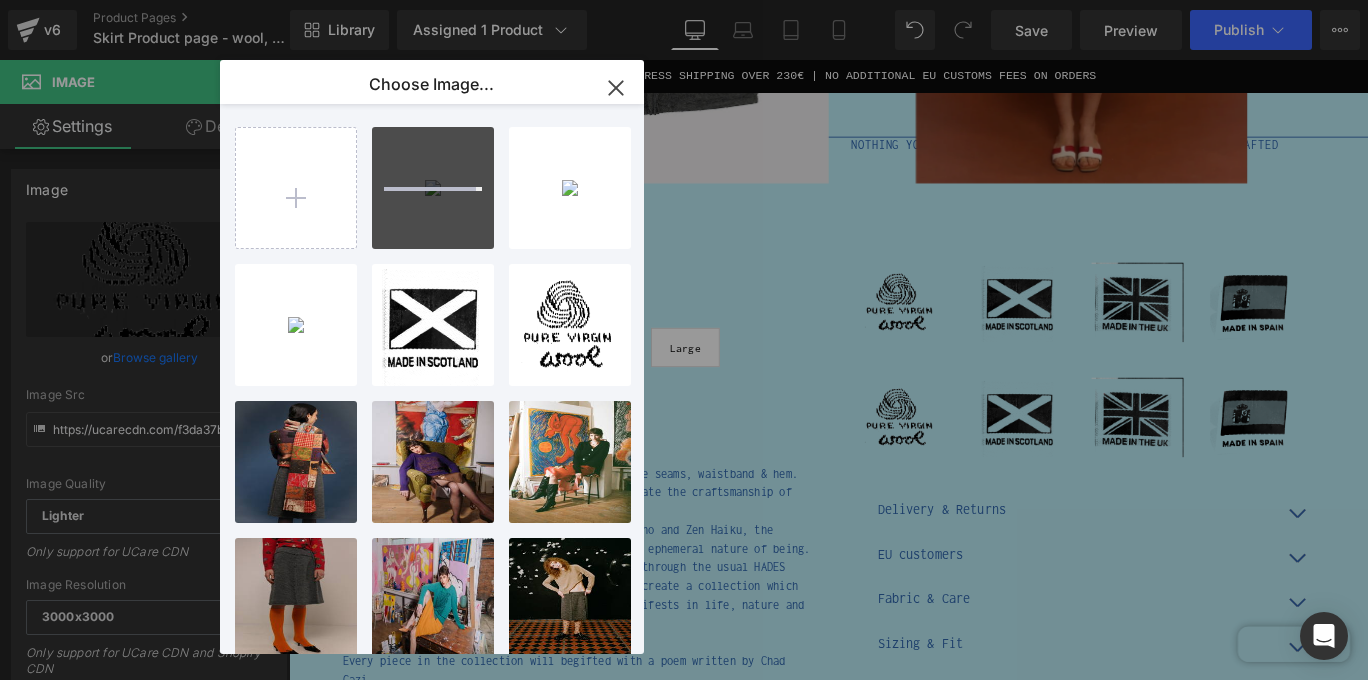 type 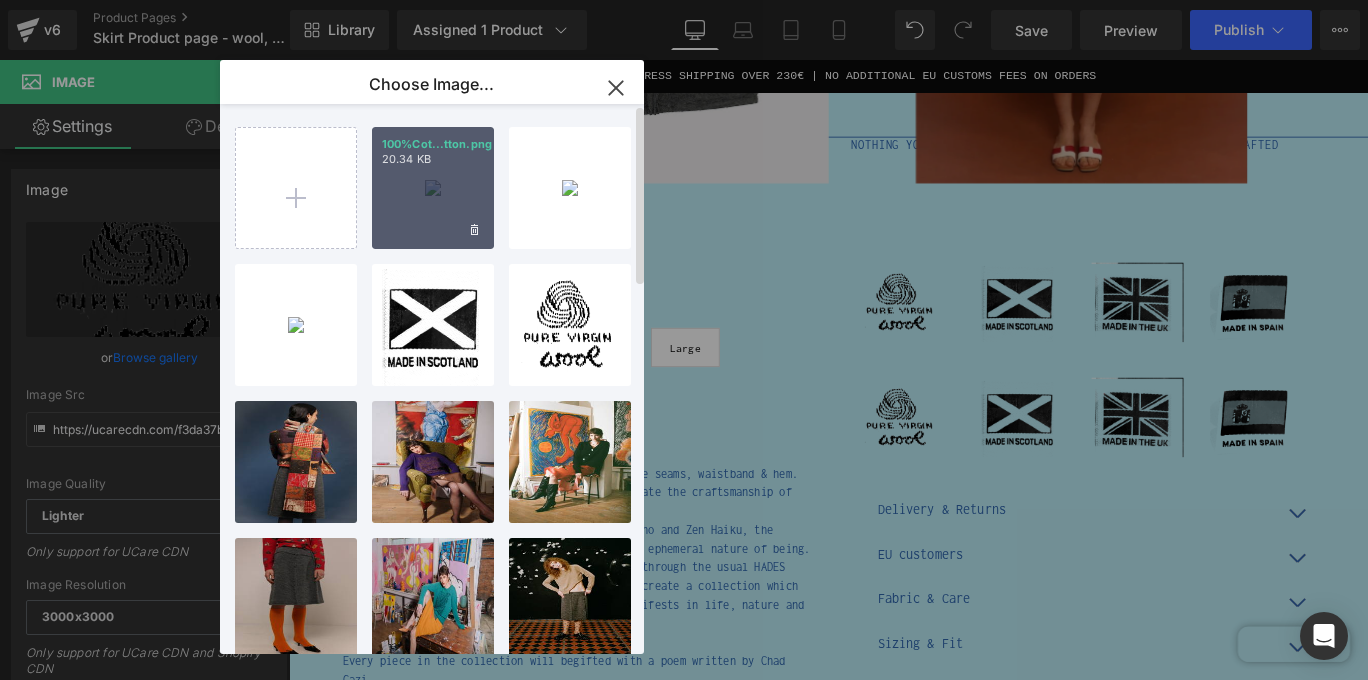 click on "100%Cot...tton.png 20.34 KB" at bounding box center [433, 188] 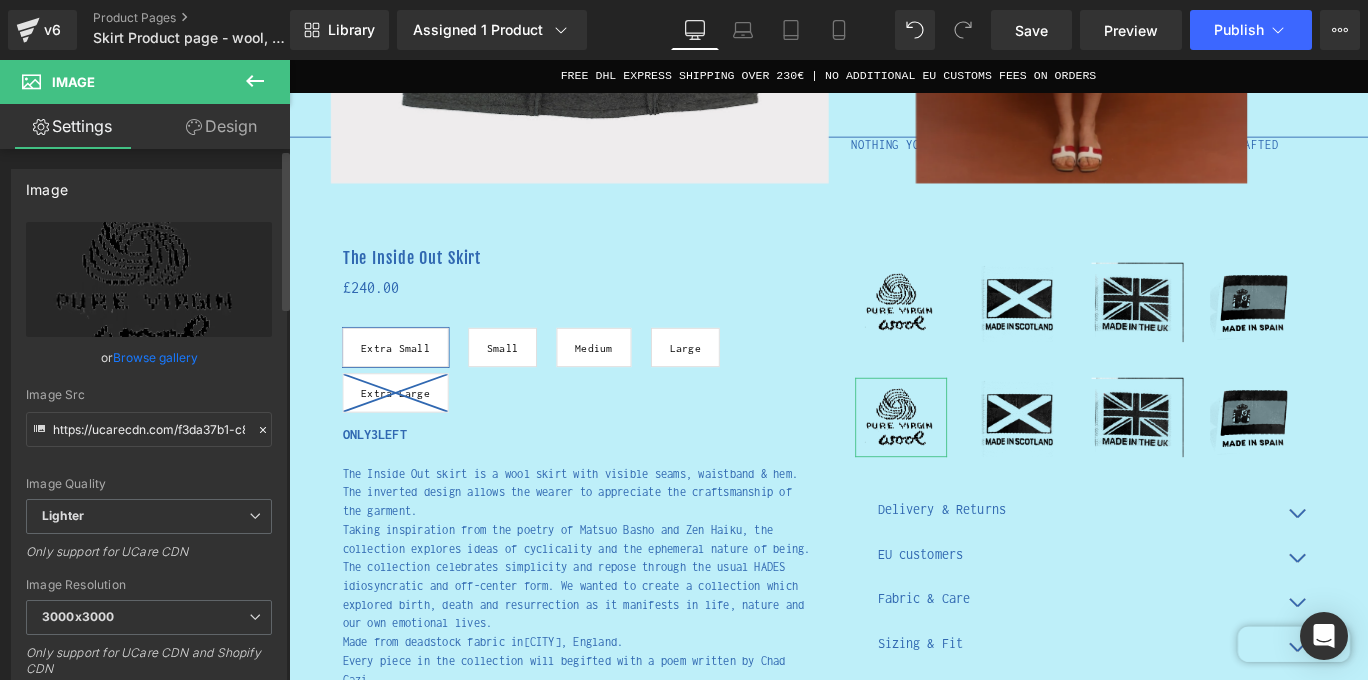 click on "Browse gallery" at bounding box center [155, 357] 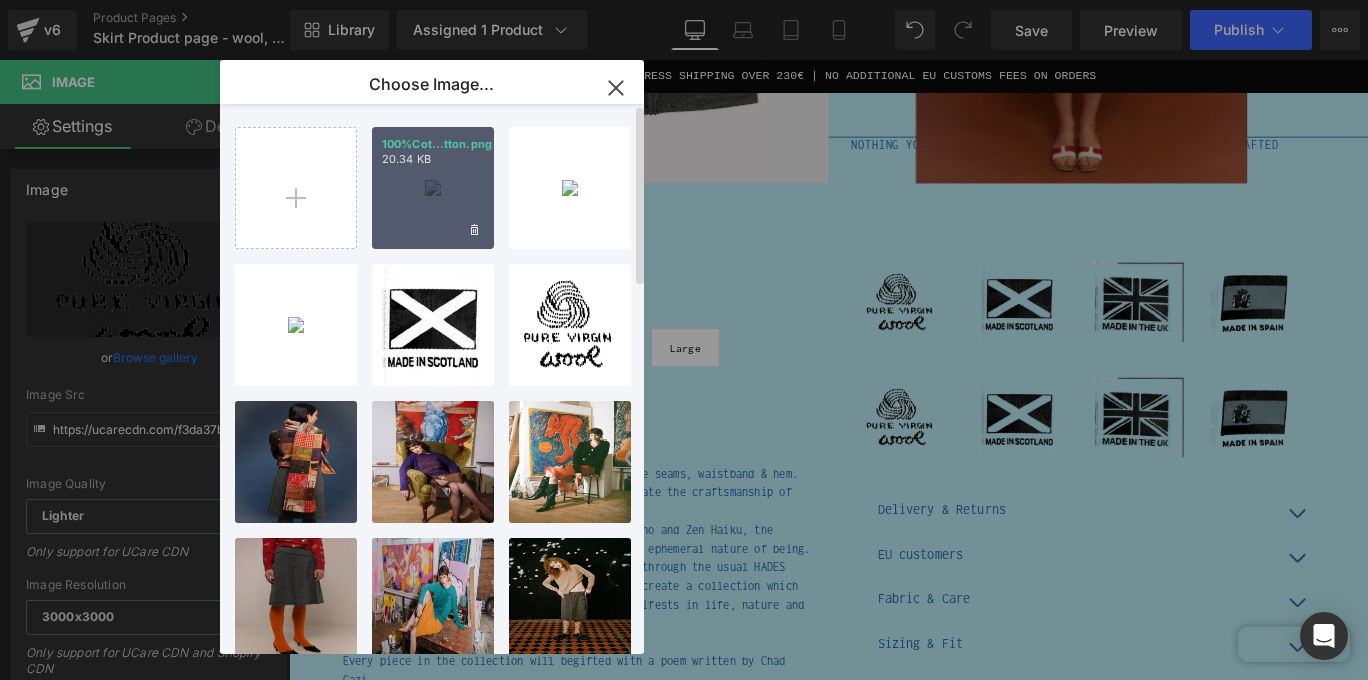 click on "100%Cot...tton.png 20.34 KB" at bounding box center (433, 188) 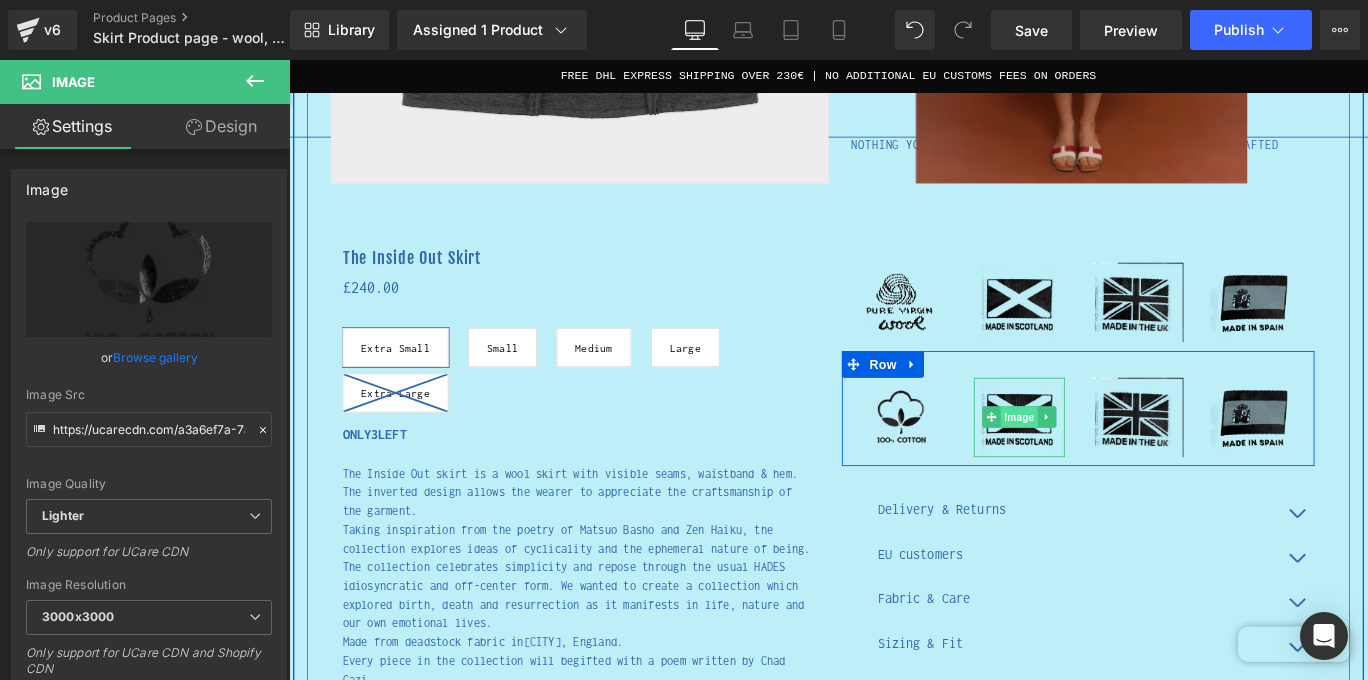 click on "Image" at bounding box center [1108, 460] 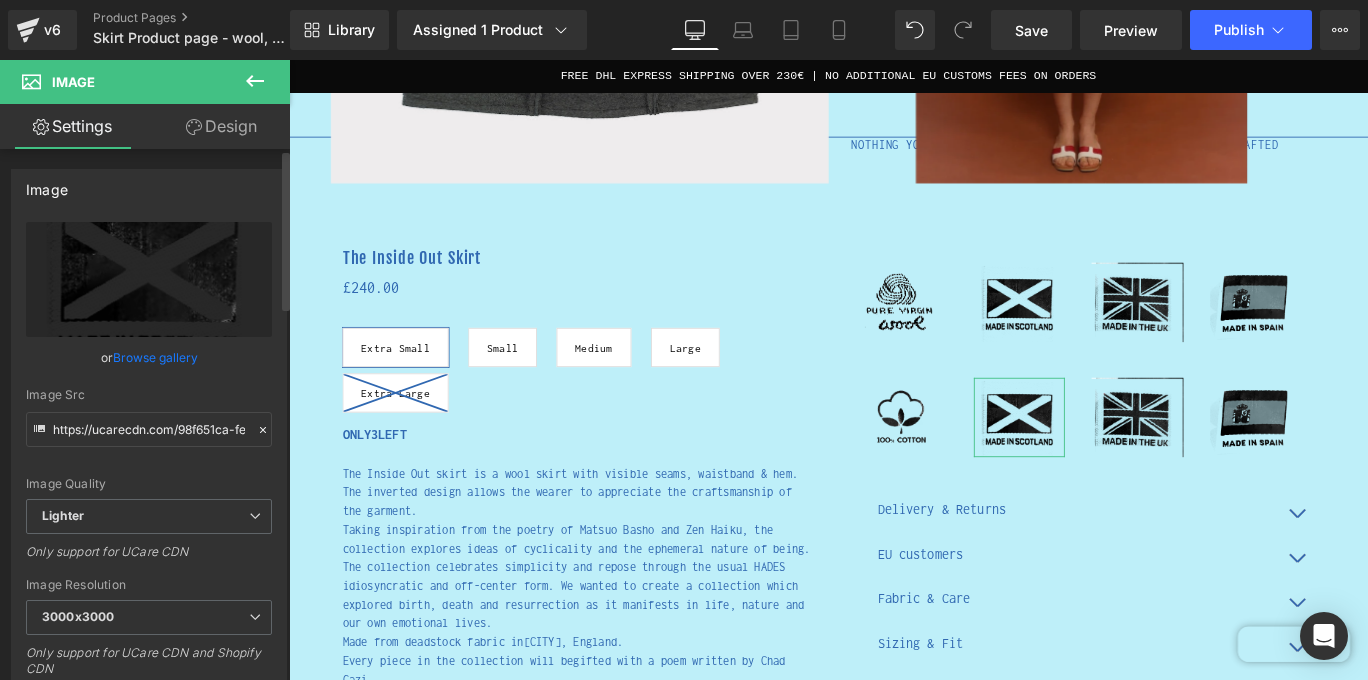 click on "Browse gallery" at bounding box center [155, 357] 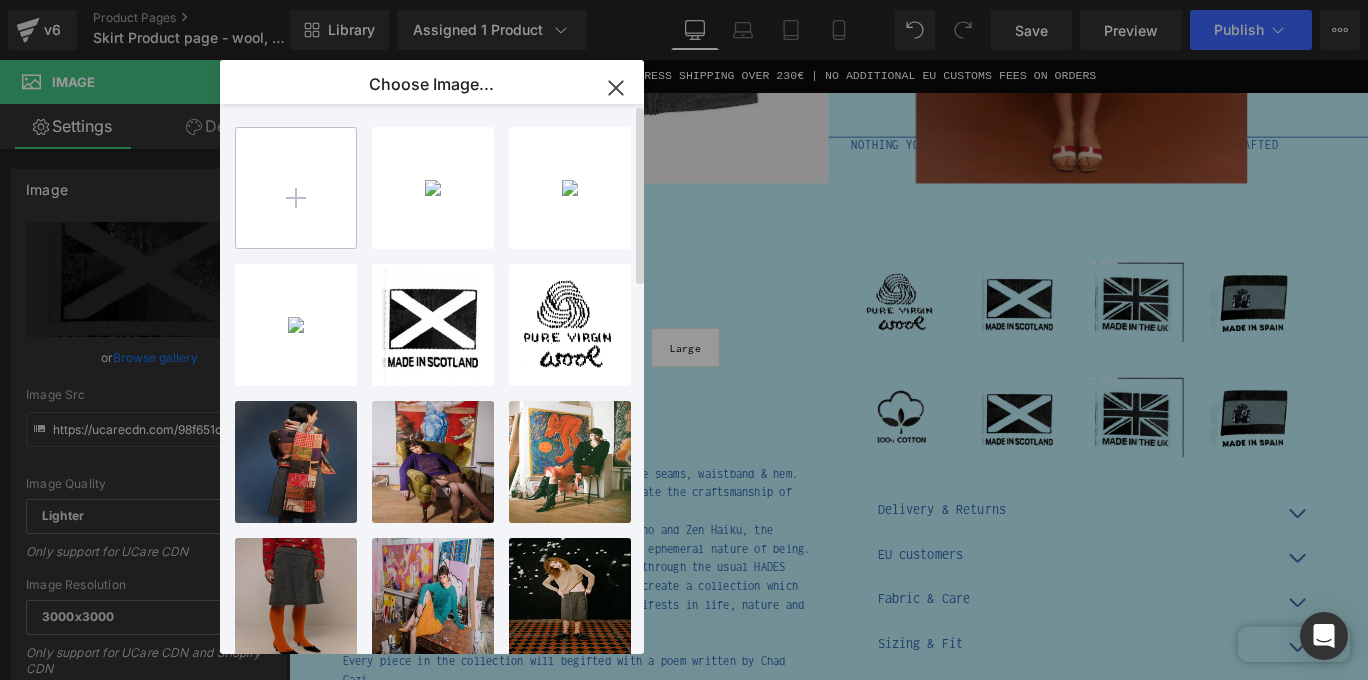 click at bounding box center (296, 188) 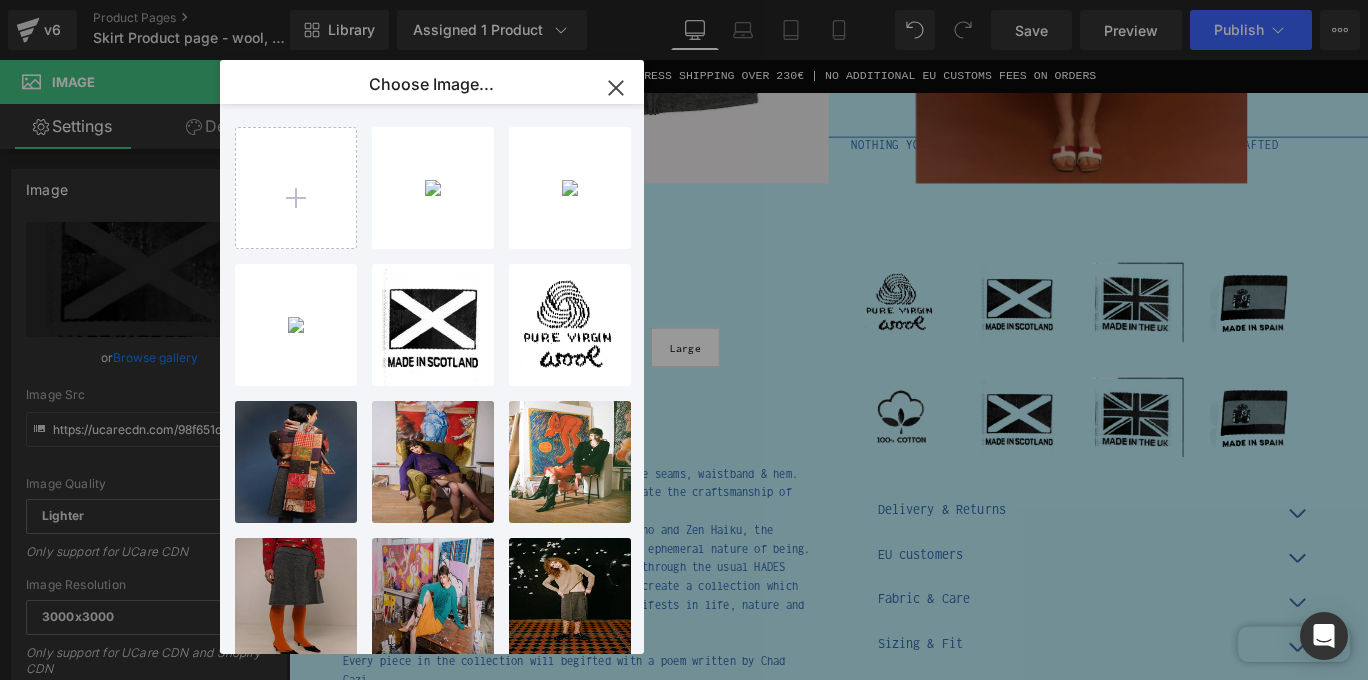 type on "C:\fakepath\MADEbyhand.png" 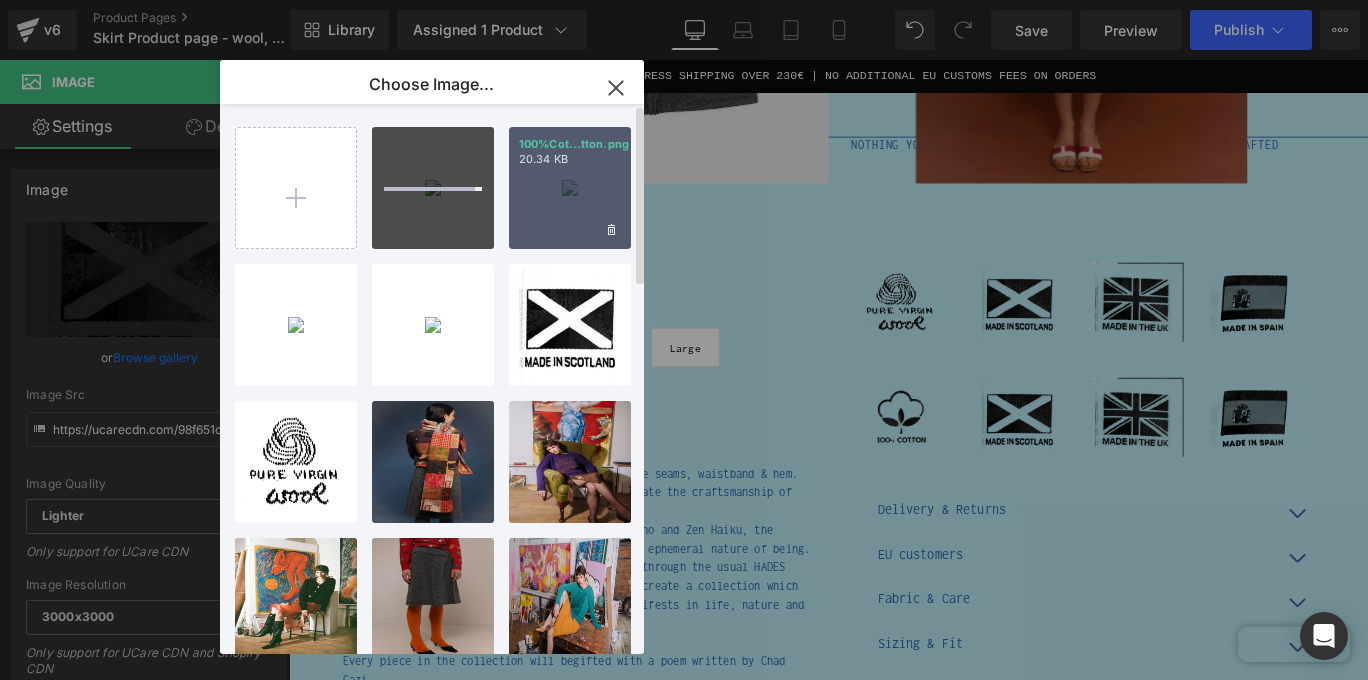 type 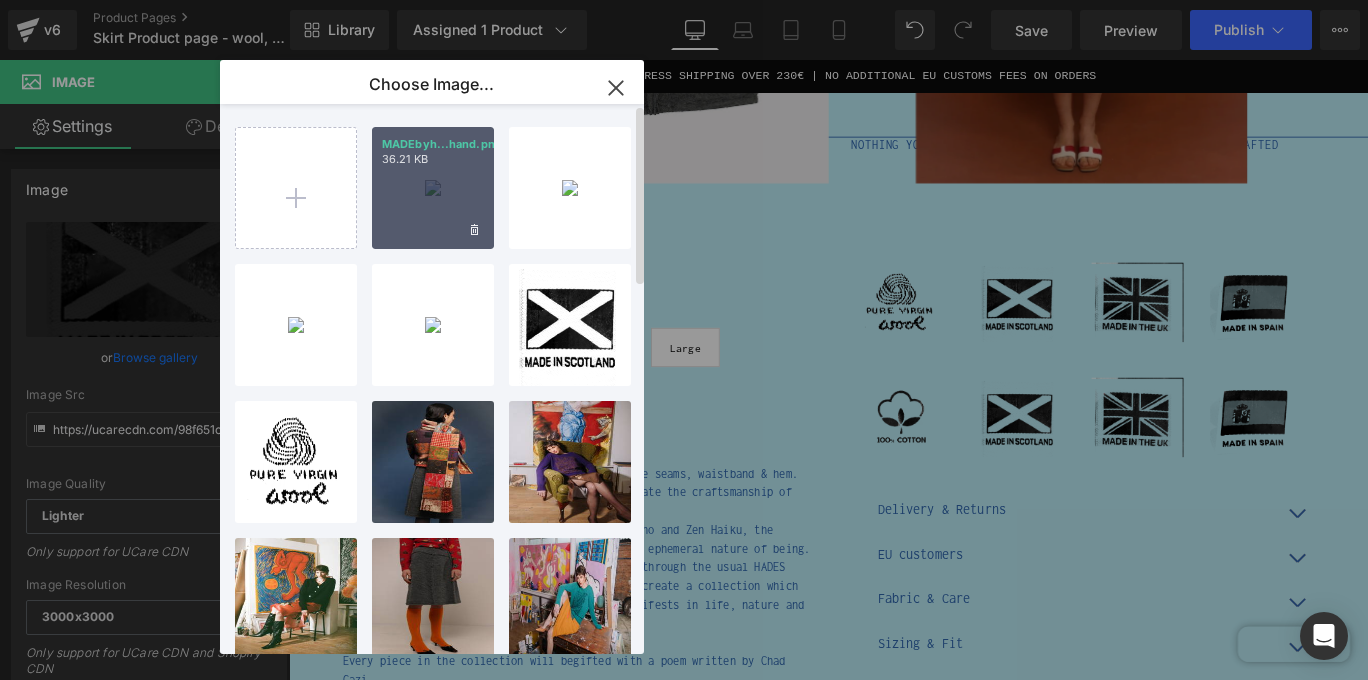 click on "MADEbyh...hand.png 36.21 KB" at bounding box center (433, 188) 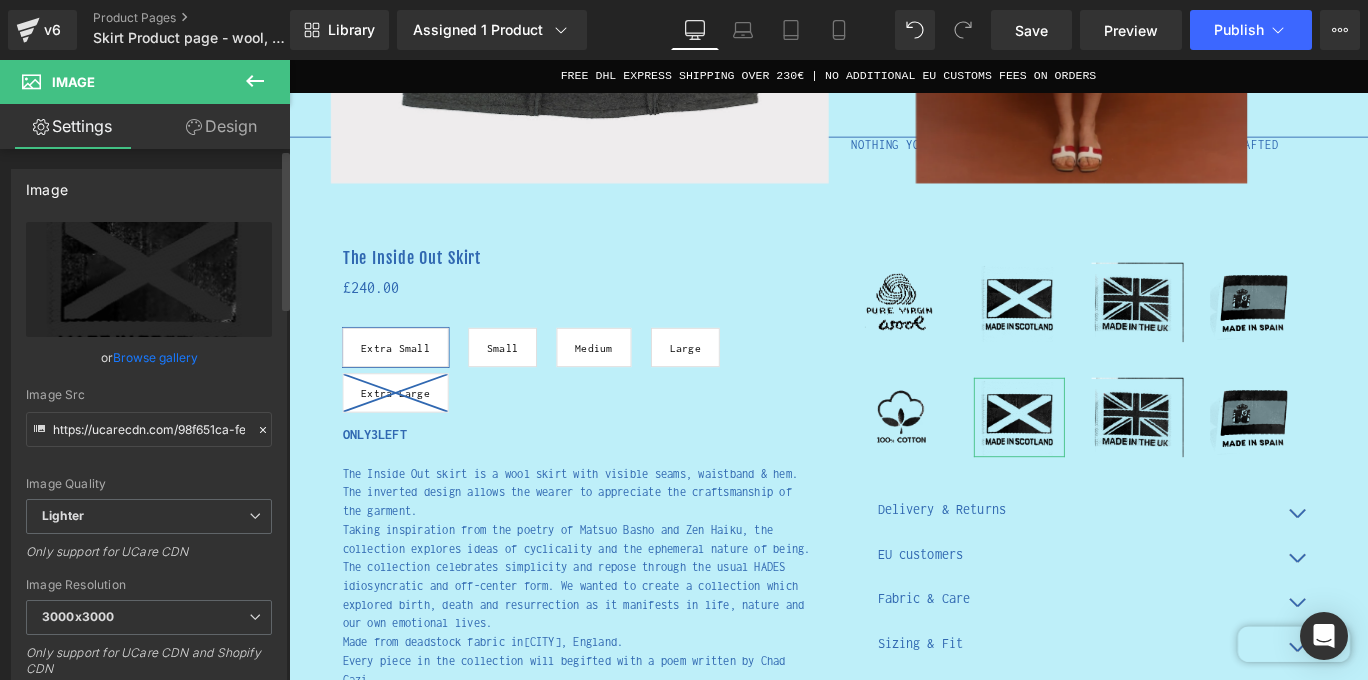 click on "Browse gallery" at bounding box center [155, 357] 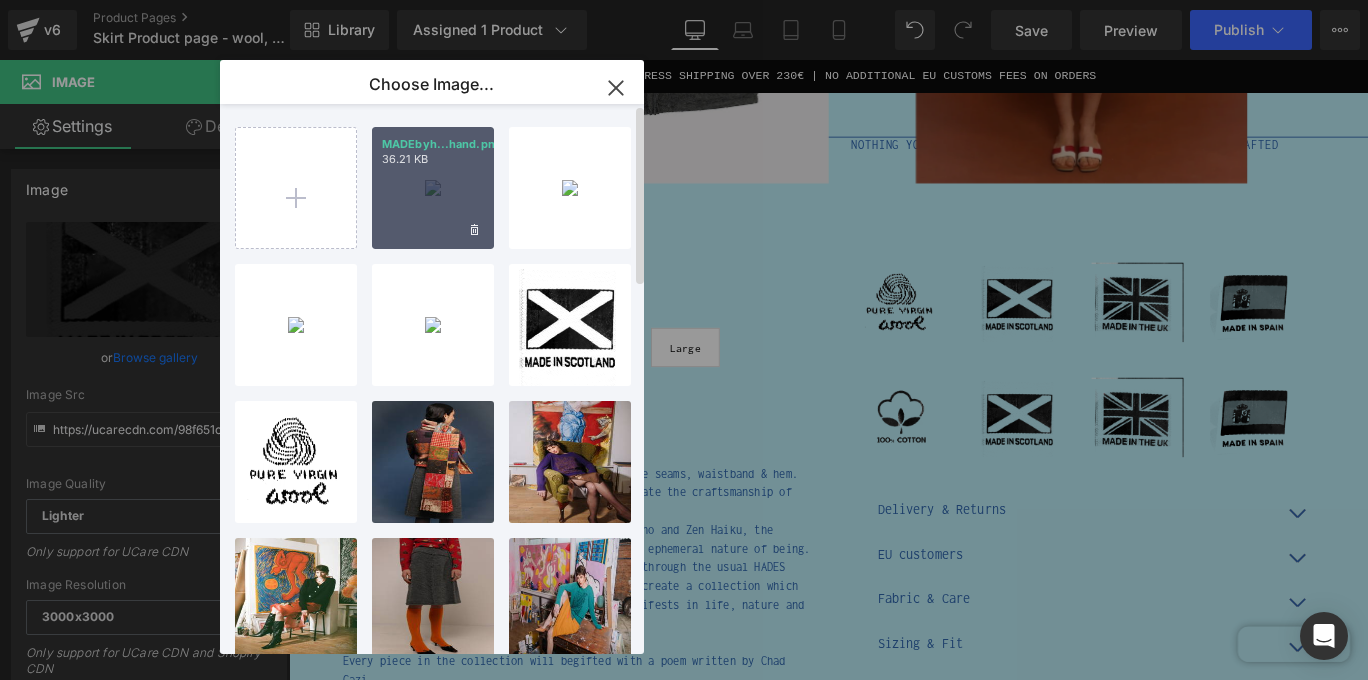 click on "MADEbyh...hand.png 36.21 KB" at bounding box center (433, 188) 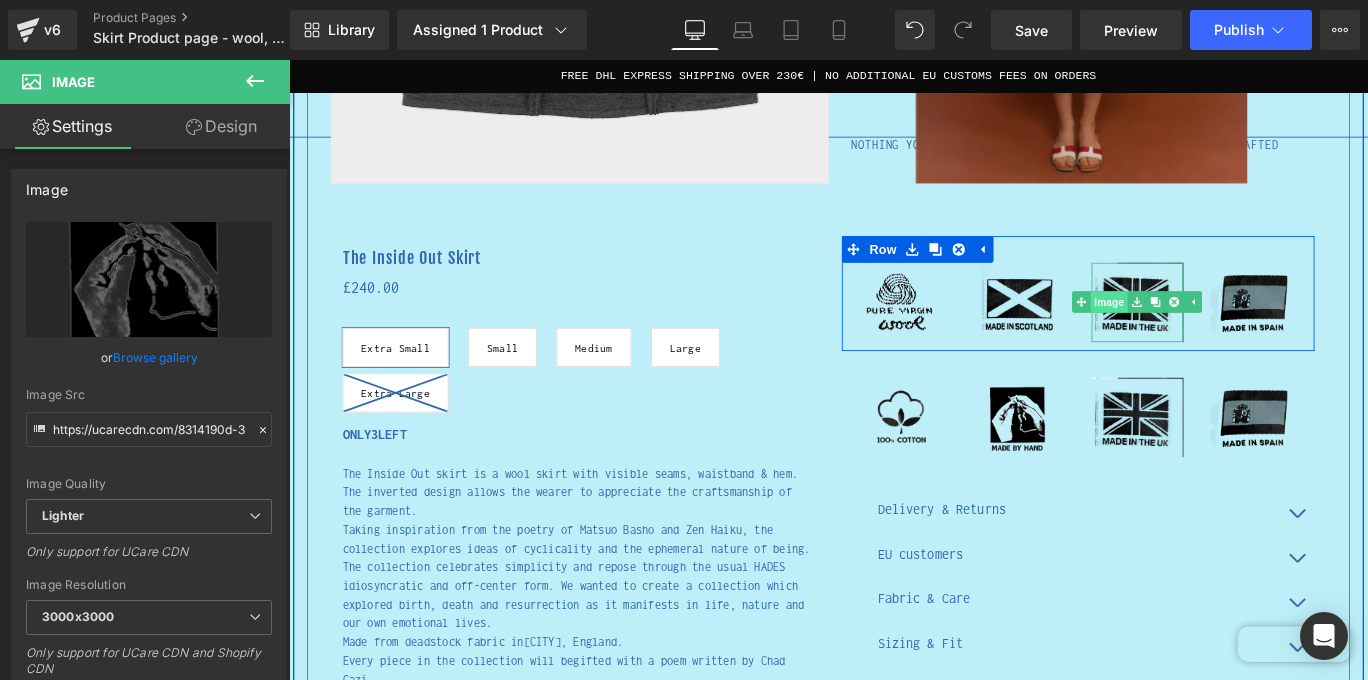click on "Image" at bounding box center (1198, 331) 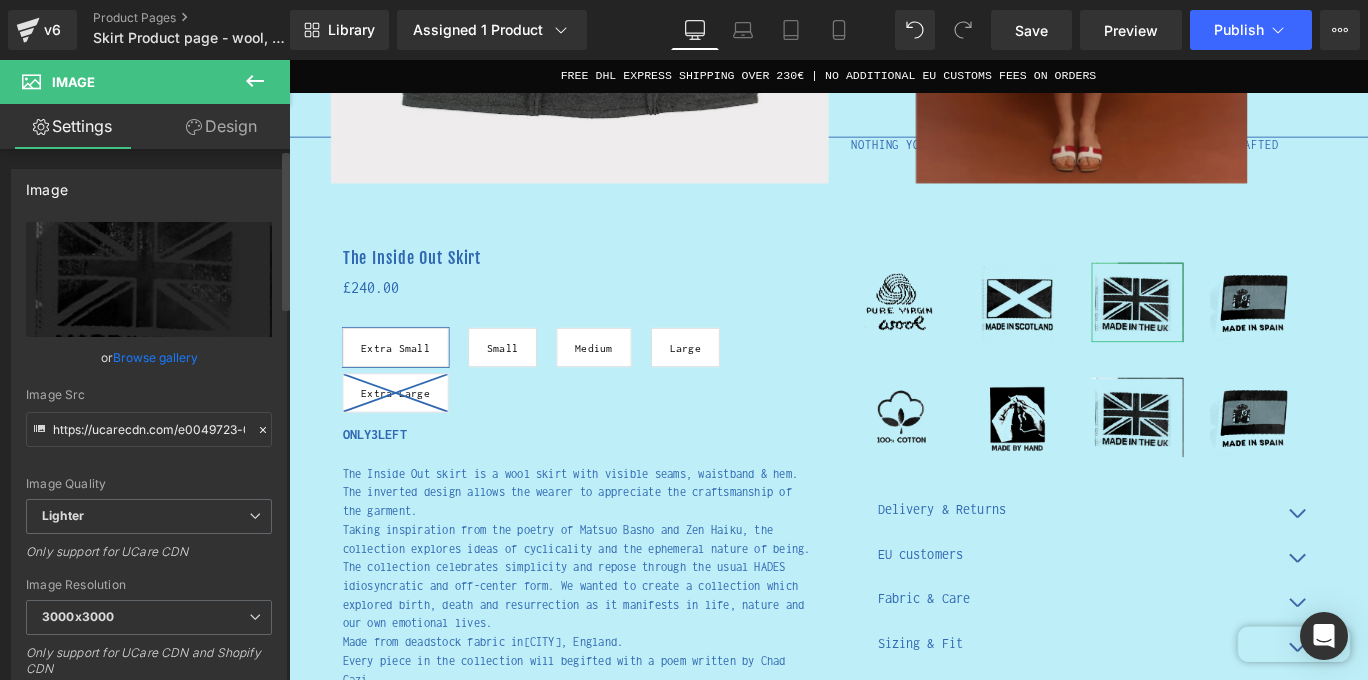 click on "Browse gallery" at bounding box center (155, 357) 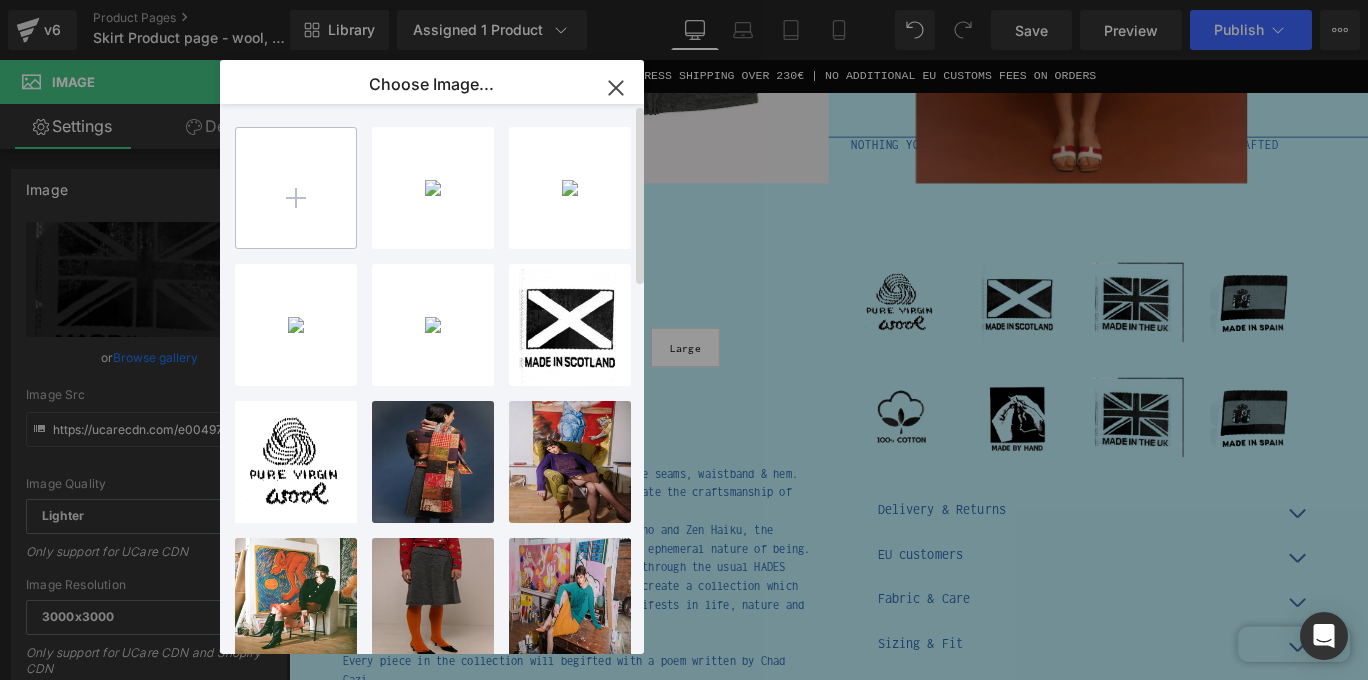 click at bounding box center (296, 188) 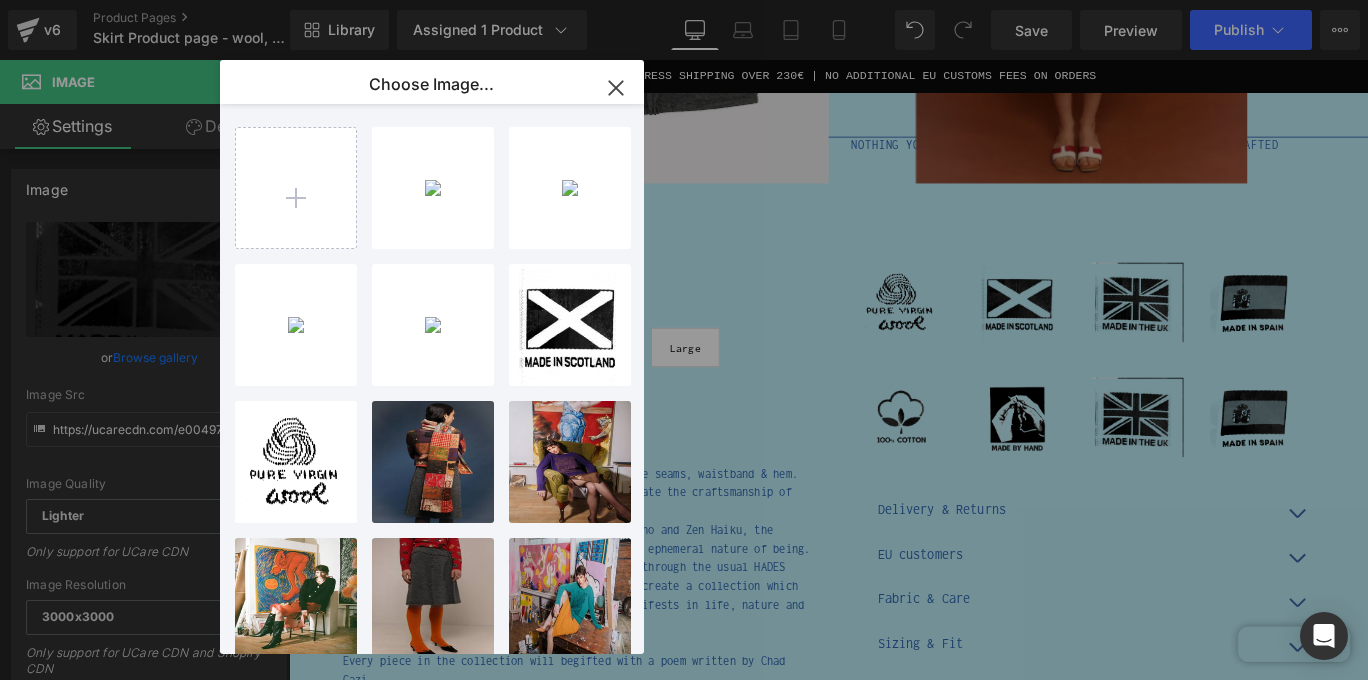 type on "C:\fakepath\MadeintheEngland.png" 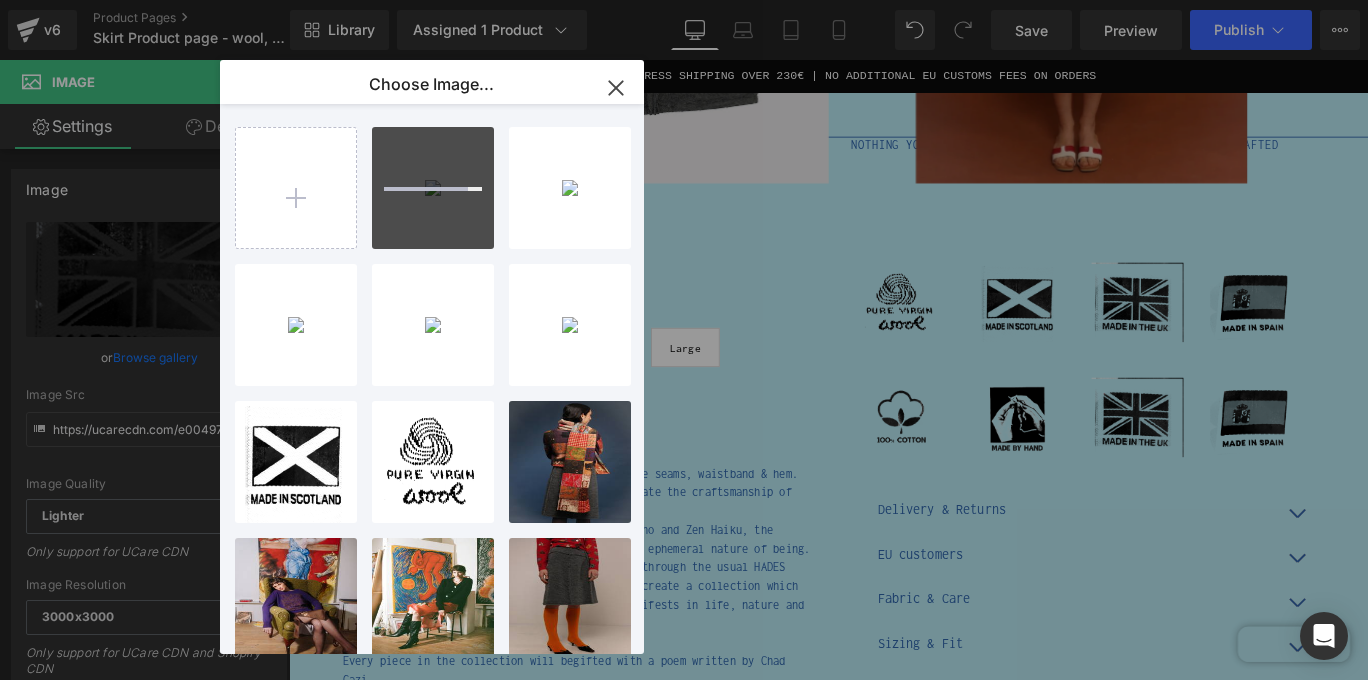 type 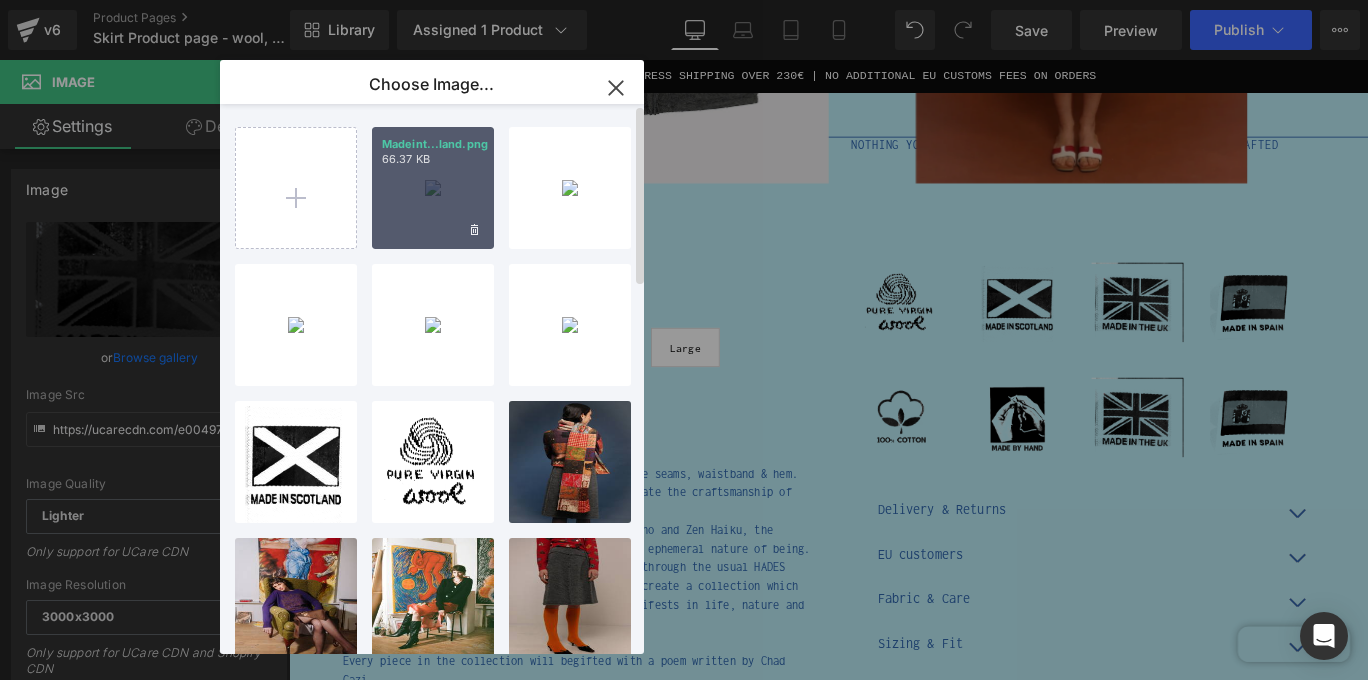 click on "Madeint...land.png 66.37 KB" at bounding box center (433, 188) 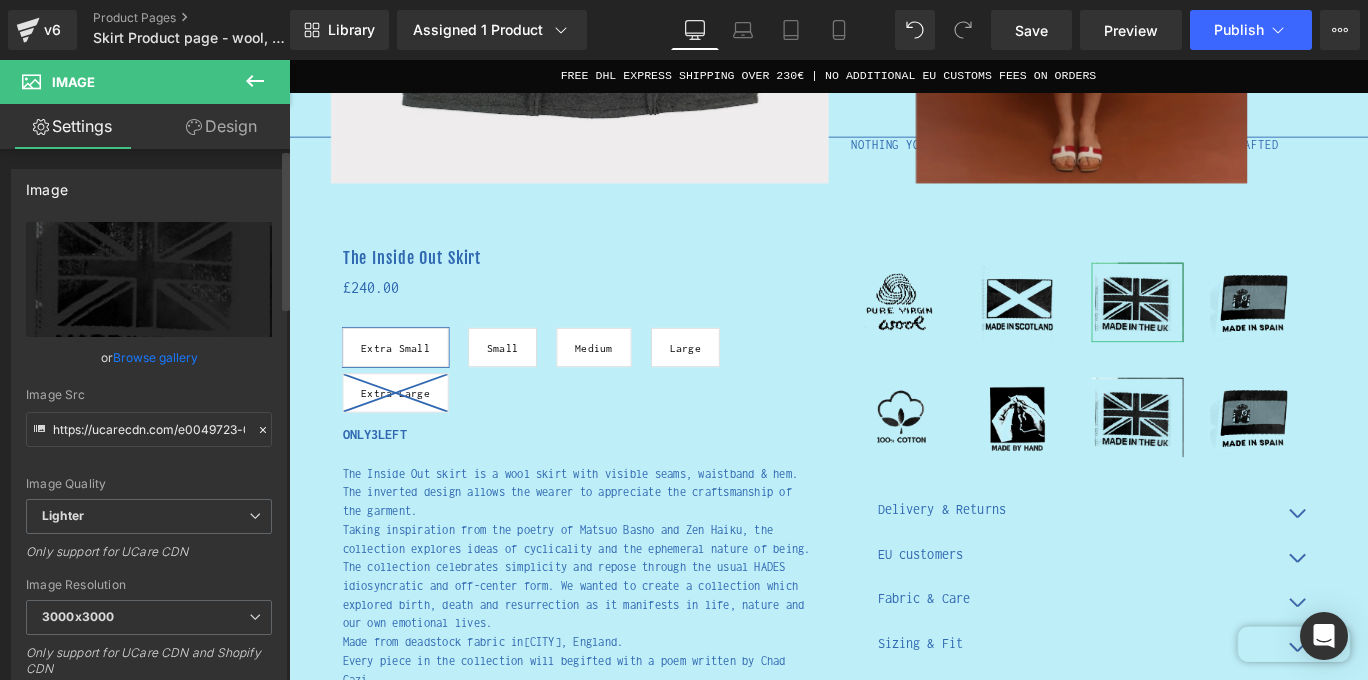 click on "Browse gallery" at bounding box center (155, 357) 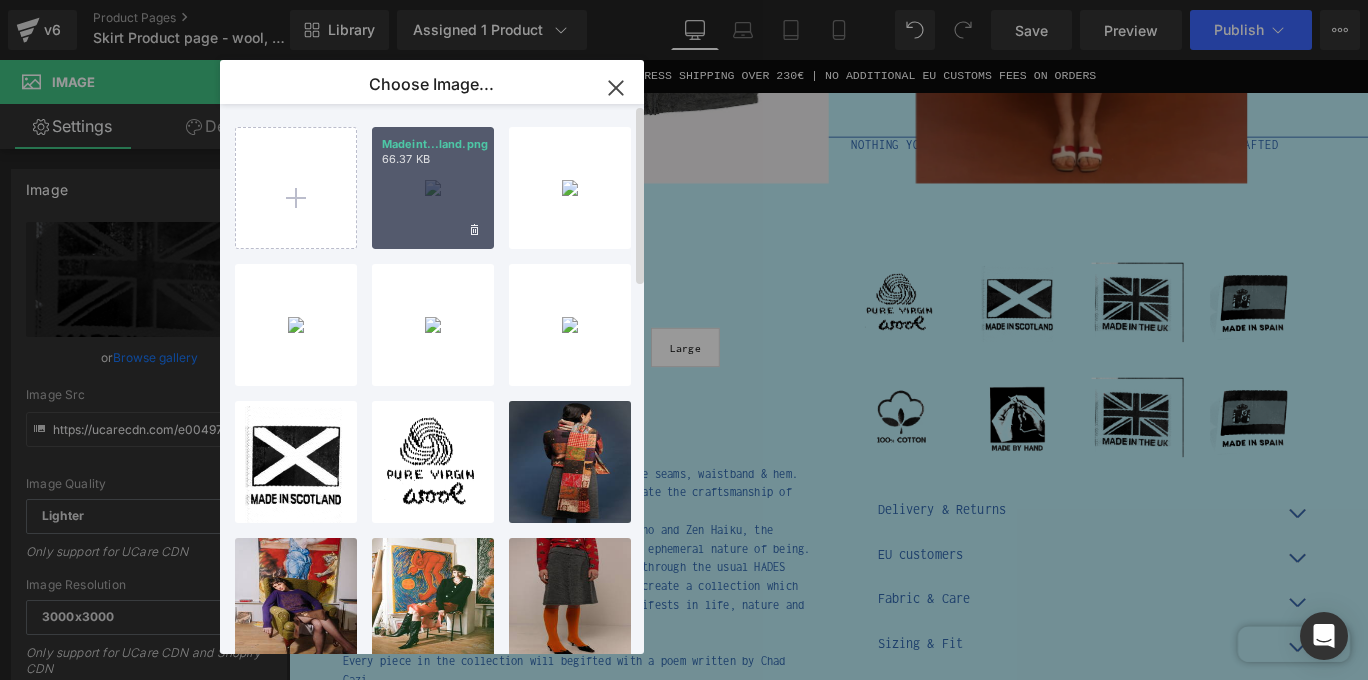 click on "Madeint...land.png 66.37 KB" at bounding box center (433, 188) 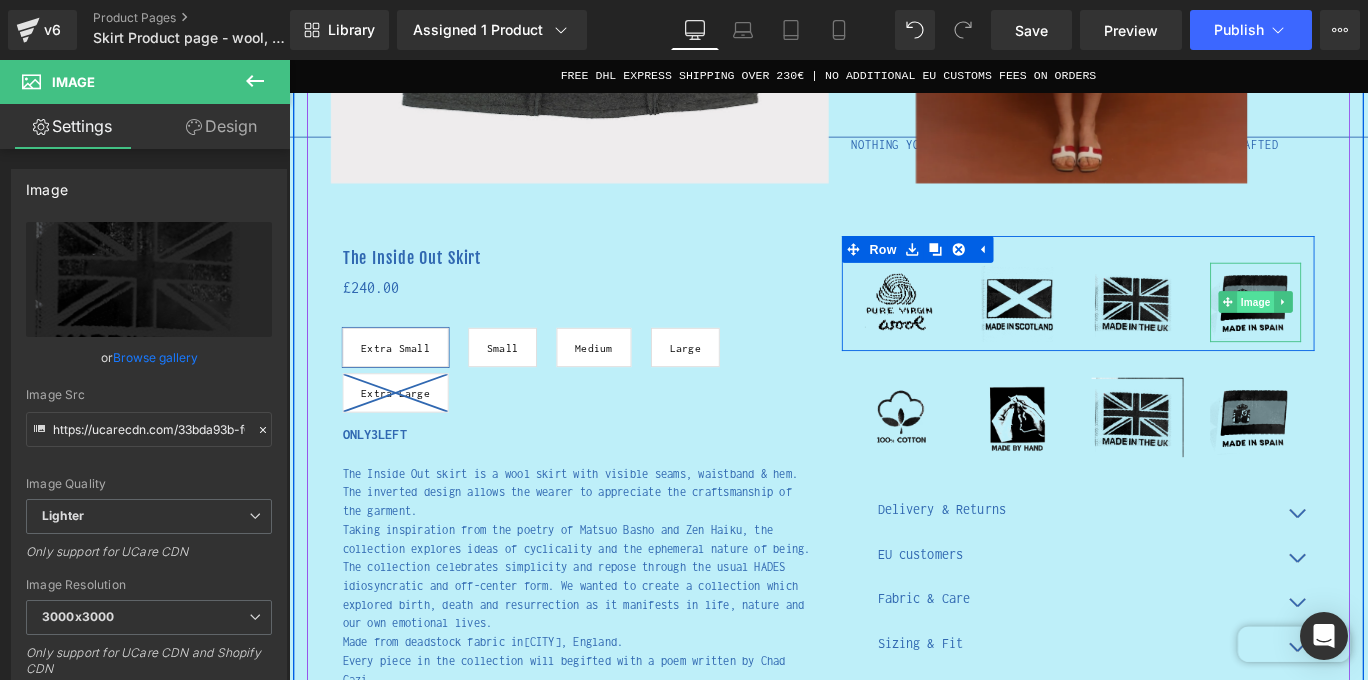 click on "Image" at bounding box center (1373, 331) 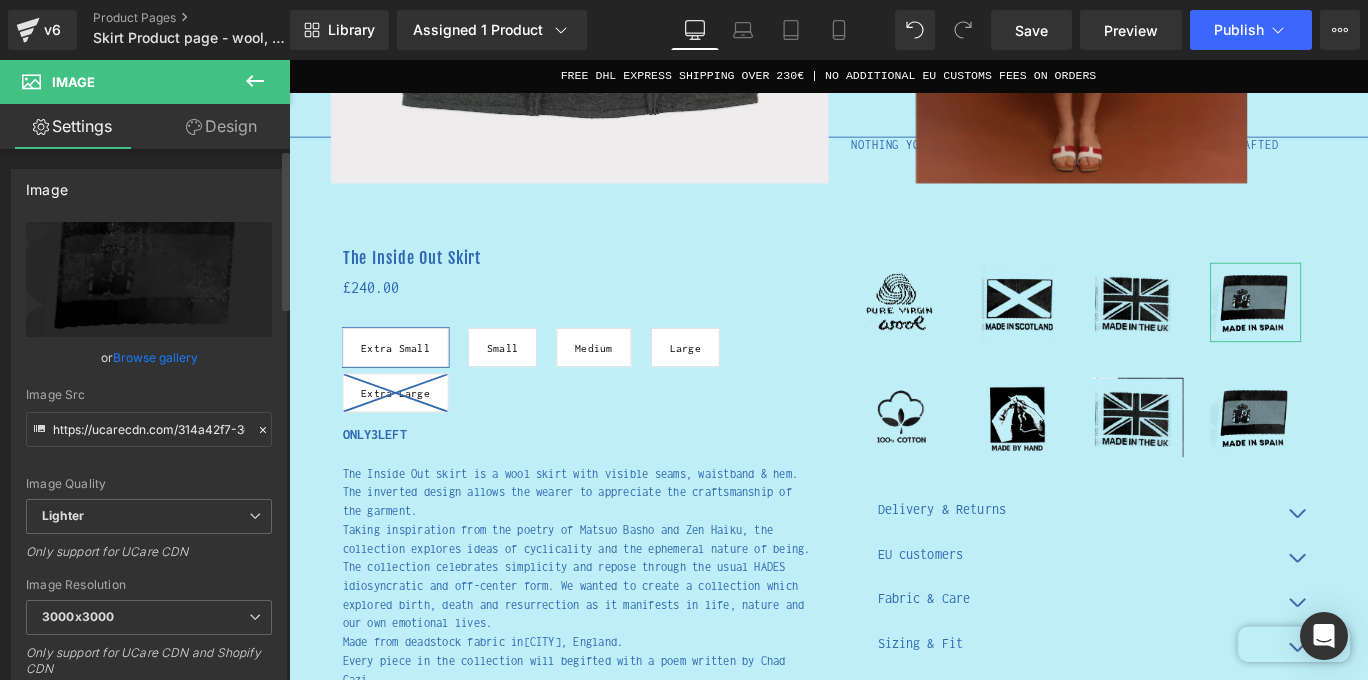 click on "Browse gallery" at bounding box center [155, 357] 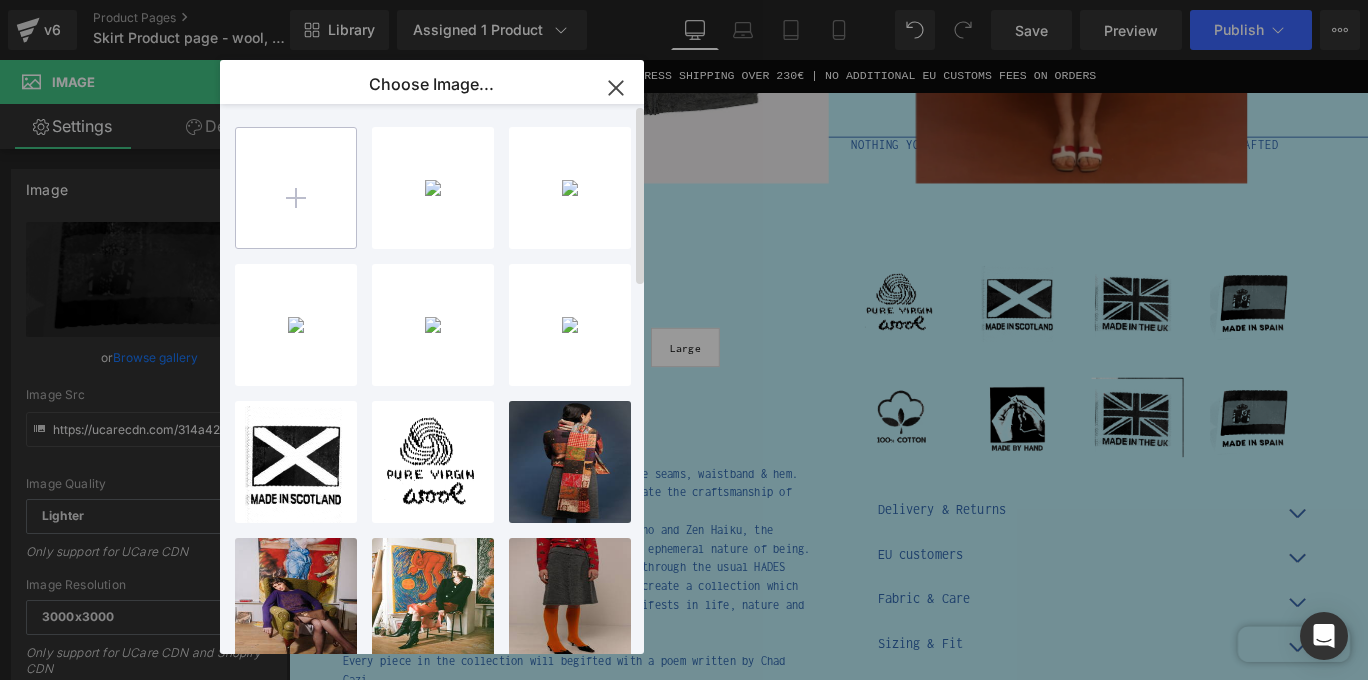 click at bounding box center (296, 188) 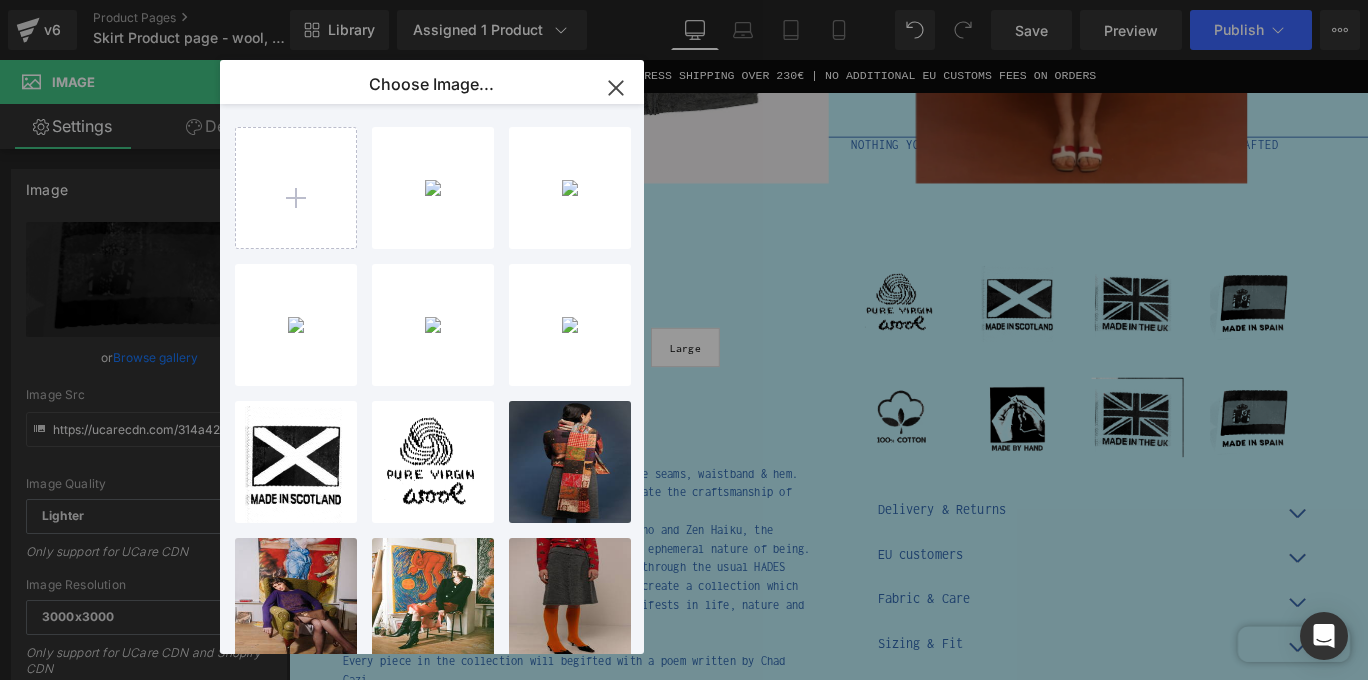 type on "C:\fakepath\MadeinSpain.png" 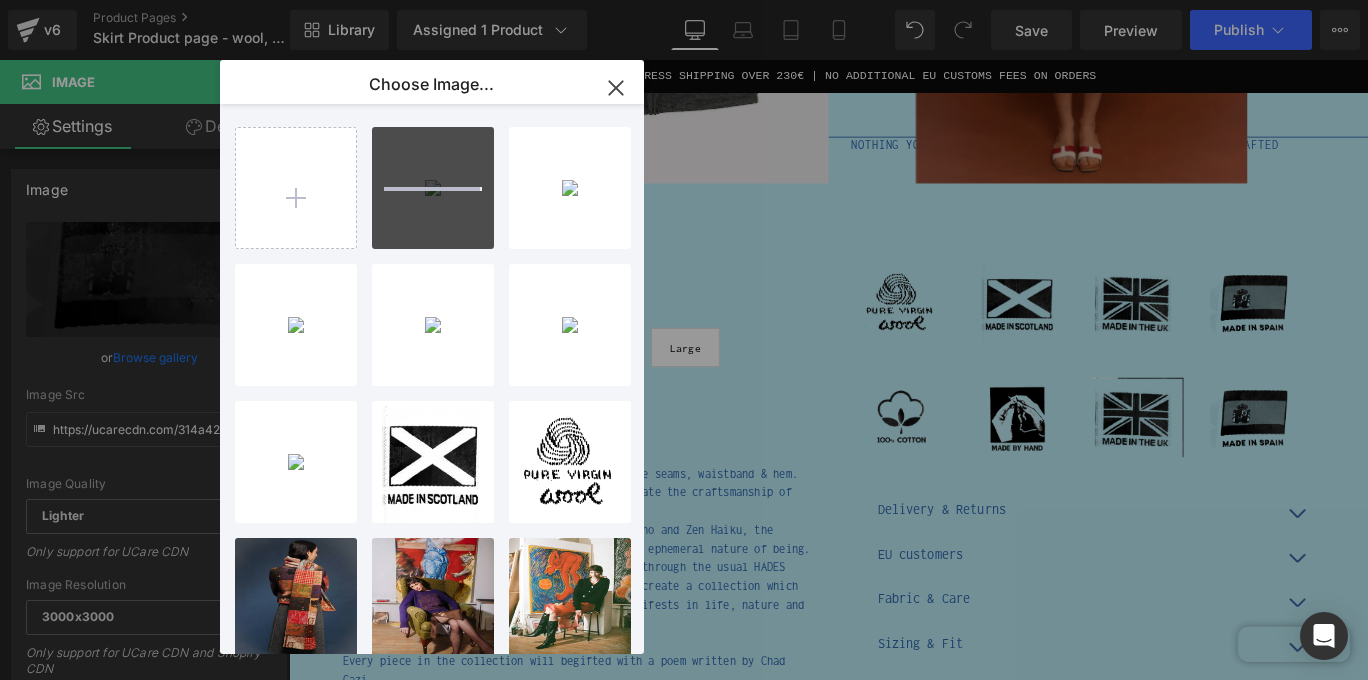 type 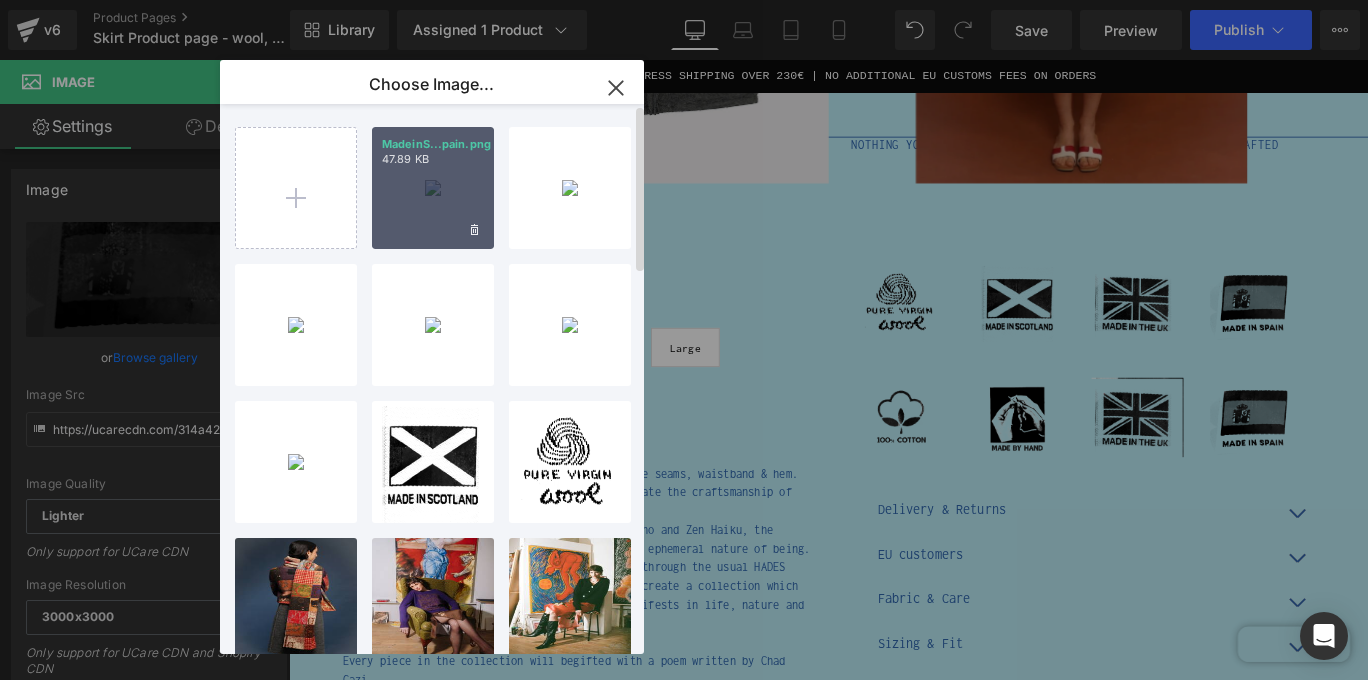 click on "MadeinS...pain.png 47.89 KB" at bounding box center [433, 188] 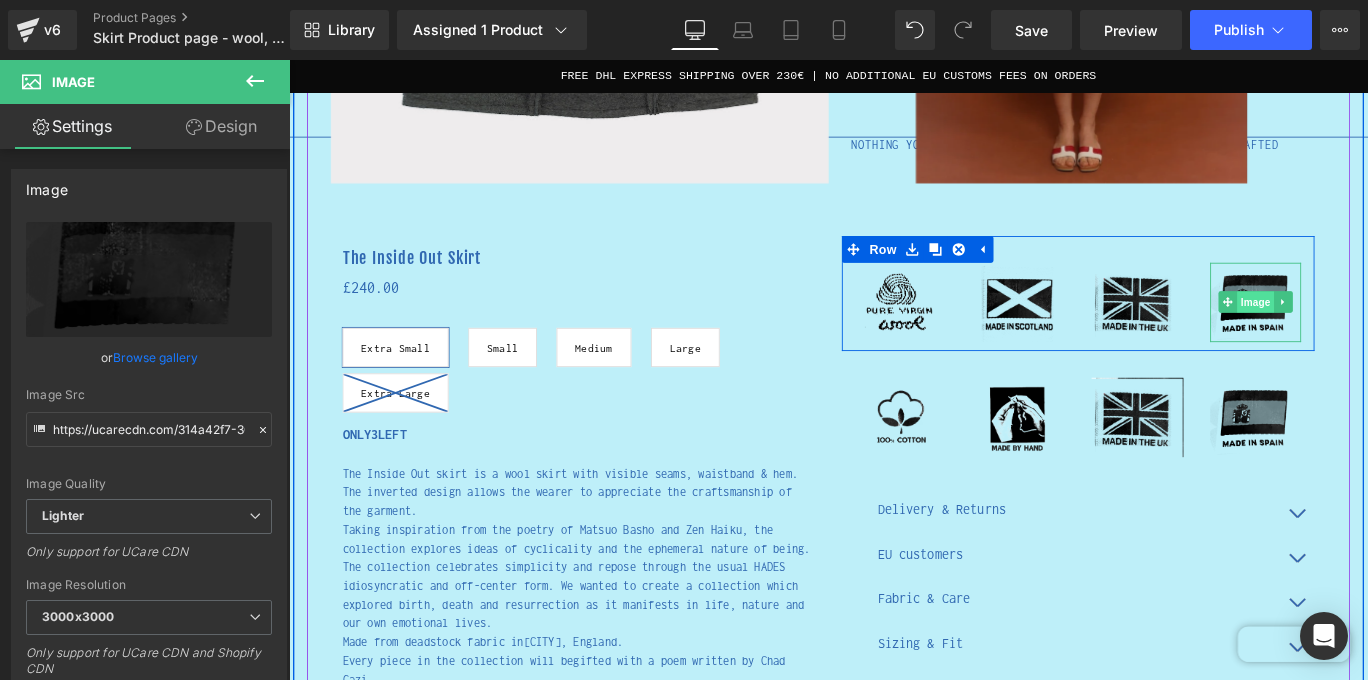 click on "Image" at bounding box center (1373, 331) 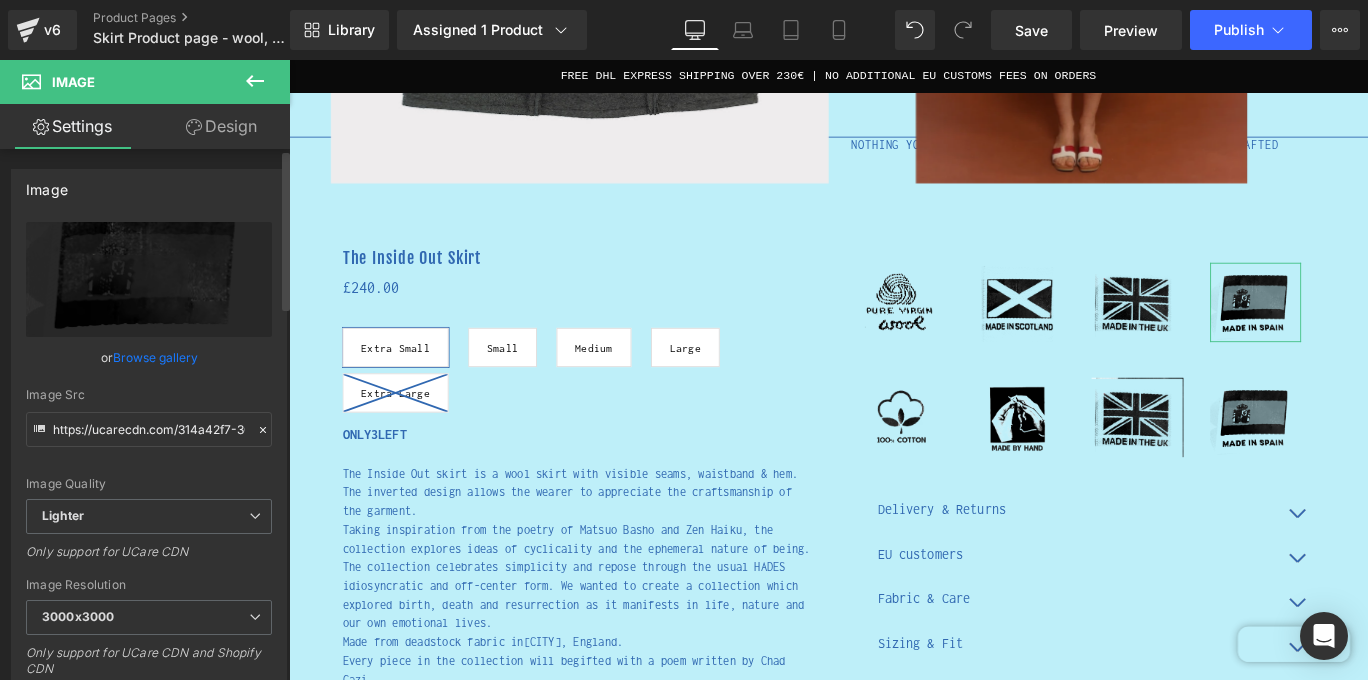 click on "Browse gallery" at bounding box center [155, 357] 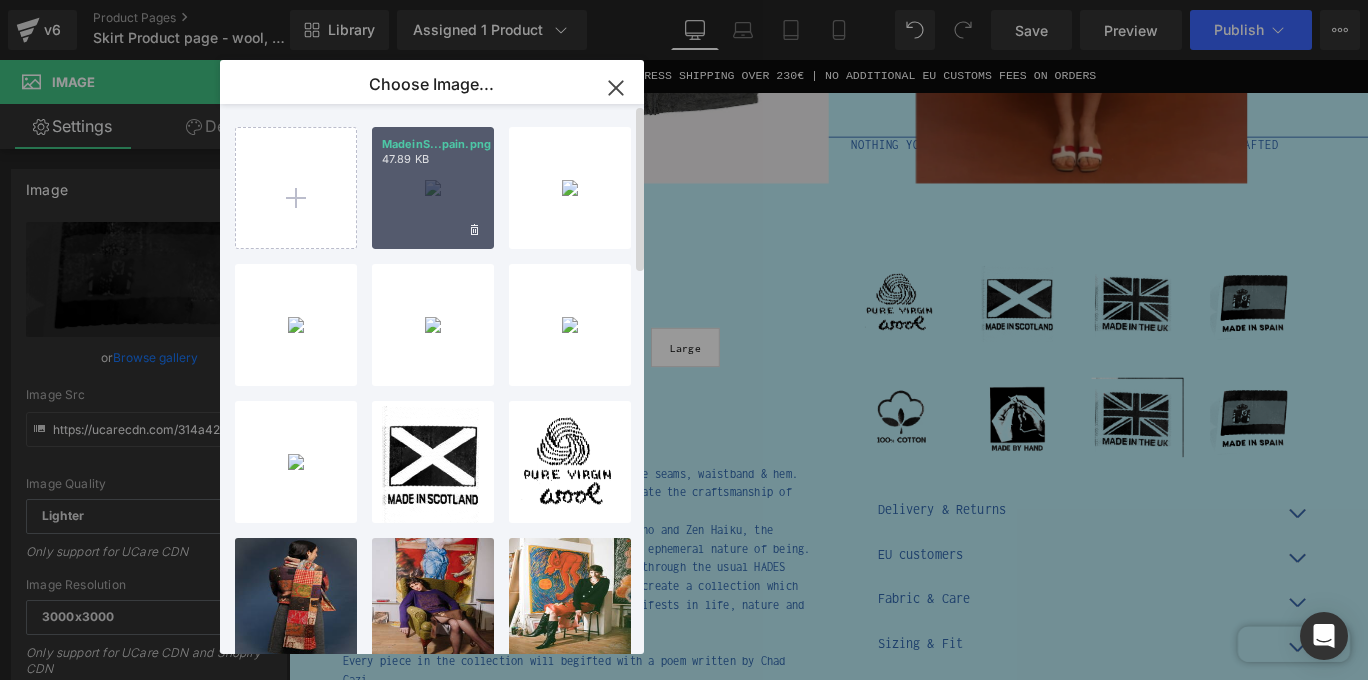 click on "MadeinS...pain.png 47.89 KB" at bounding box center [433, 188] 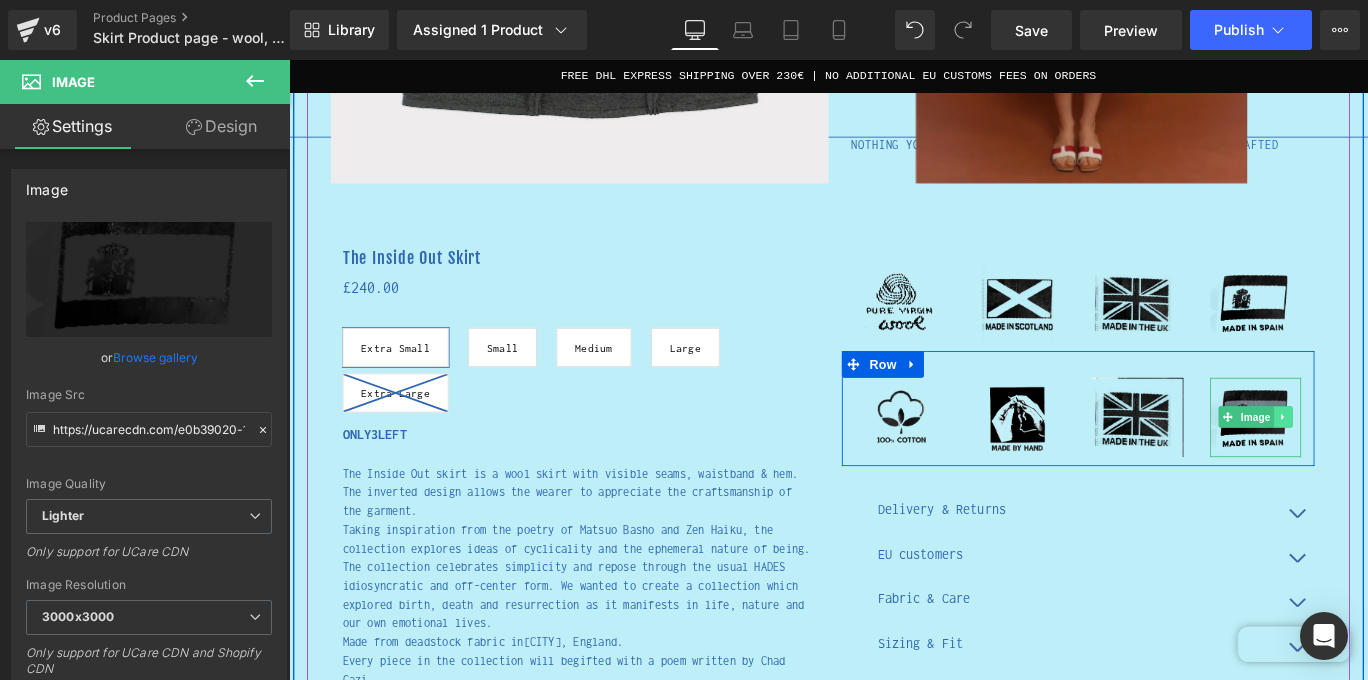 click 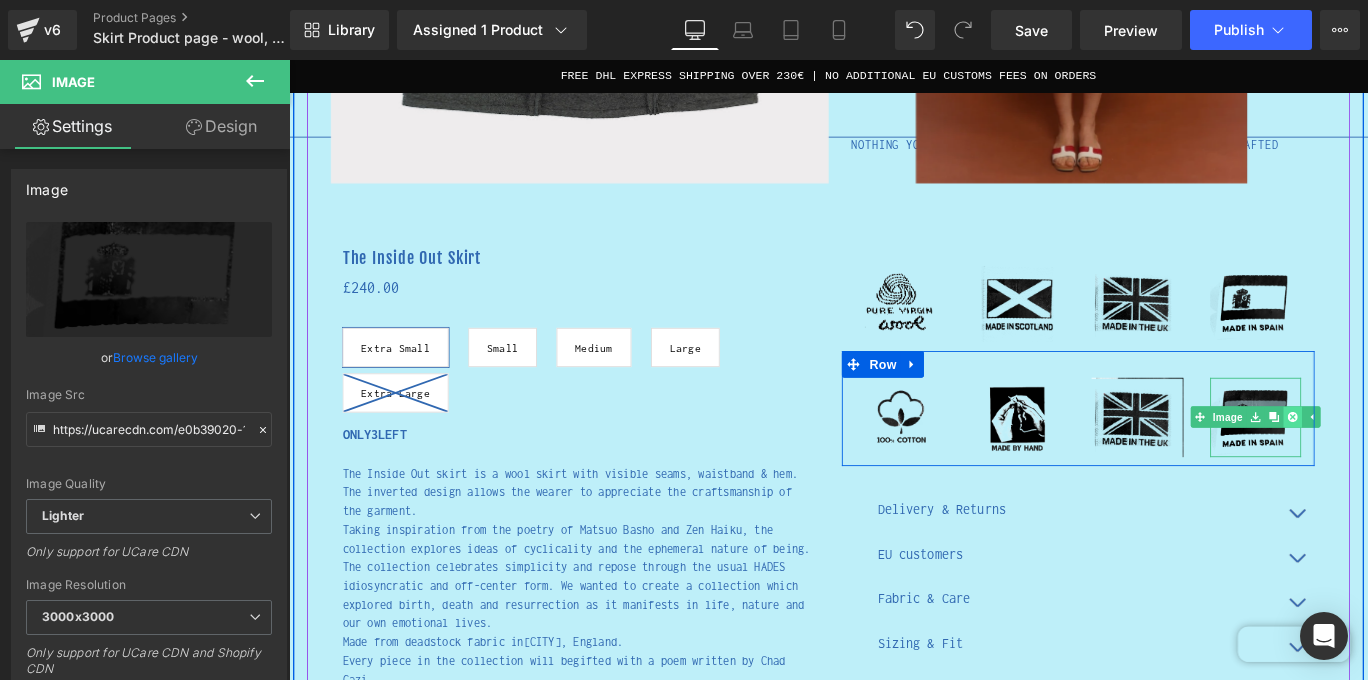 click 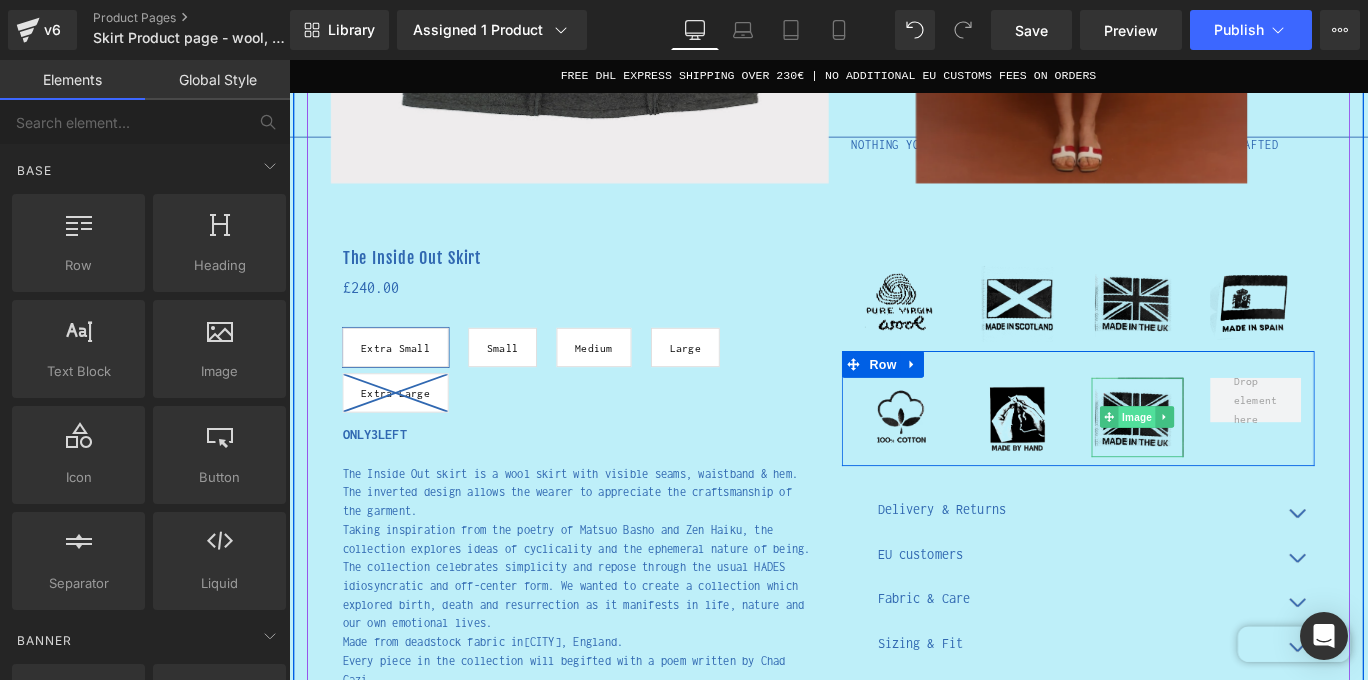 click on "Image" at bounding box center [1240, 460] 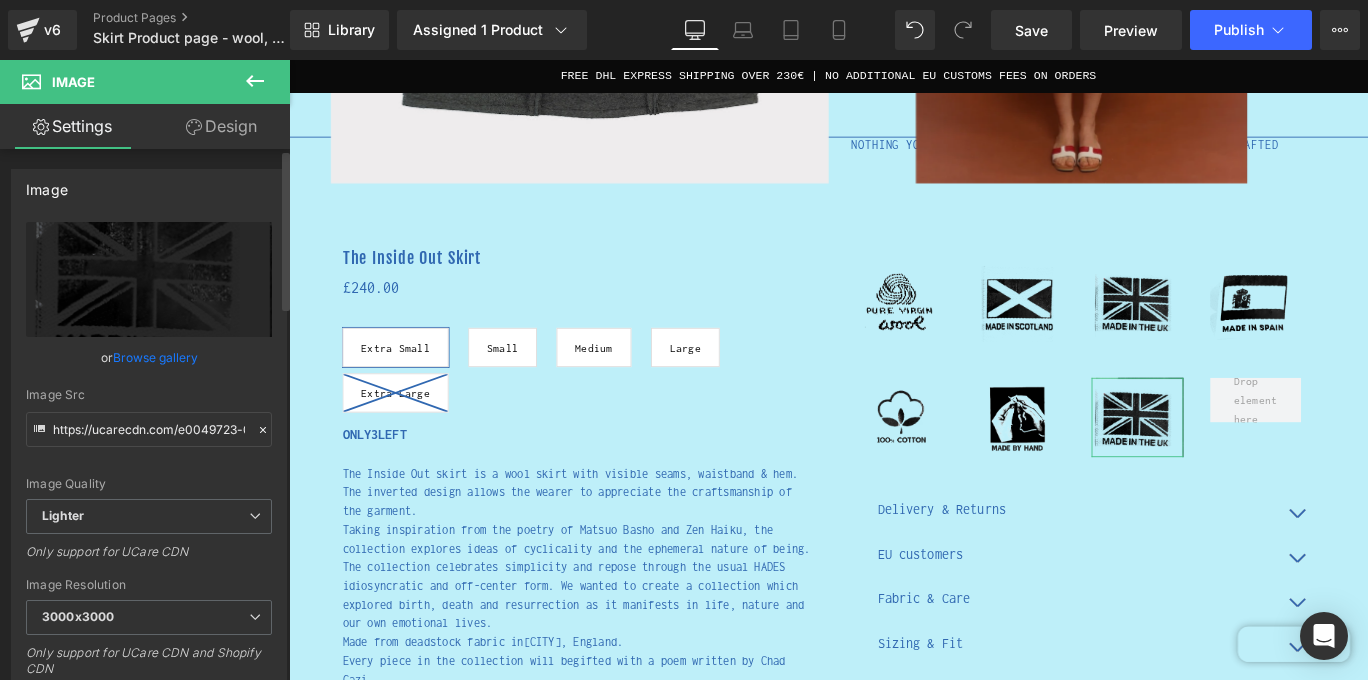 click on "Browse gallery" at bounding box center (155, 357) 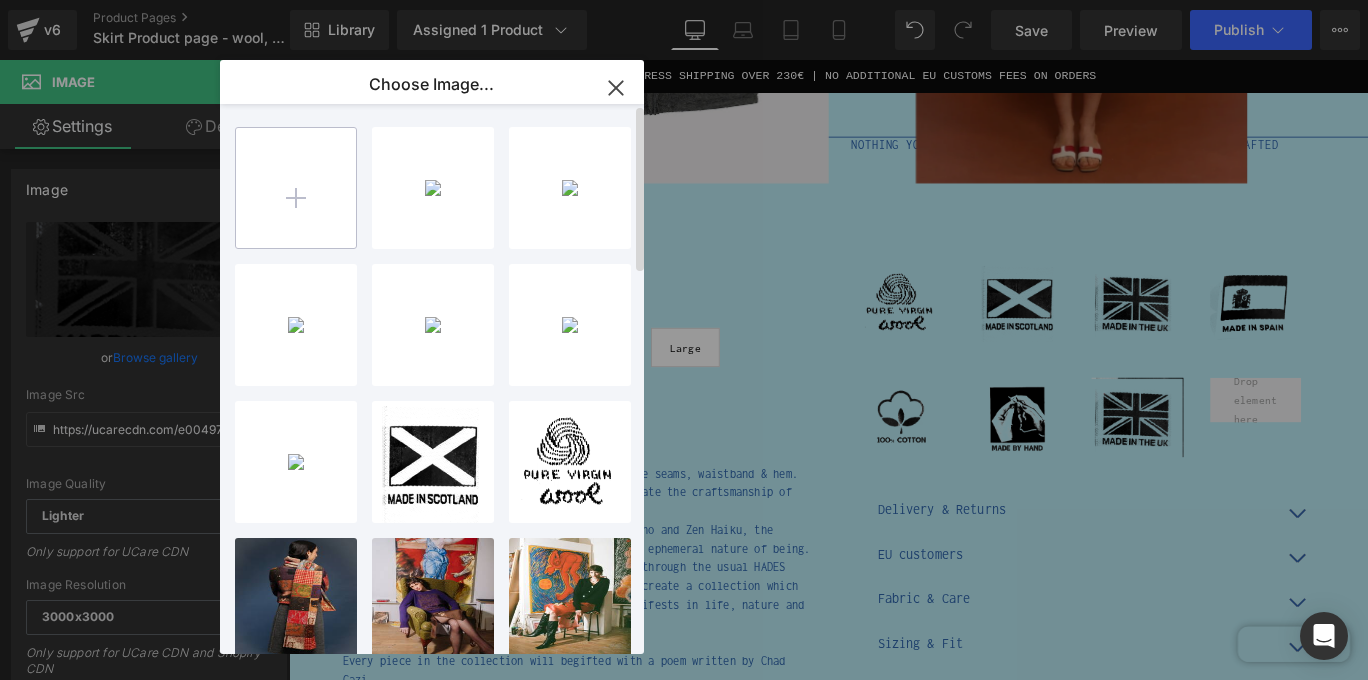 click at bounding box center (296, 188) 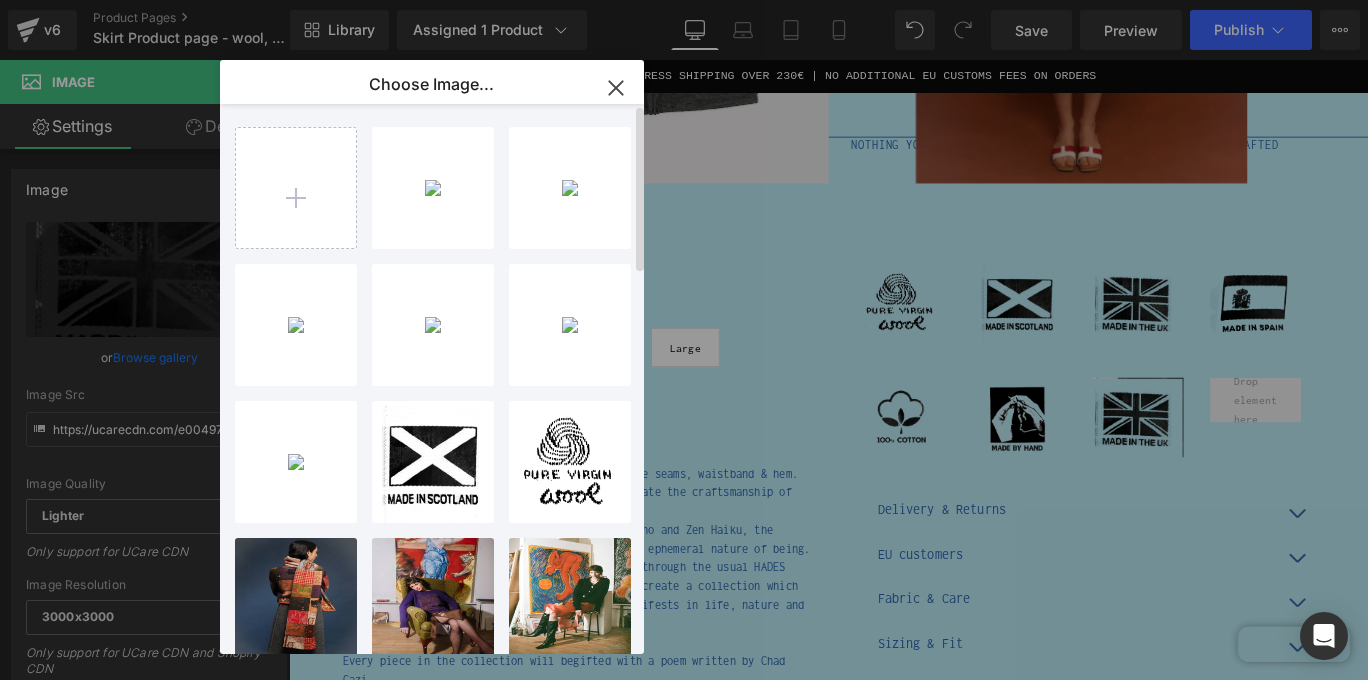 type on "C:\fakepath\DeadstockFabric.png" 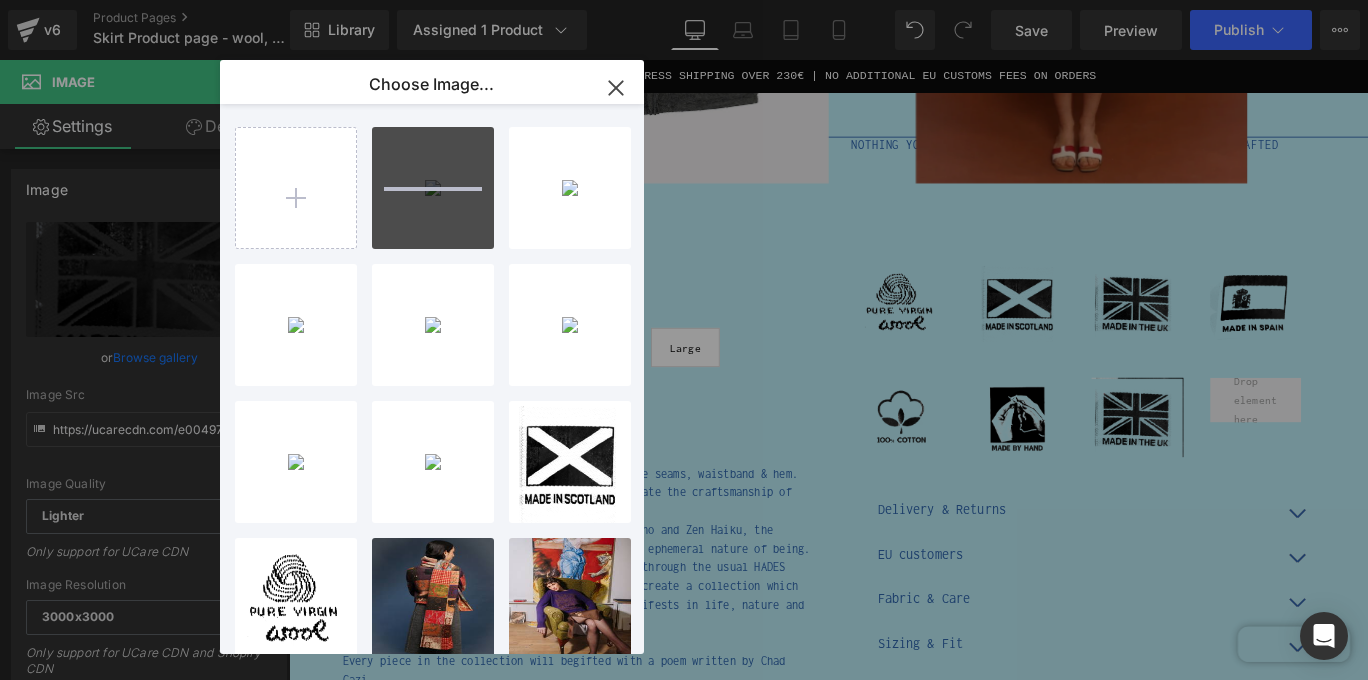 type 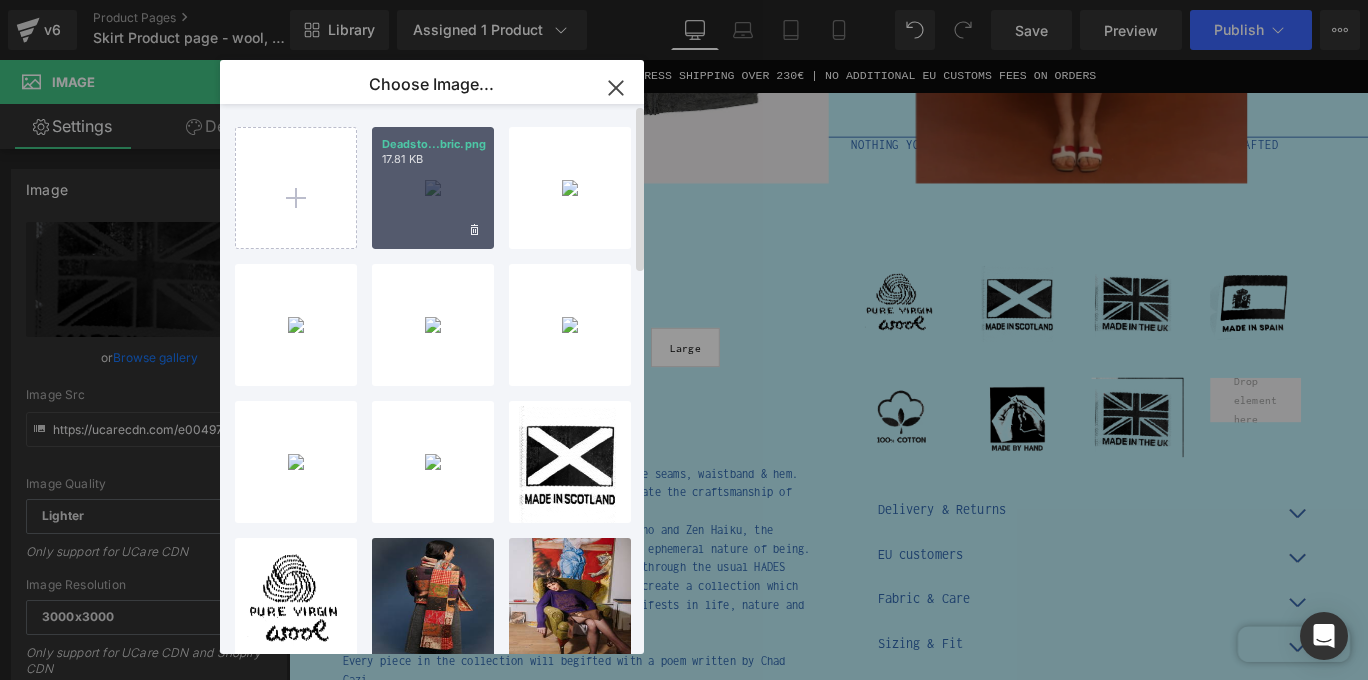 click on "Deadsto...bric.png 17.81 KB" at bounding box center (433, 188) 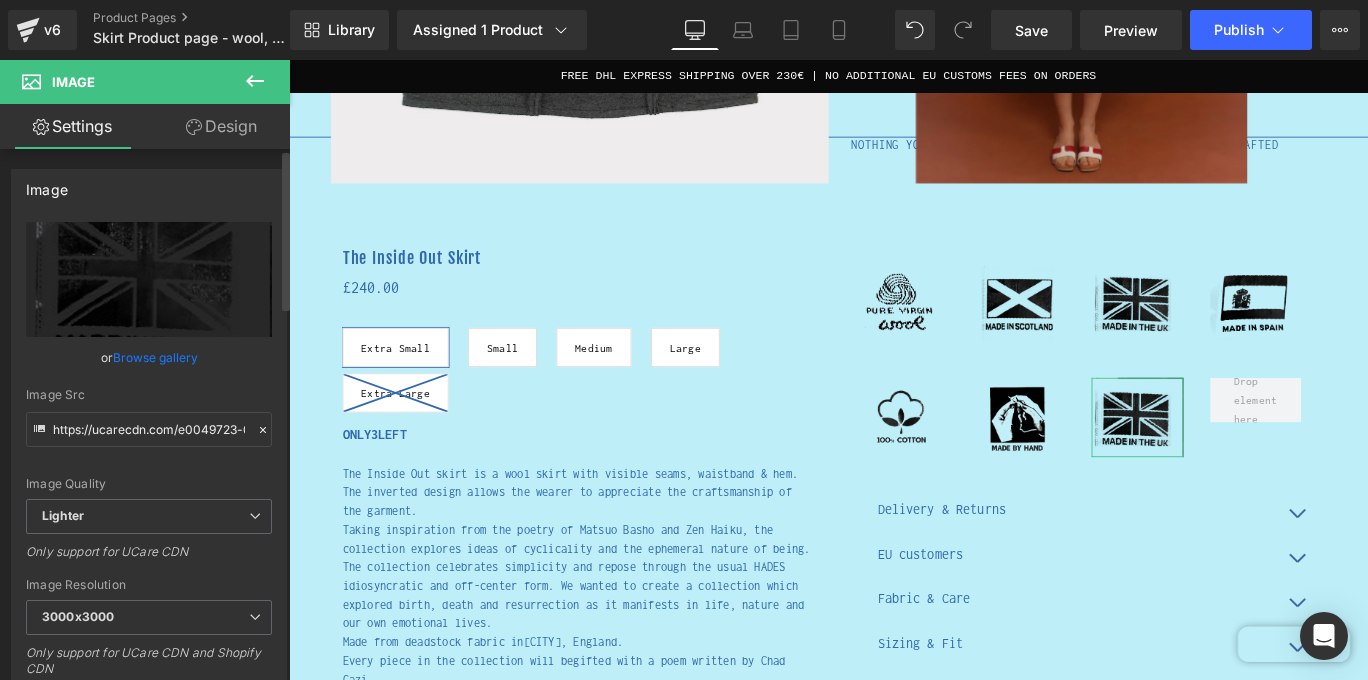 click on "Browse gallery" at bounding box center [155, 357] 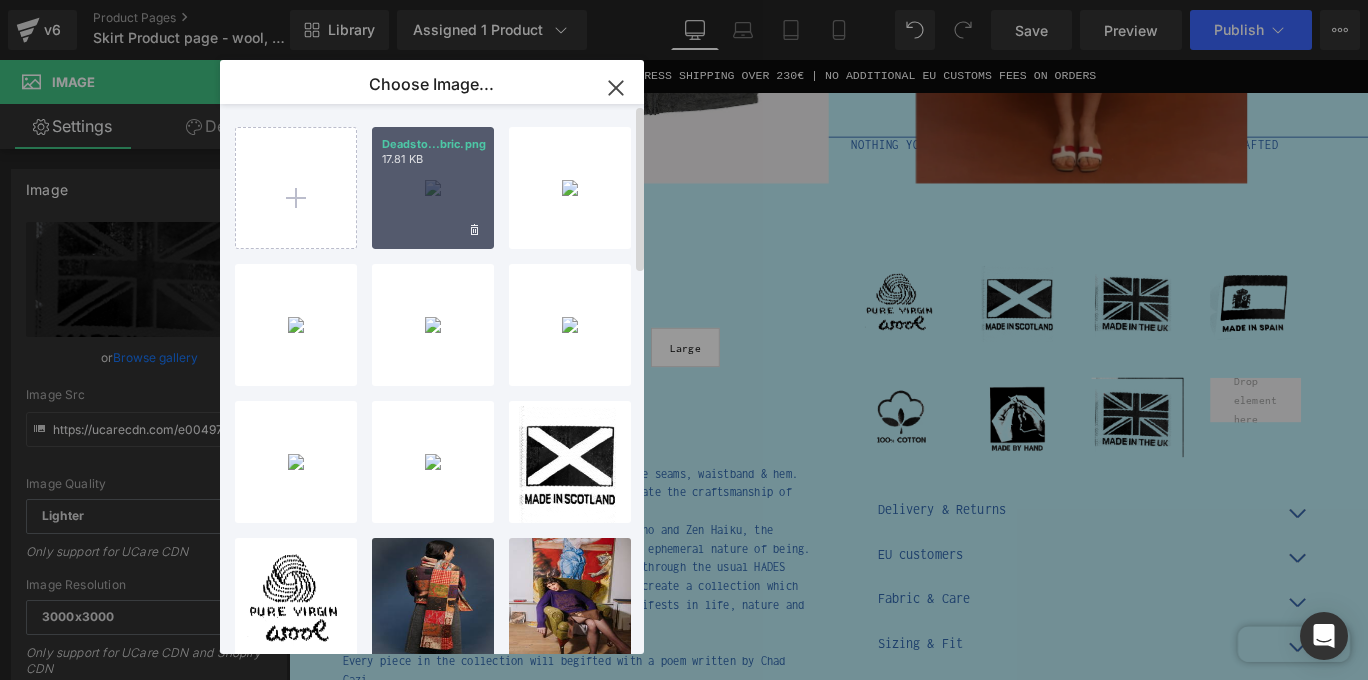 click on "Deadsto...bric.png 17.81 KB" at bounding box center [433, 188] 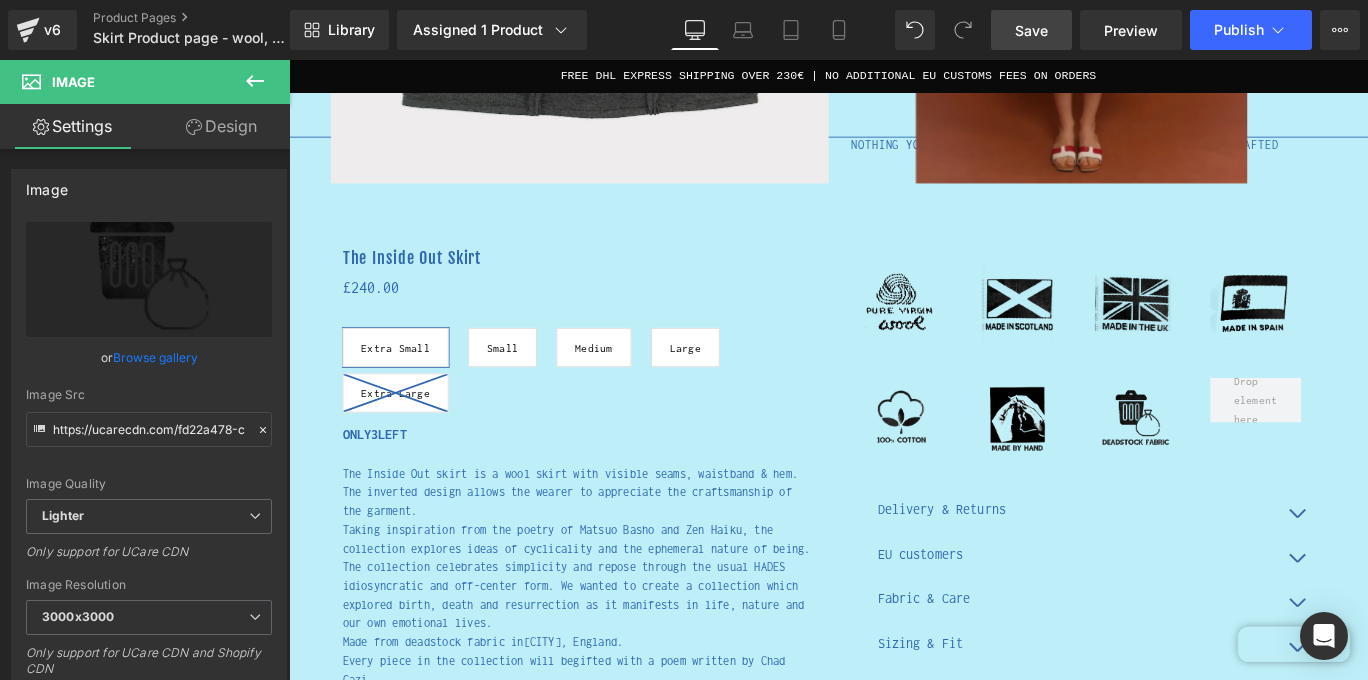 click on "Save" at bounding box center (1031, 30) 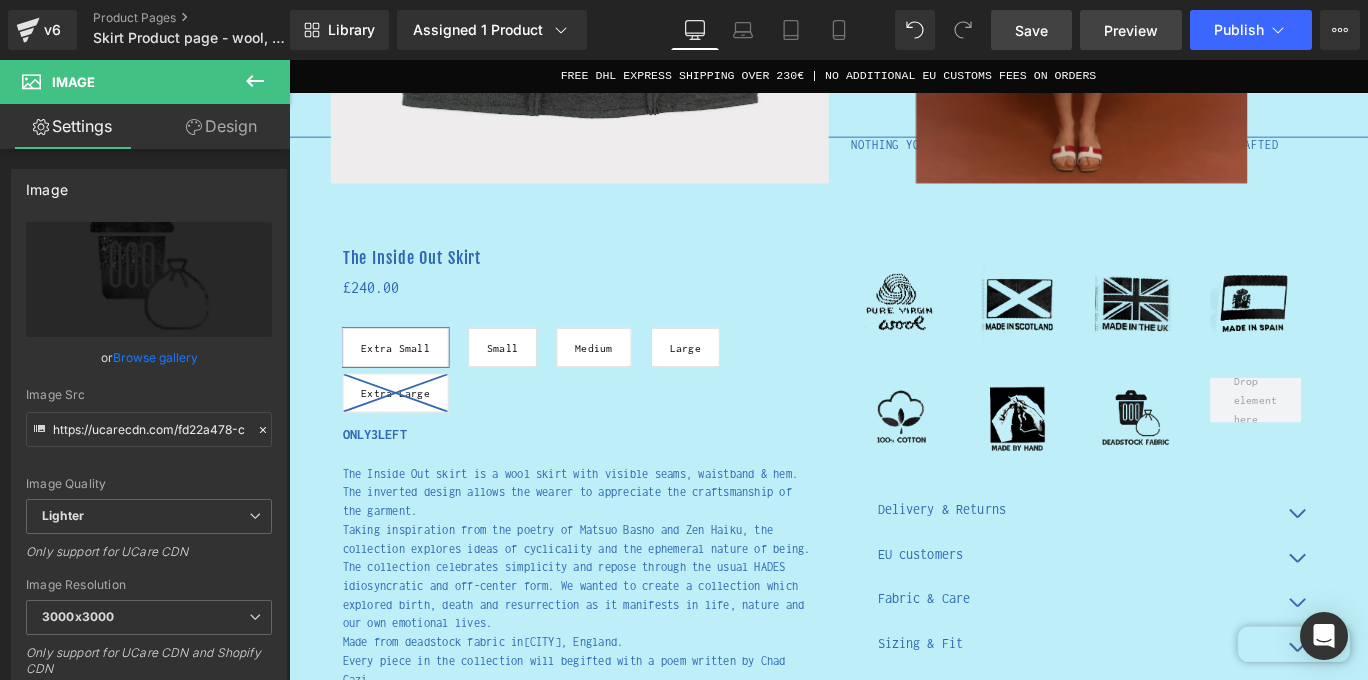 click on "Preview" at bounding box center (1131, 30) 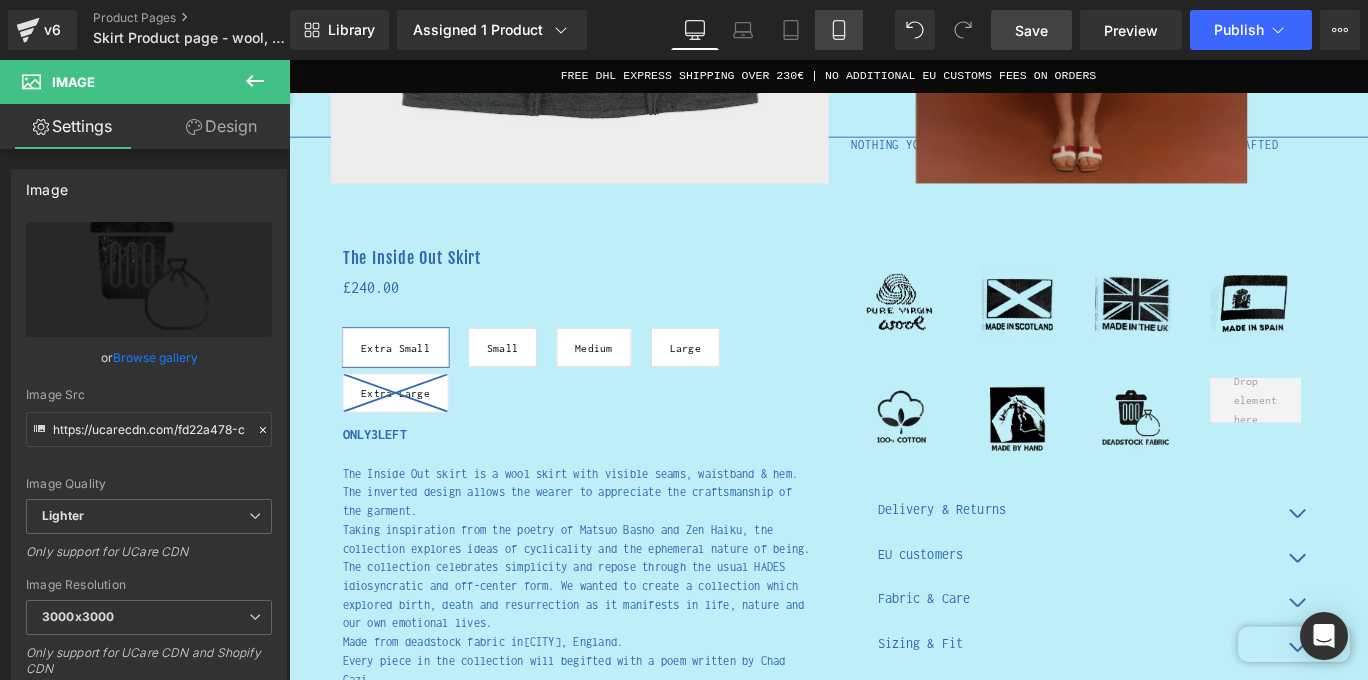 click 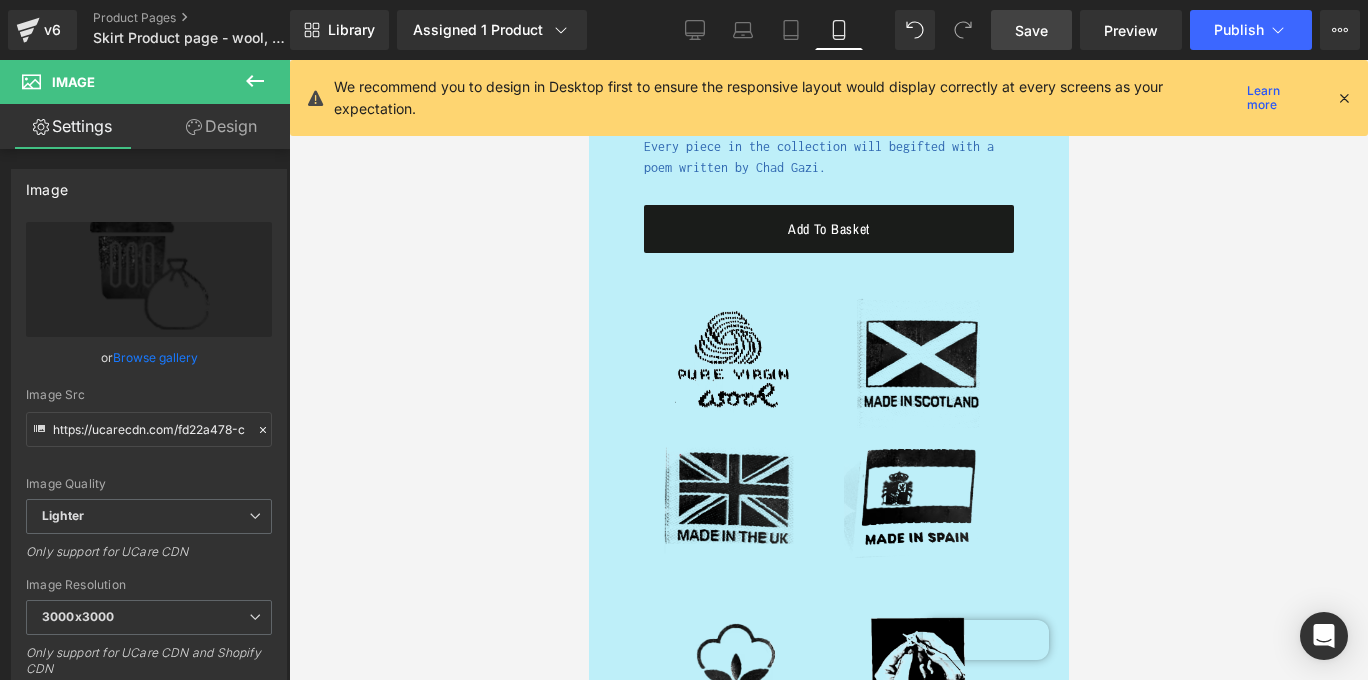 scroll, scrollTop: 2686, scrollLeft: 0, axis: vertical 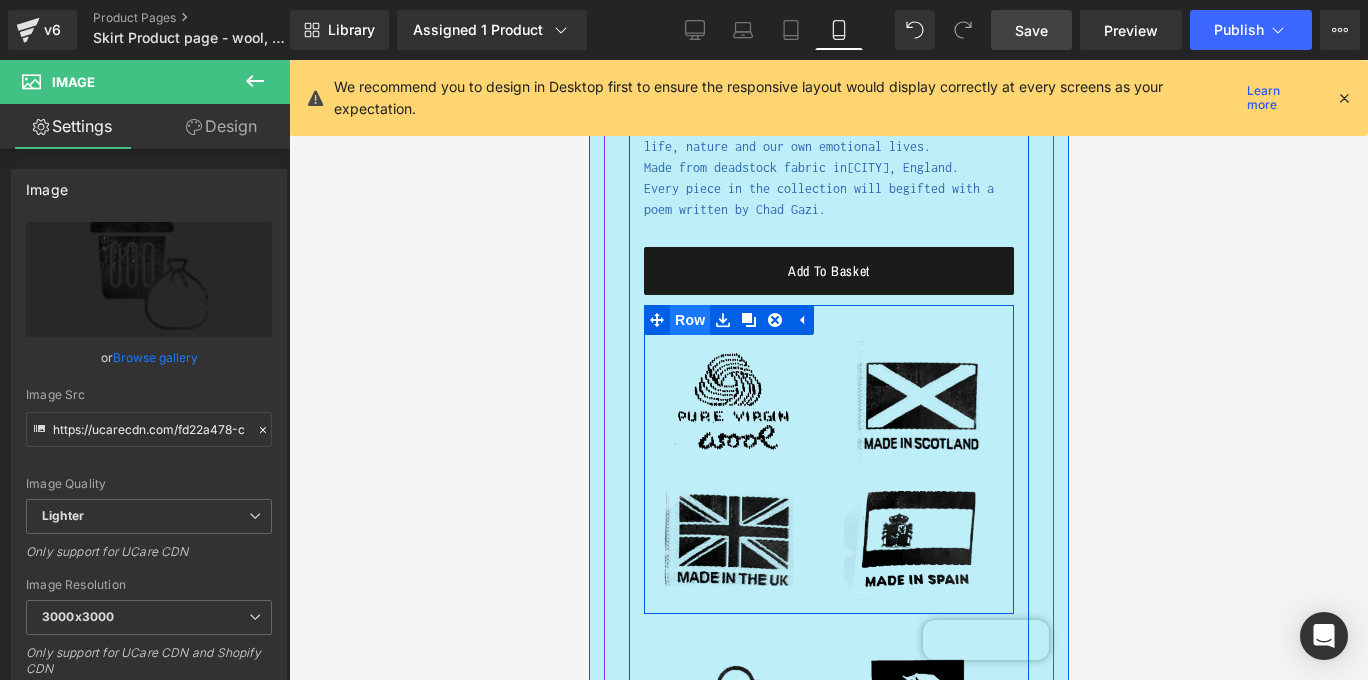 click on "Row" at bounding box center (689, 320) 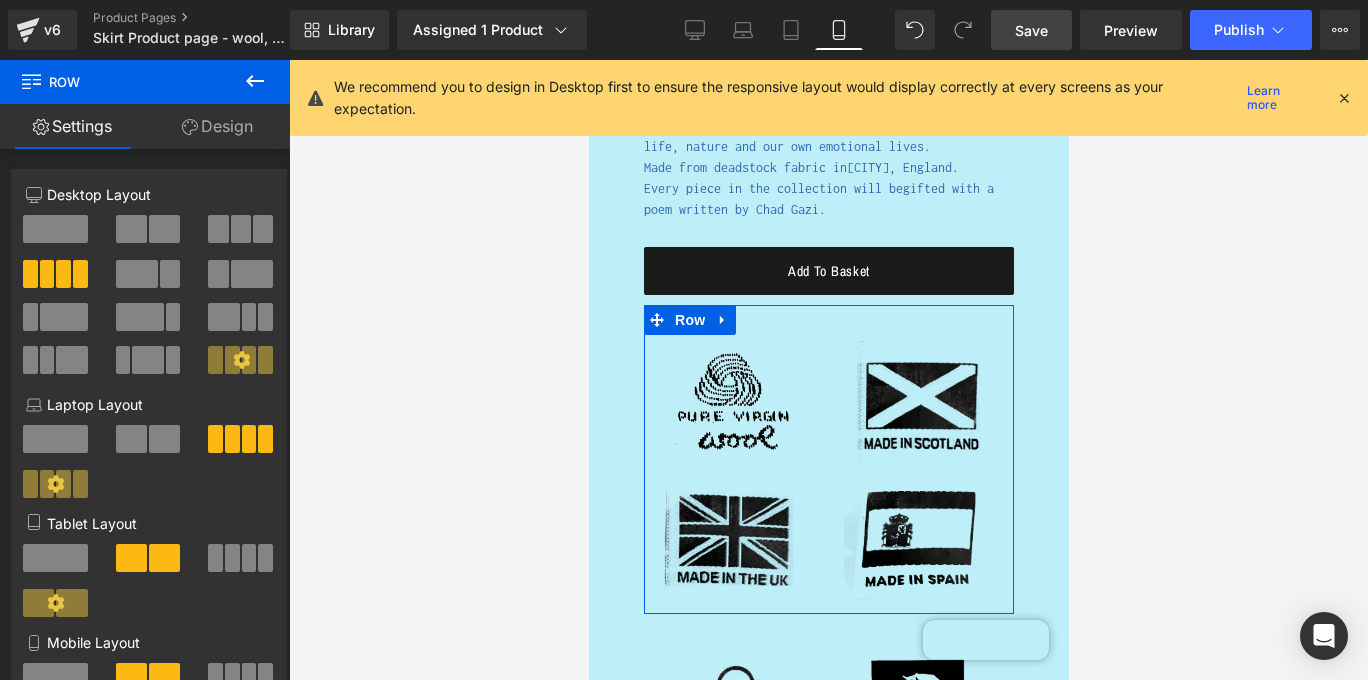click on "Design" at bounding box center (217, 126) 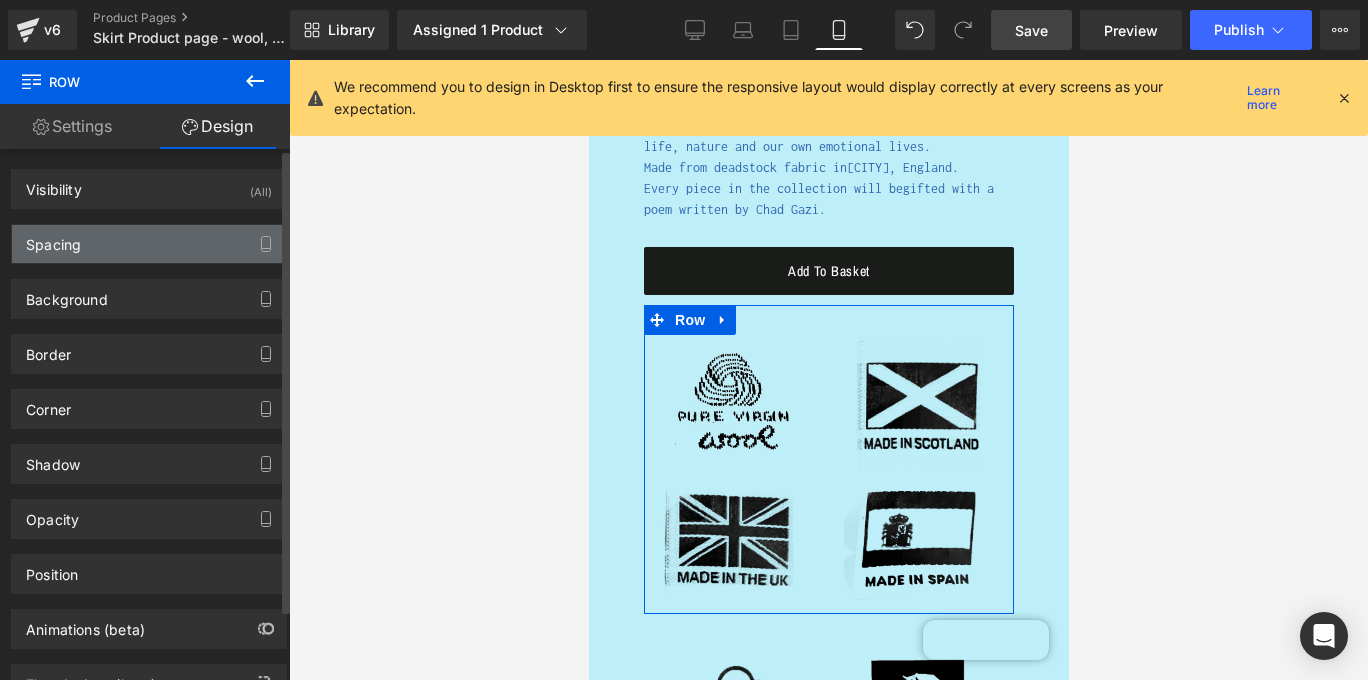 click on "Spacing" at bounding box center [149, 244] 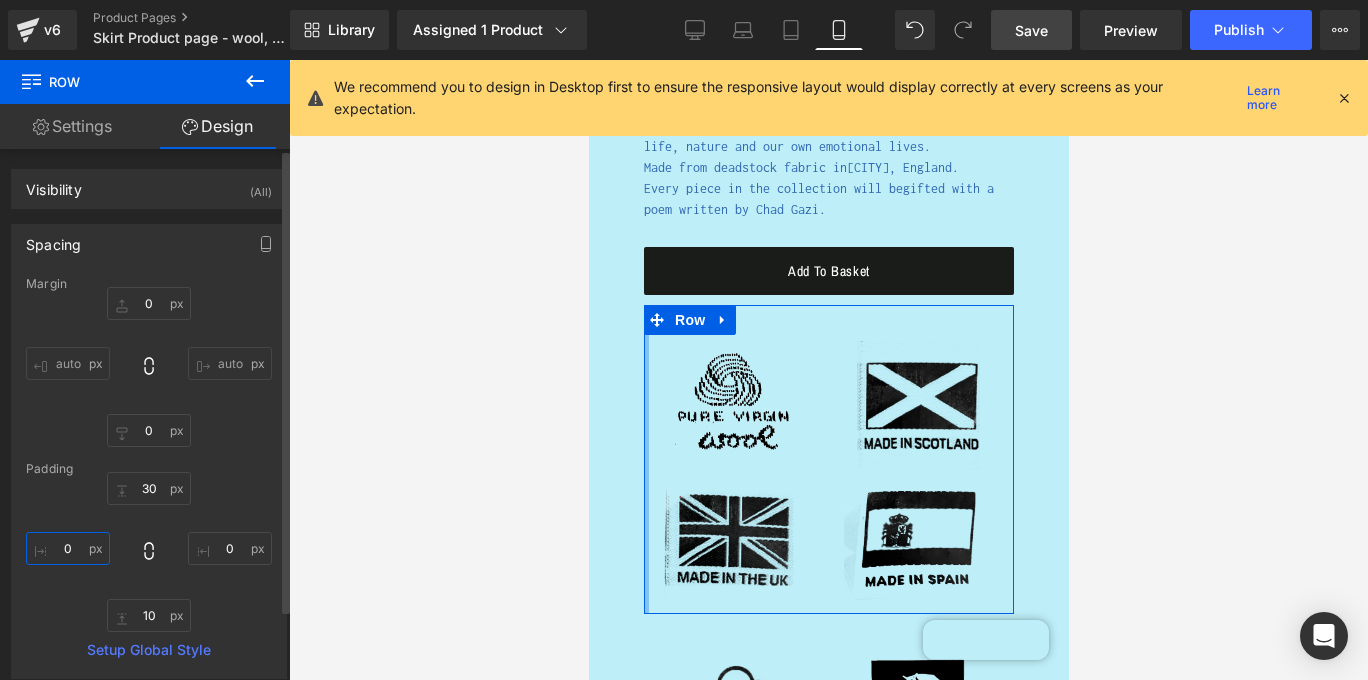 click on "0" at bounding box center [68, 548] 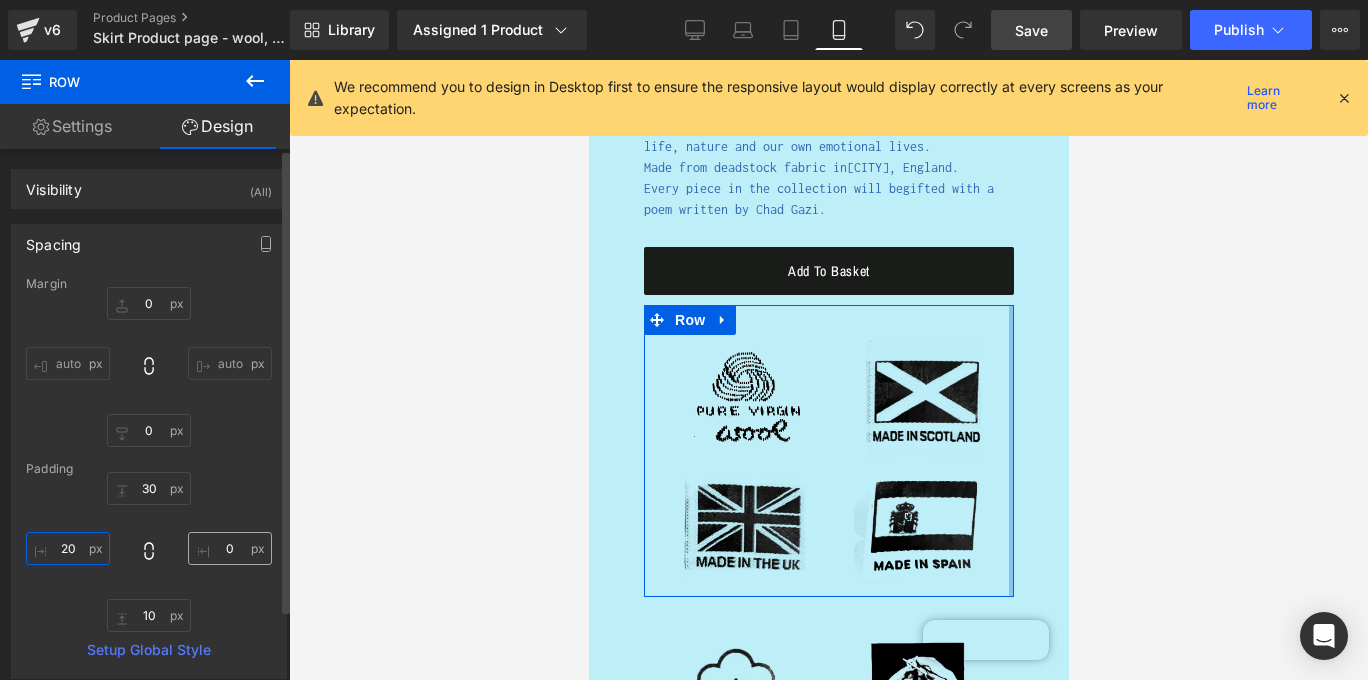type on "20" 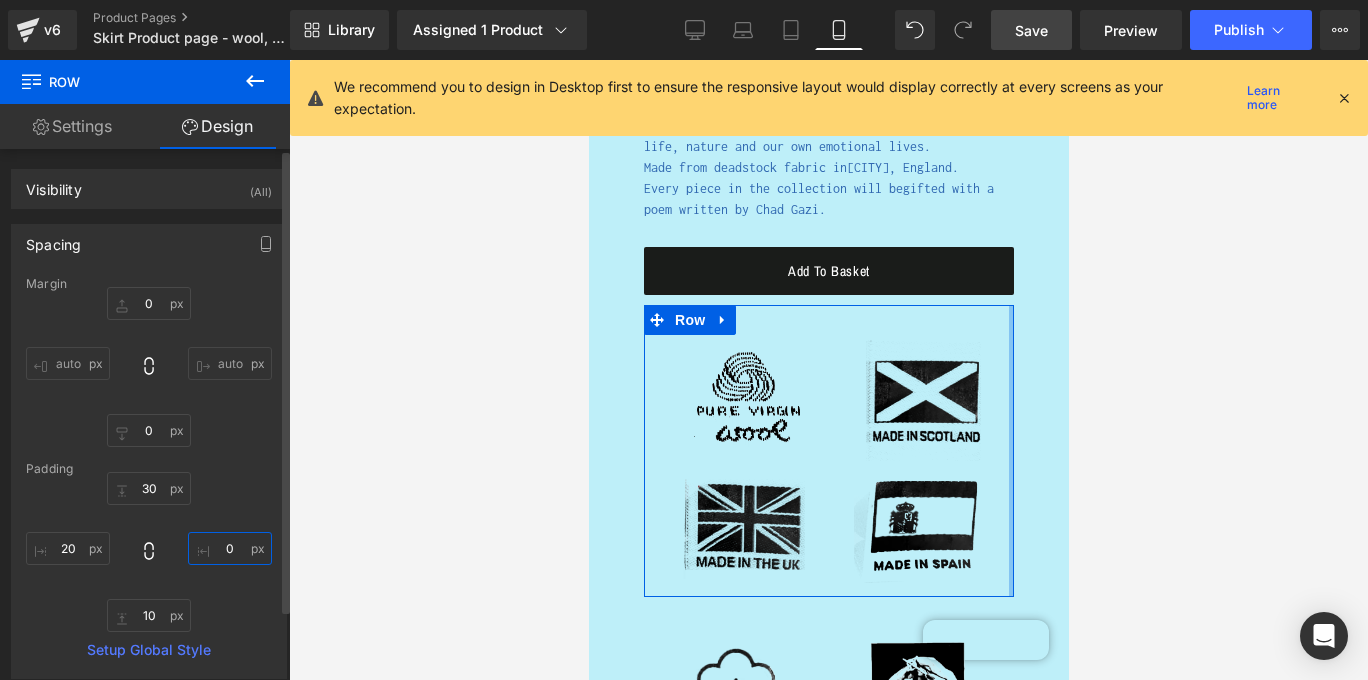 click on "0" at bounding box center [230, 548] 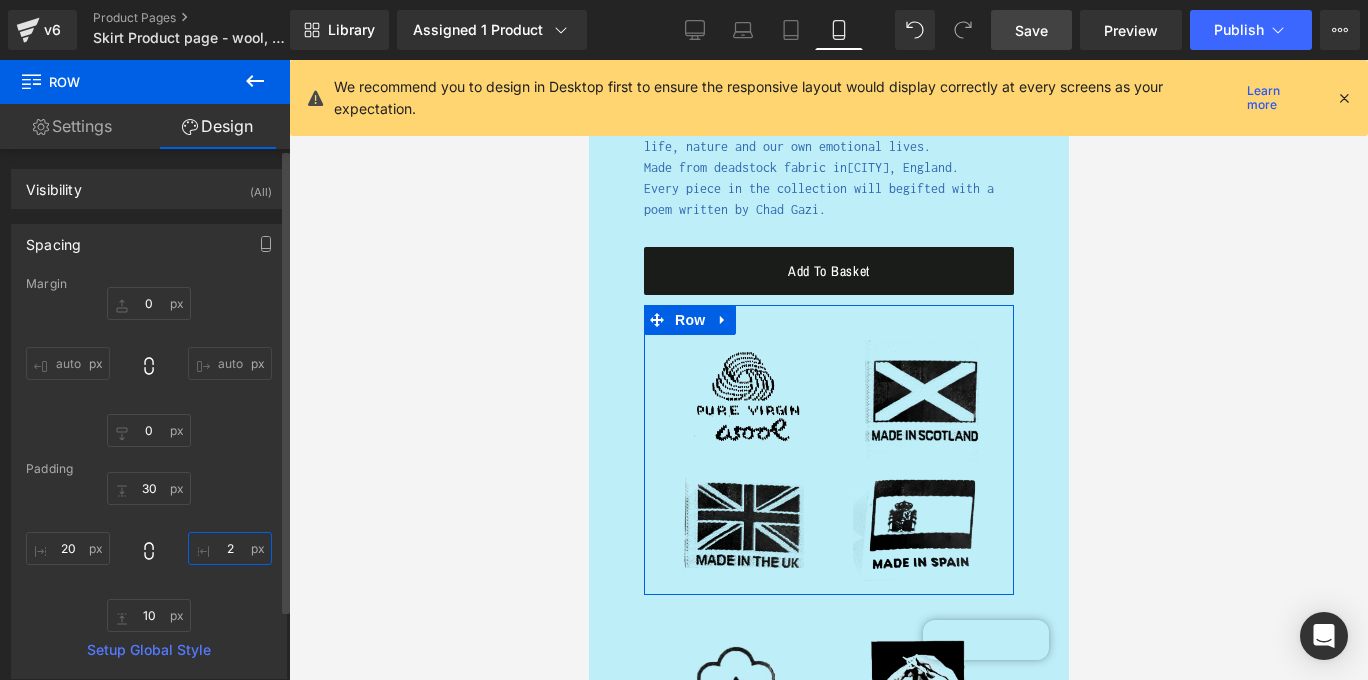 type on "20" 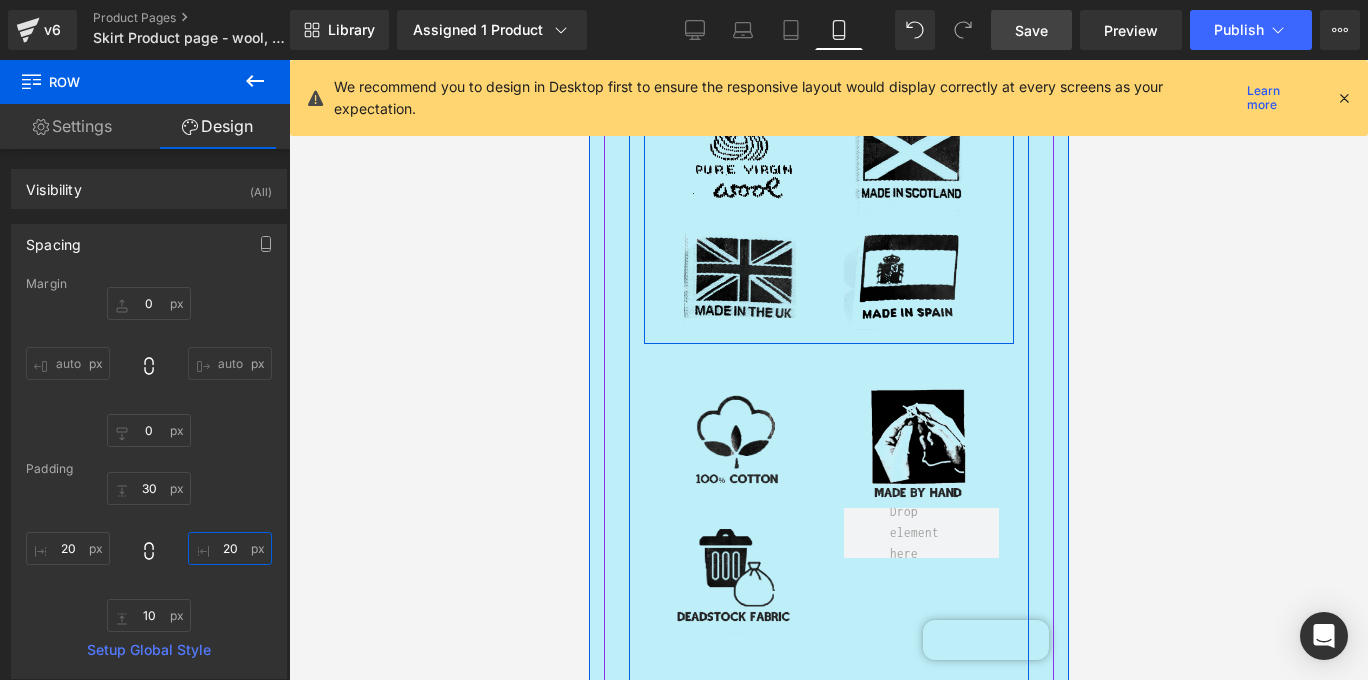 scroll, scrollTop: 2944, scrollLeft: 0, axis: vertical 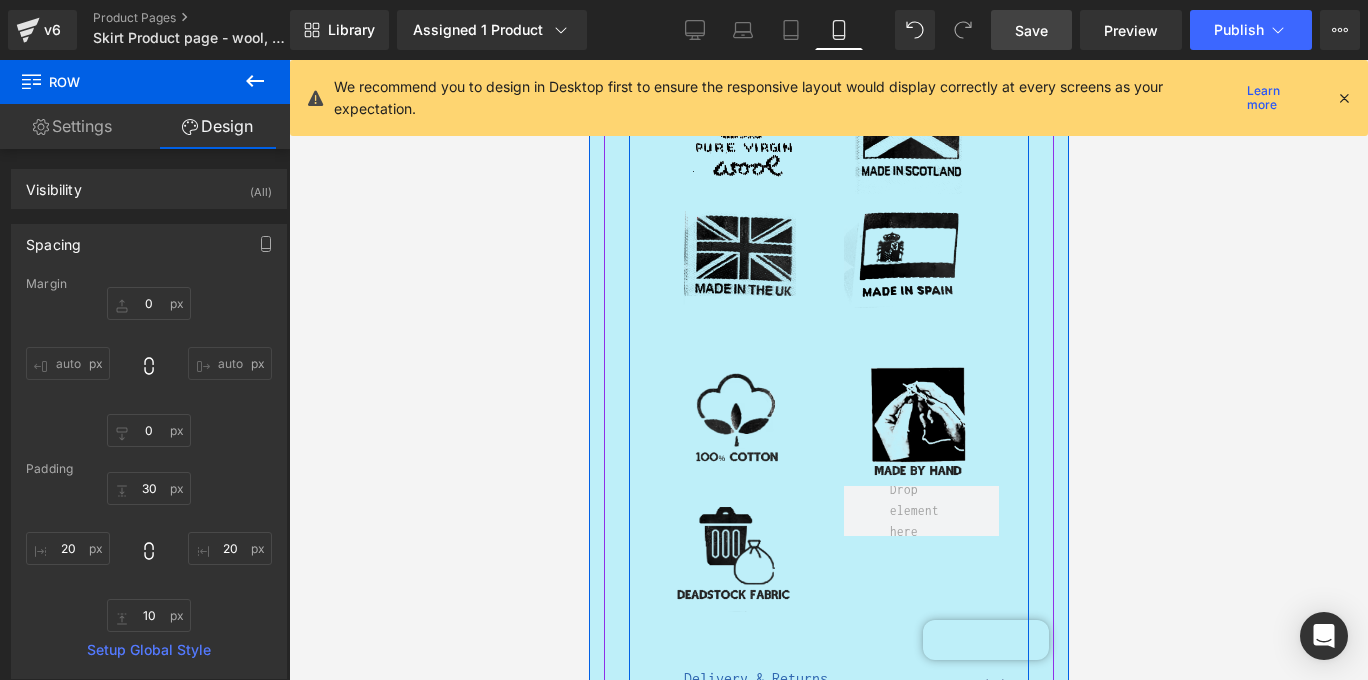 click at bounding box center (920, 419) 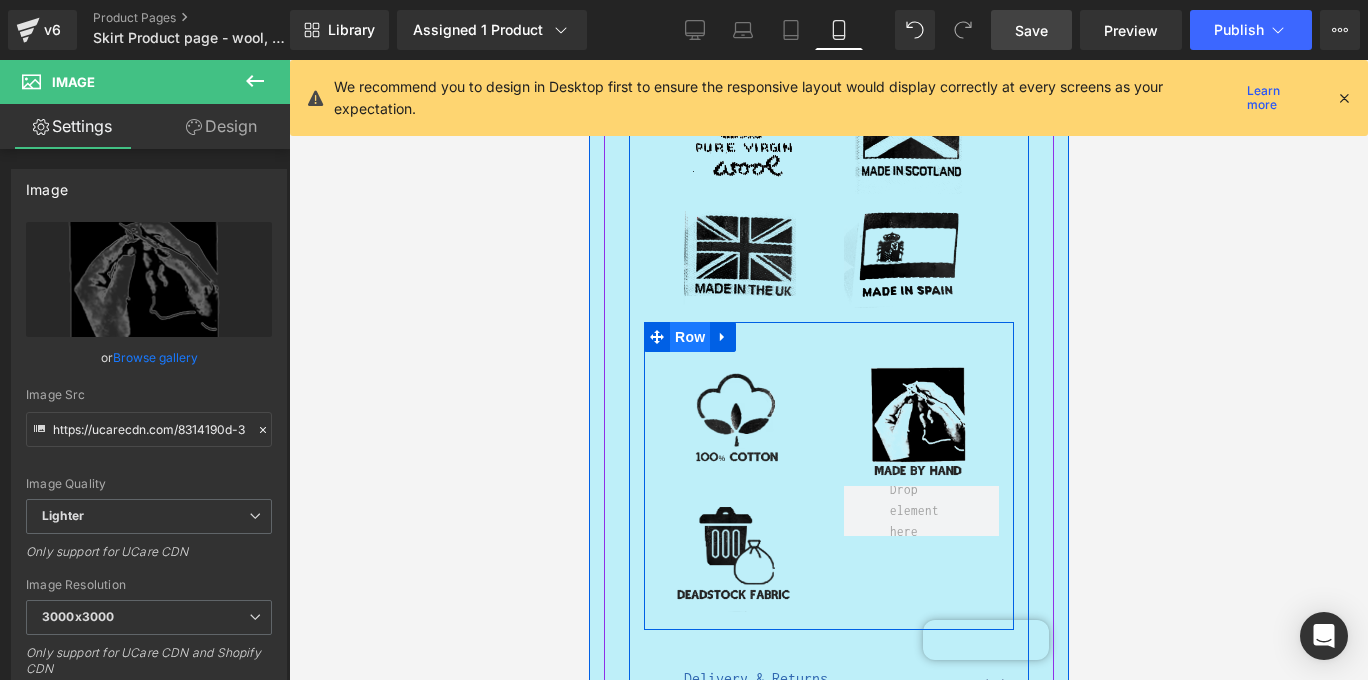 click on "Row" at bounding box center (689, 337) 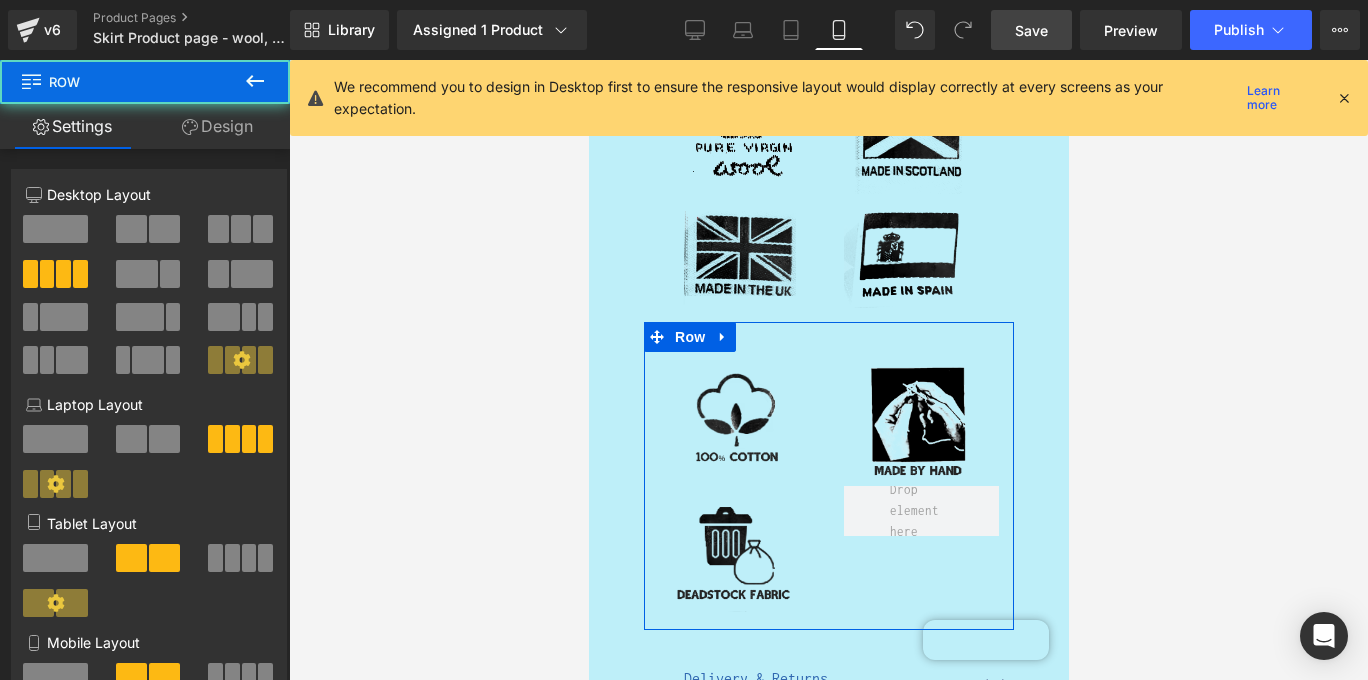 click on "Design" at bounding box center (217, 126) 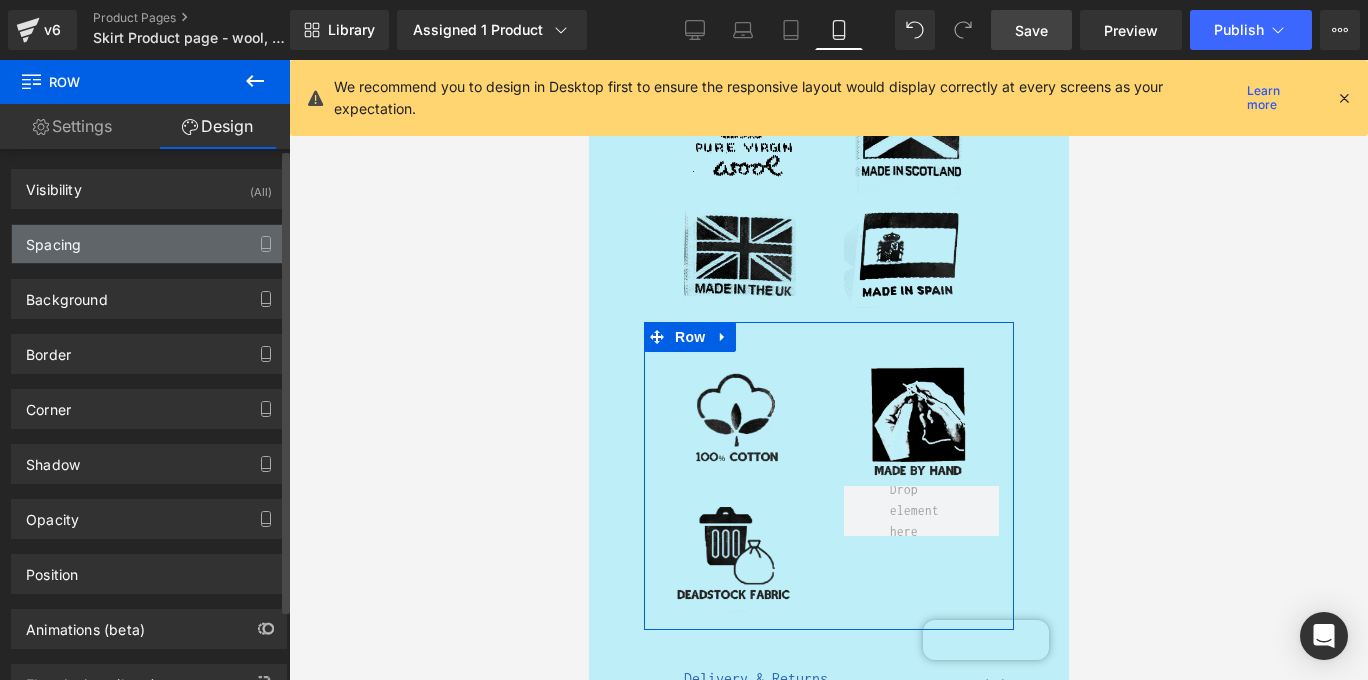click on "Spacing" at bounding box center [149, 244] 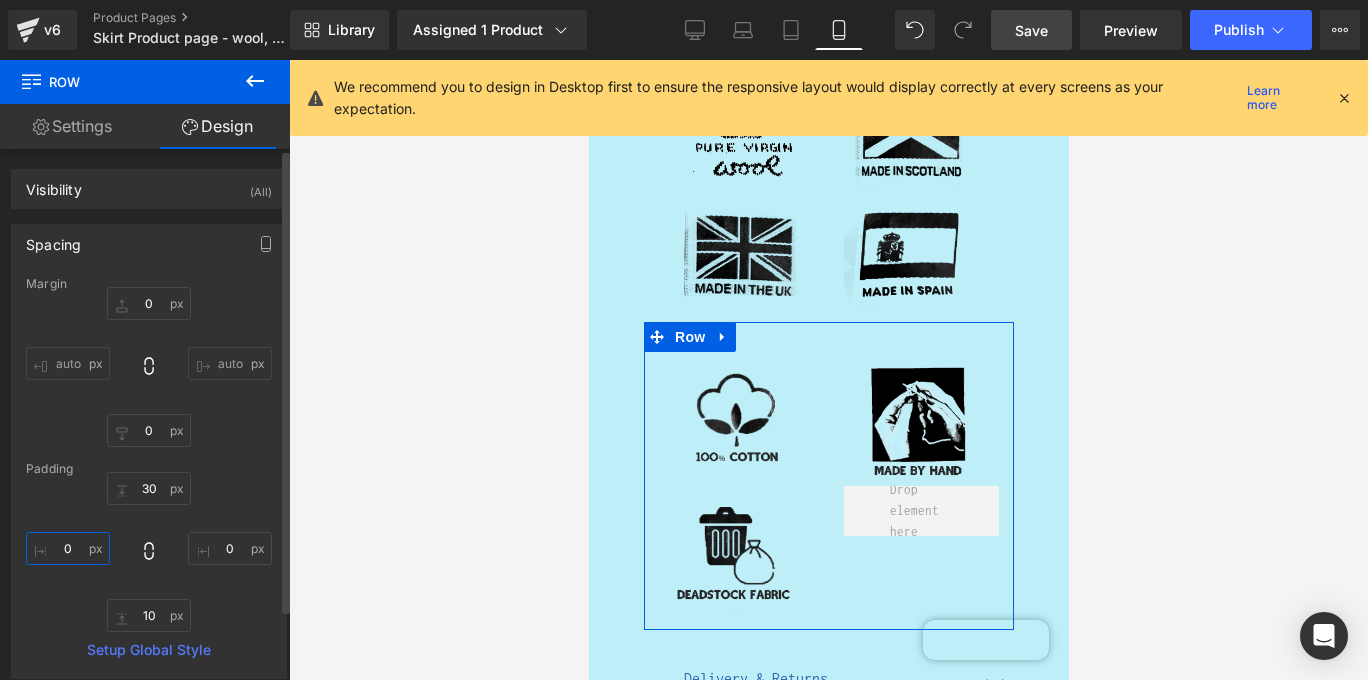 click on "0" at bounding box center (68, 548) 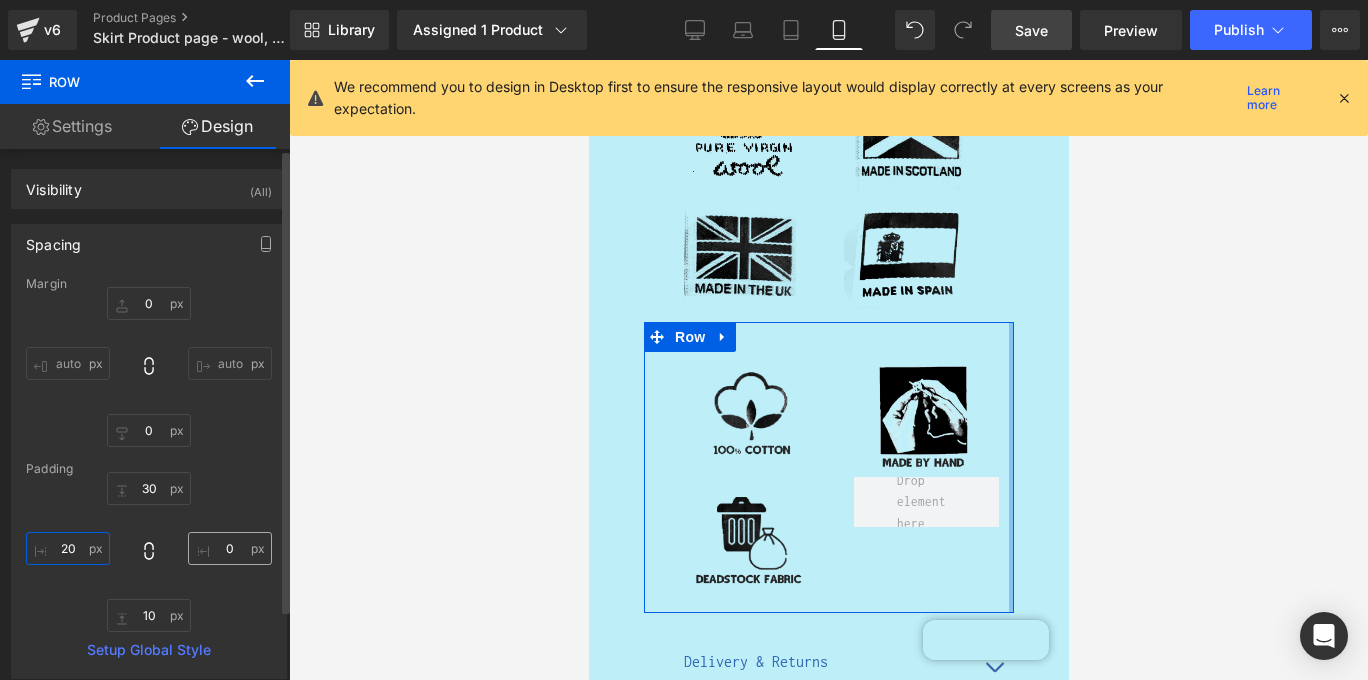 type on "20" 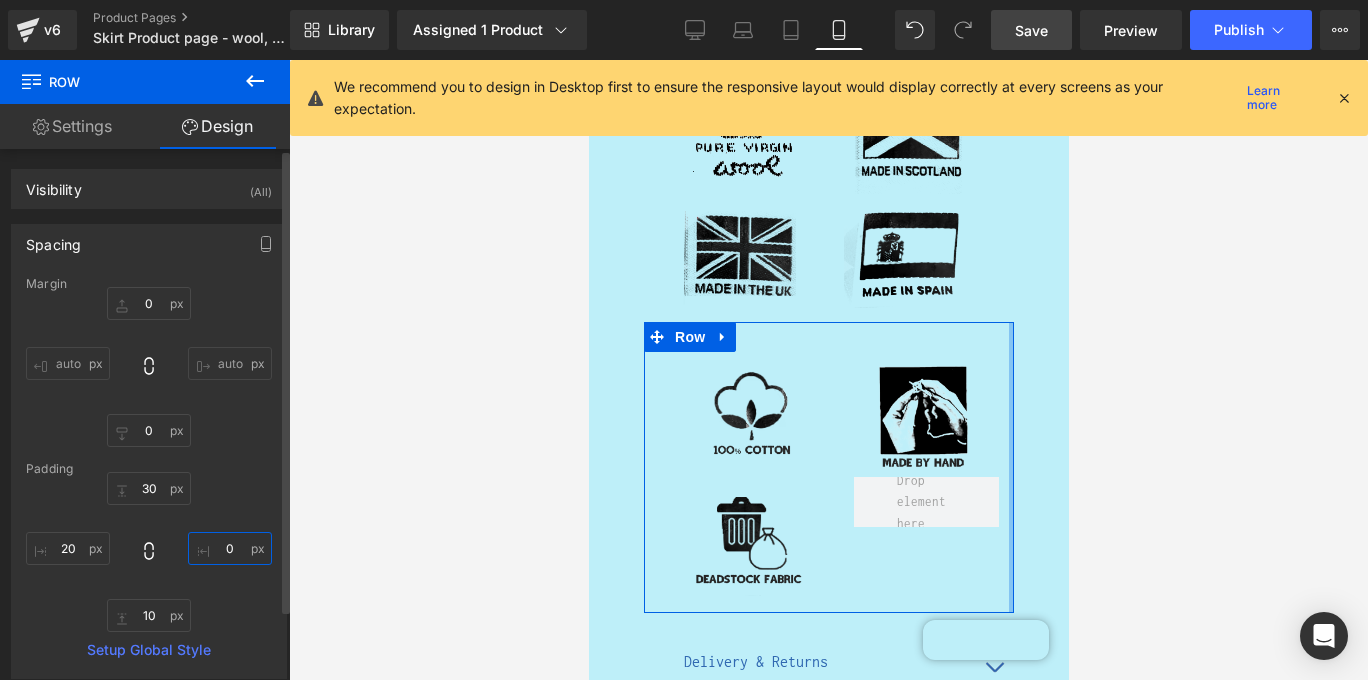 click on "0" at bounding box center [230, 548] 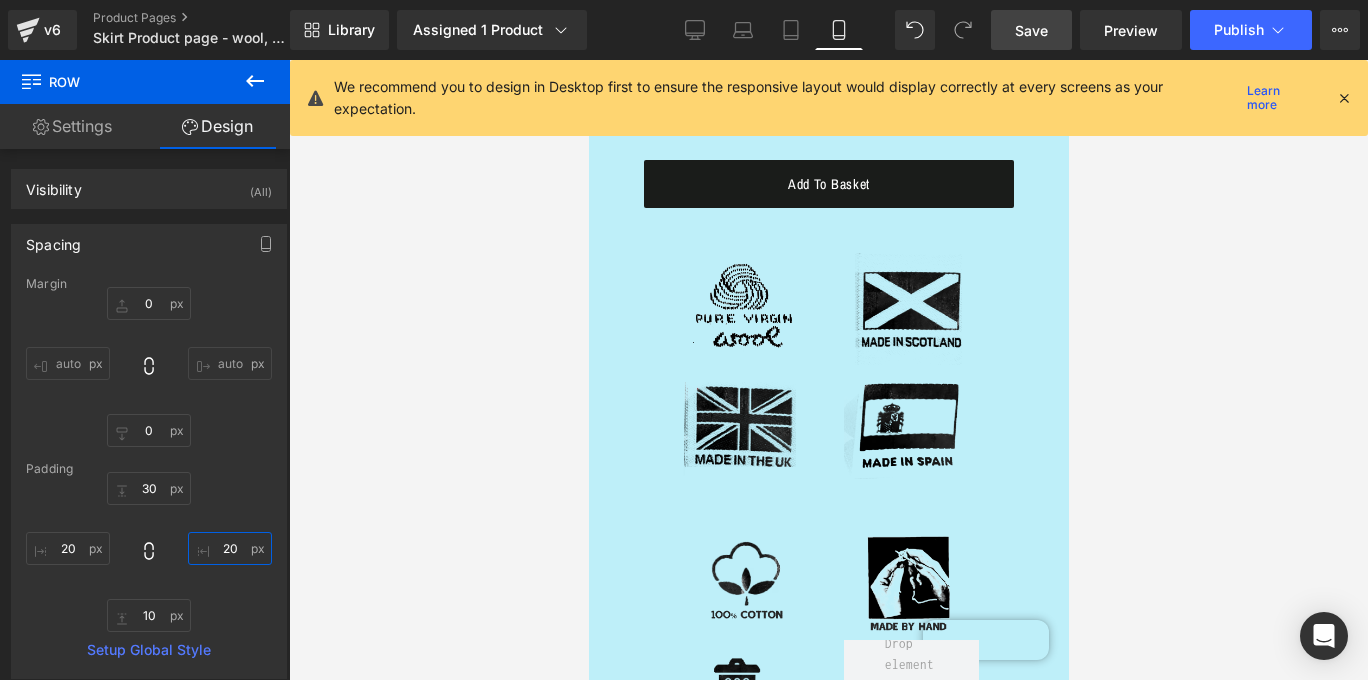 scroll, scrollTop: 2772, scrollLeft: 0, axis: vertical 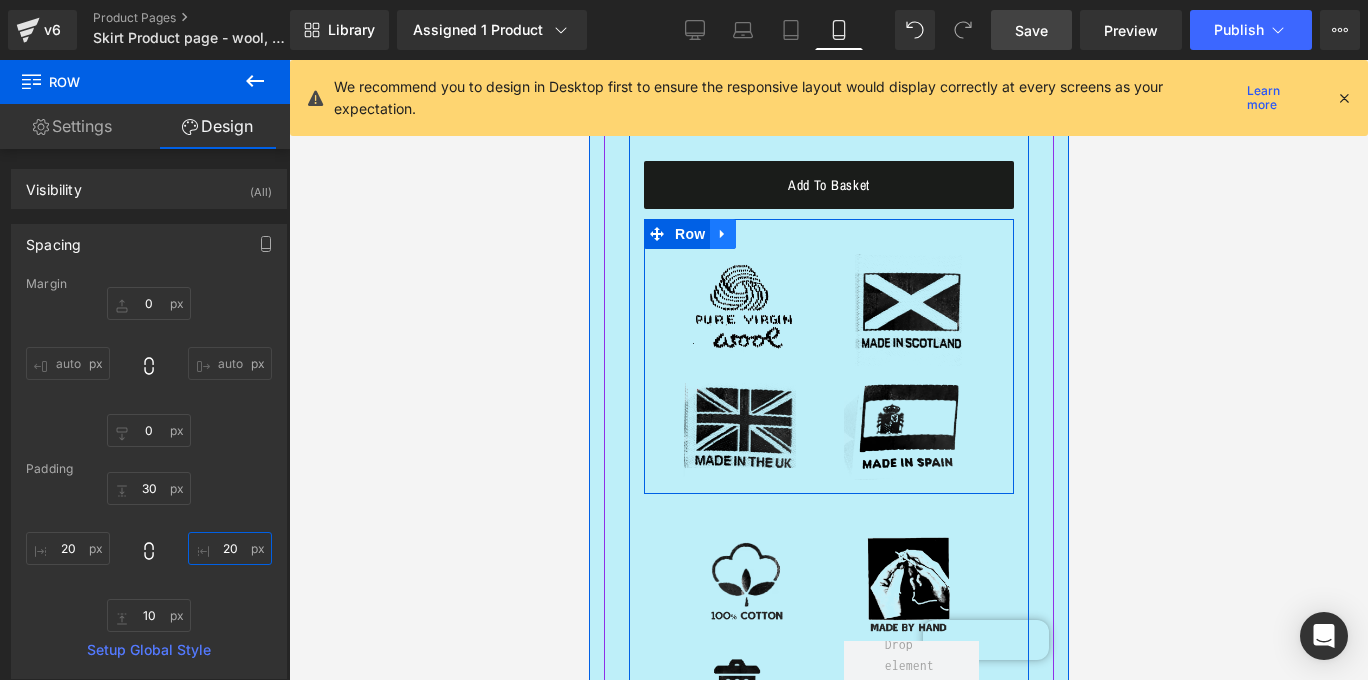 type on "20" 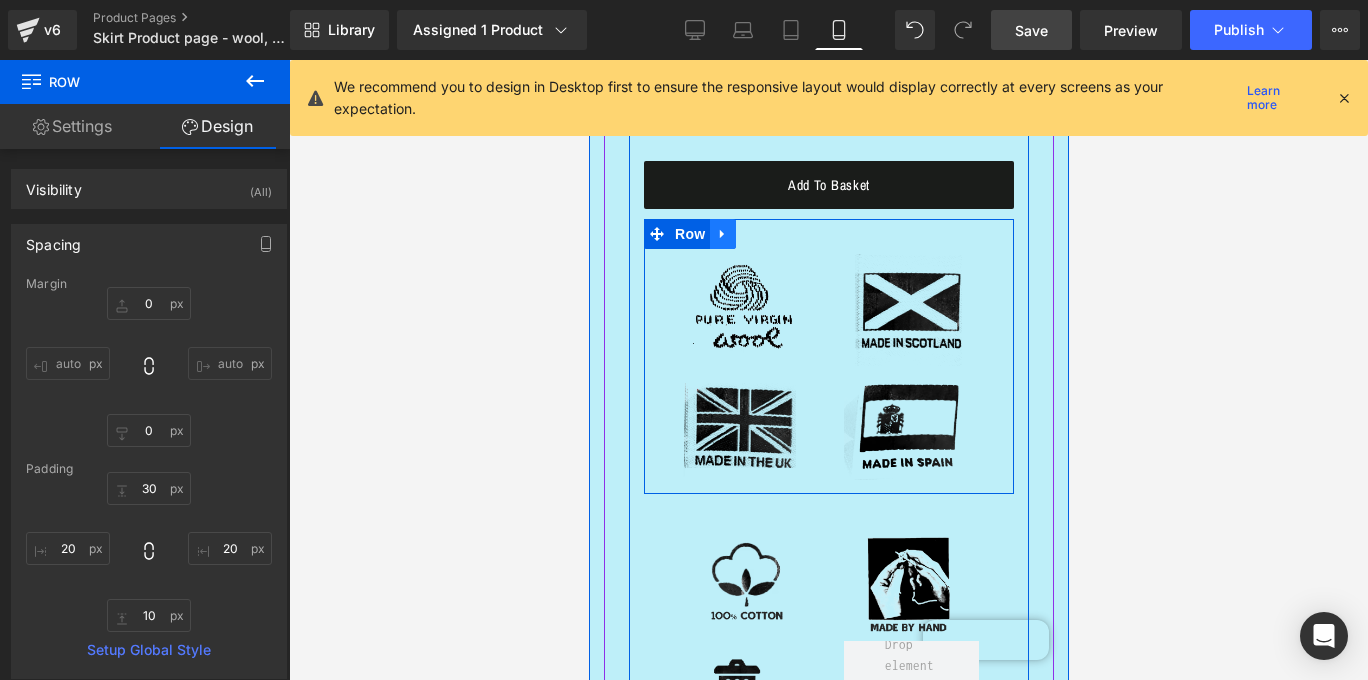 click 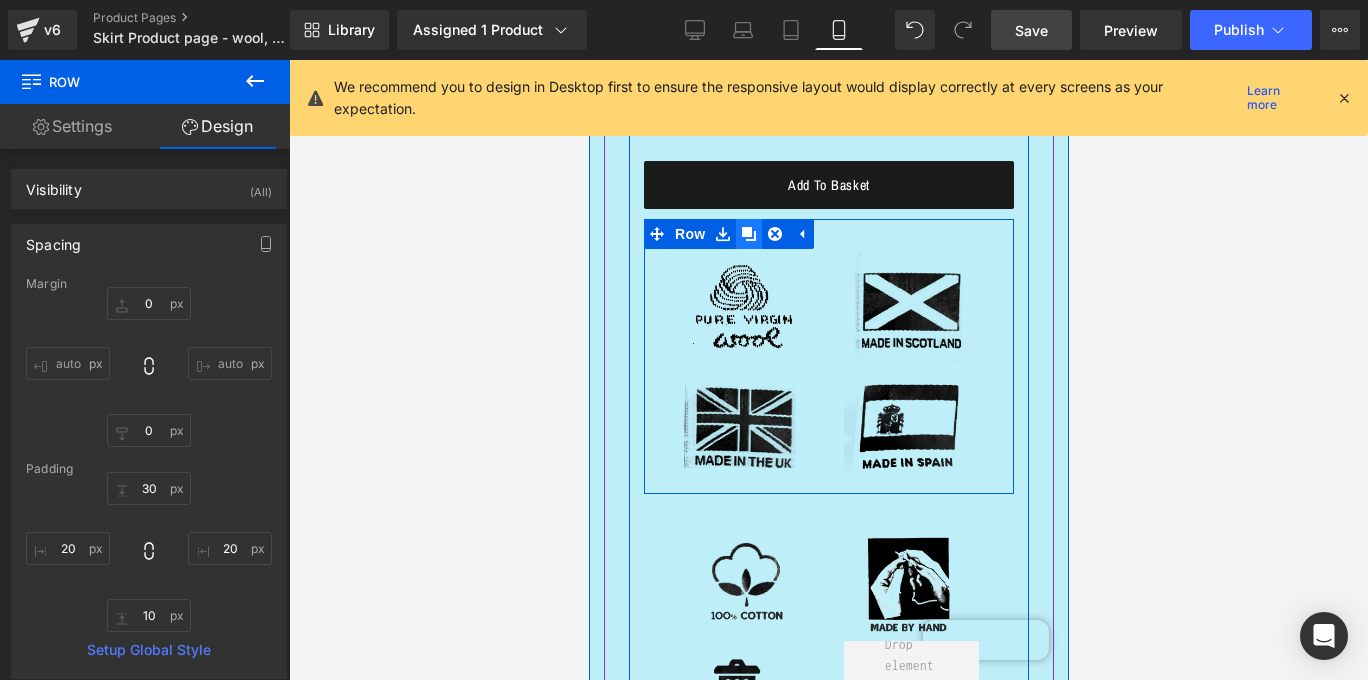 click 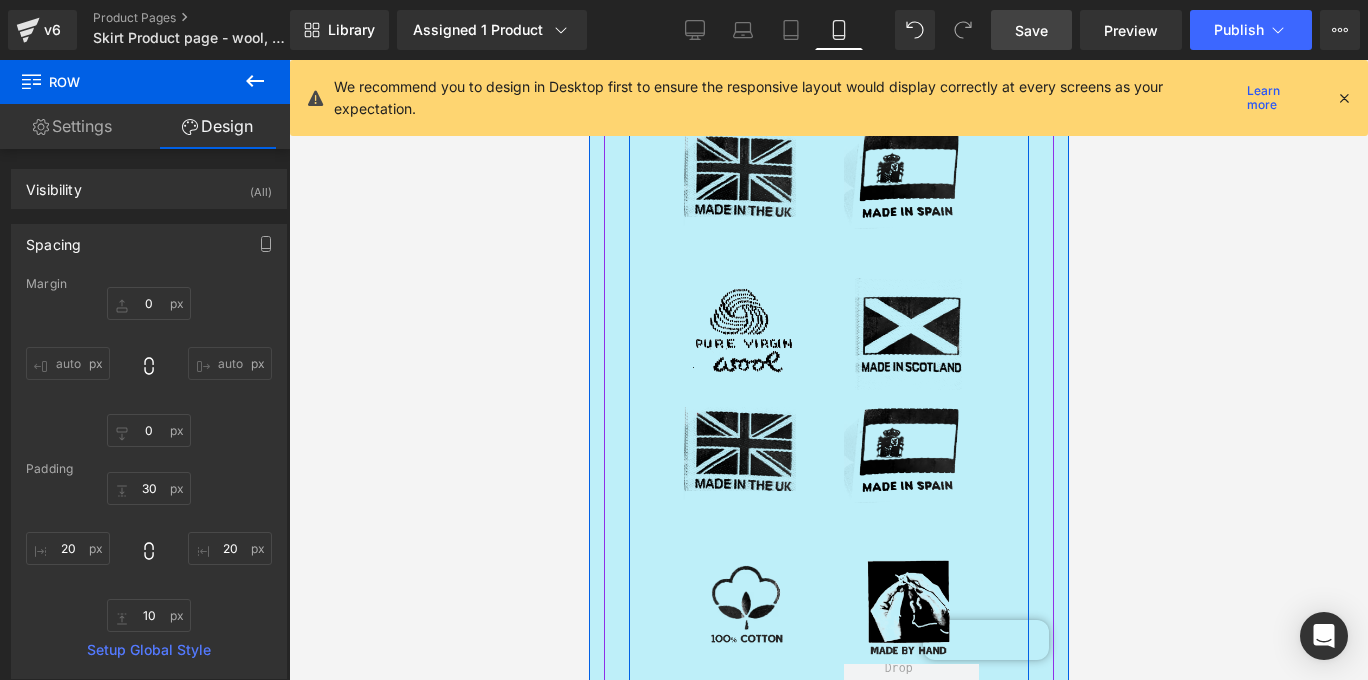 scroll, scrollTop: 3002, scrollLeft: 0, axis: vertical 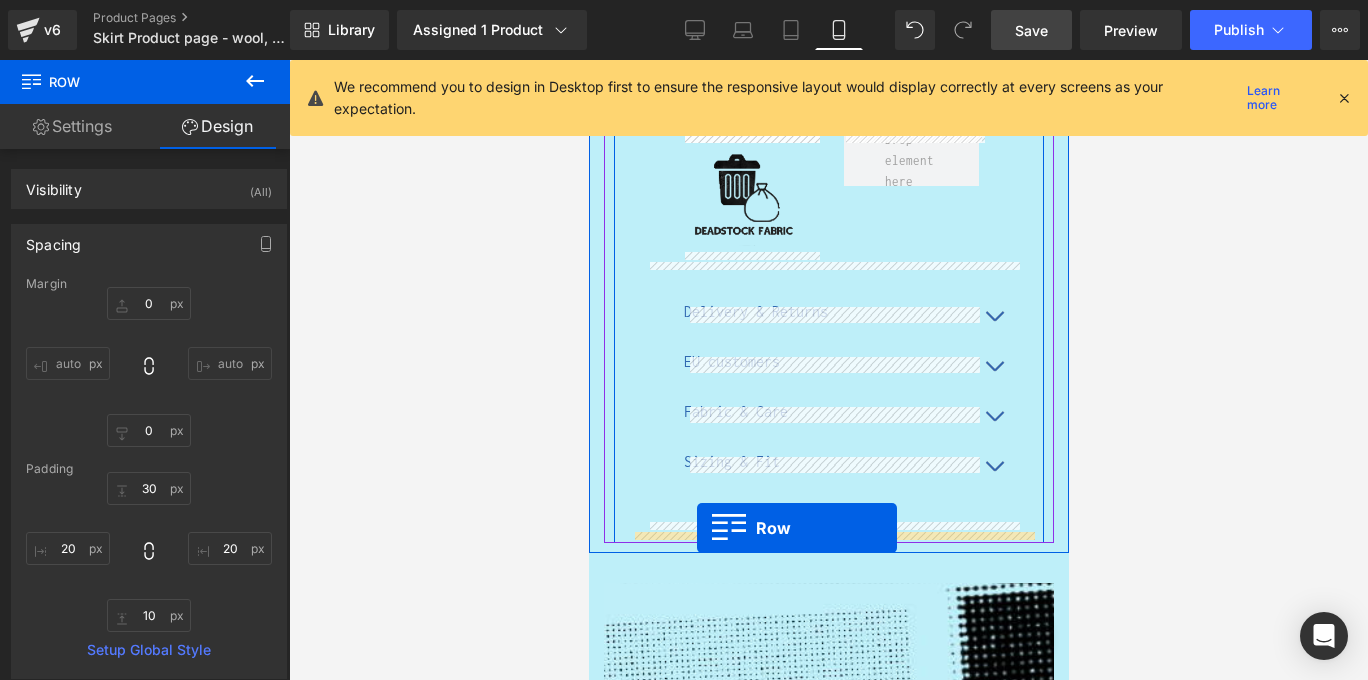 drag, startPoint x: 655, startPoint y: 283, endPoint x: 696, endPoint y: 528, distance: 248.40692 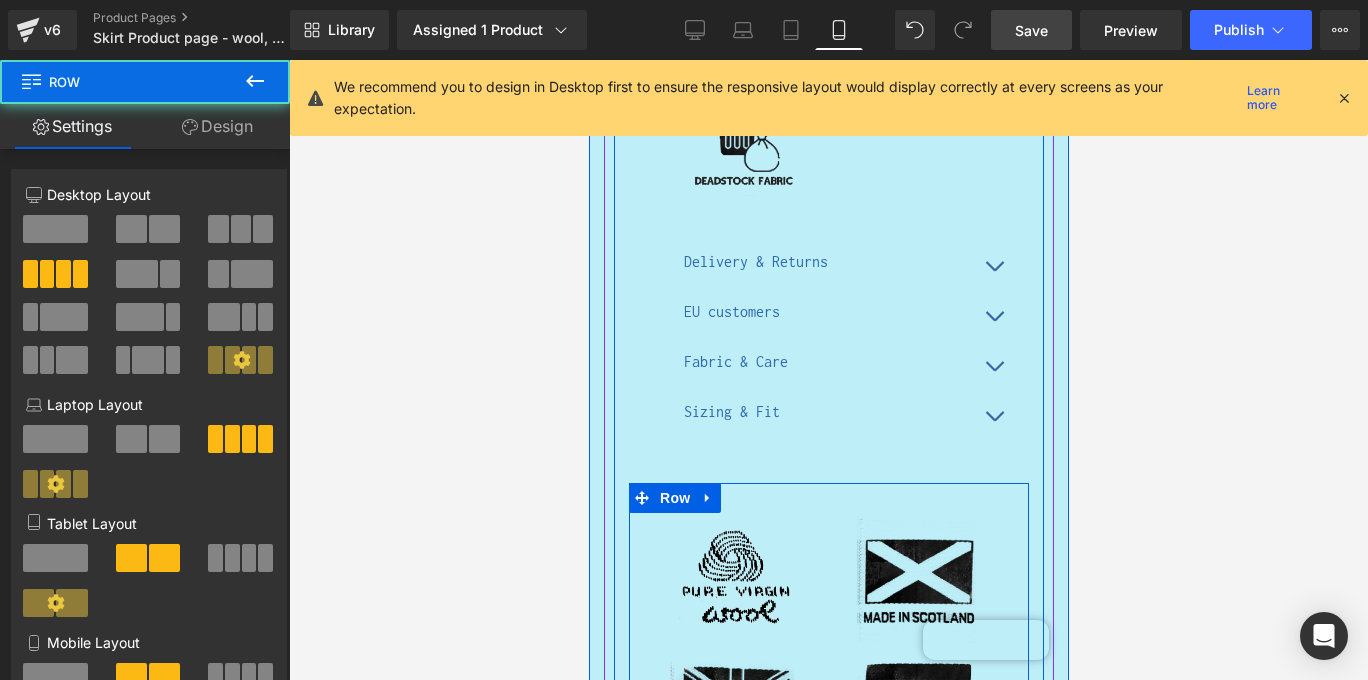 scroll, scrollTop: 3277, scrollLeft: 0, axis: vertical 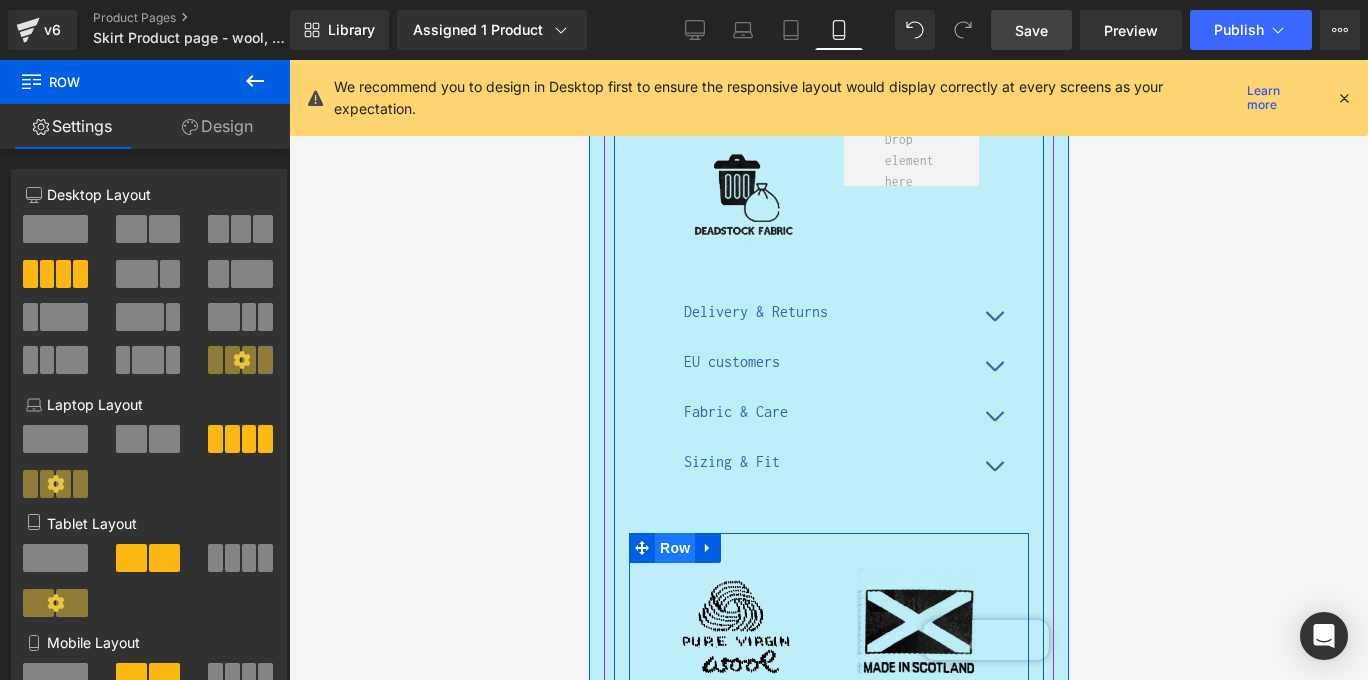 click on "Row" at bounding box center [674, 548] 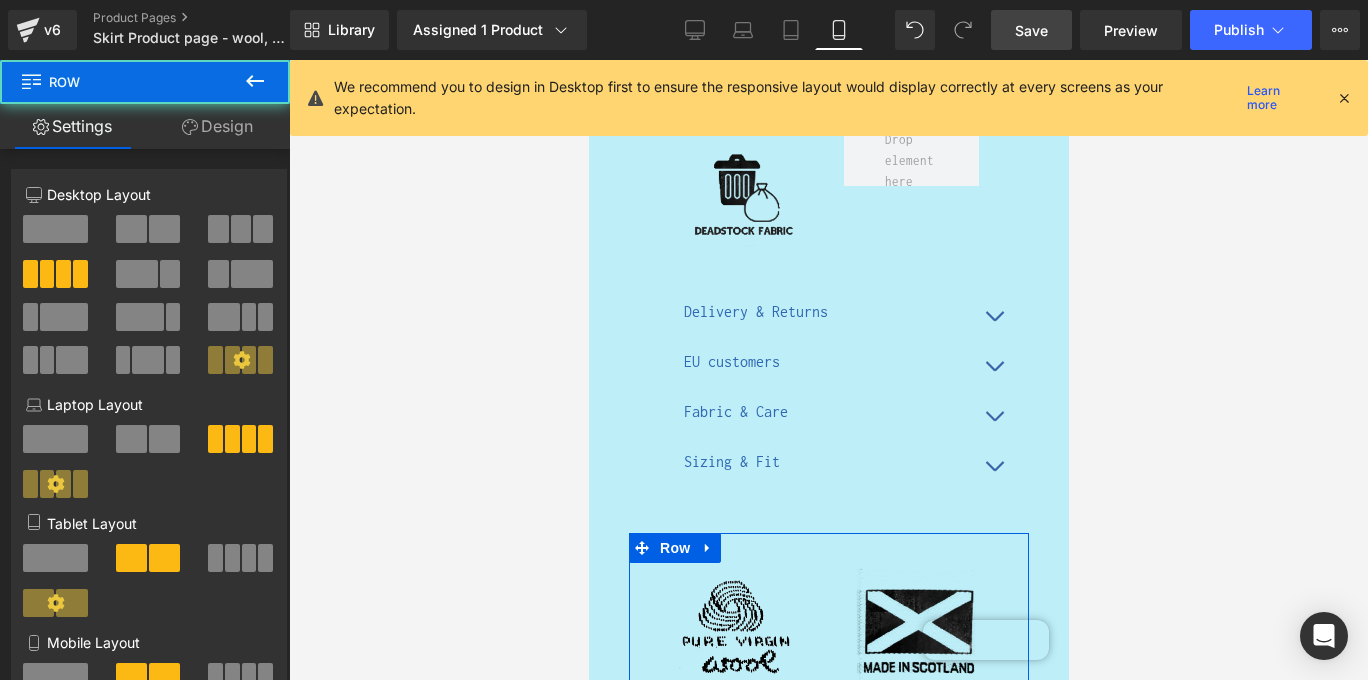 click on "Design" at bounding box center [217, 126] 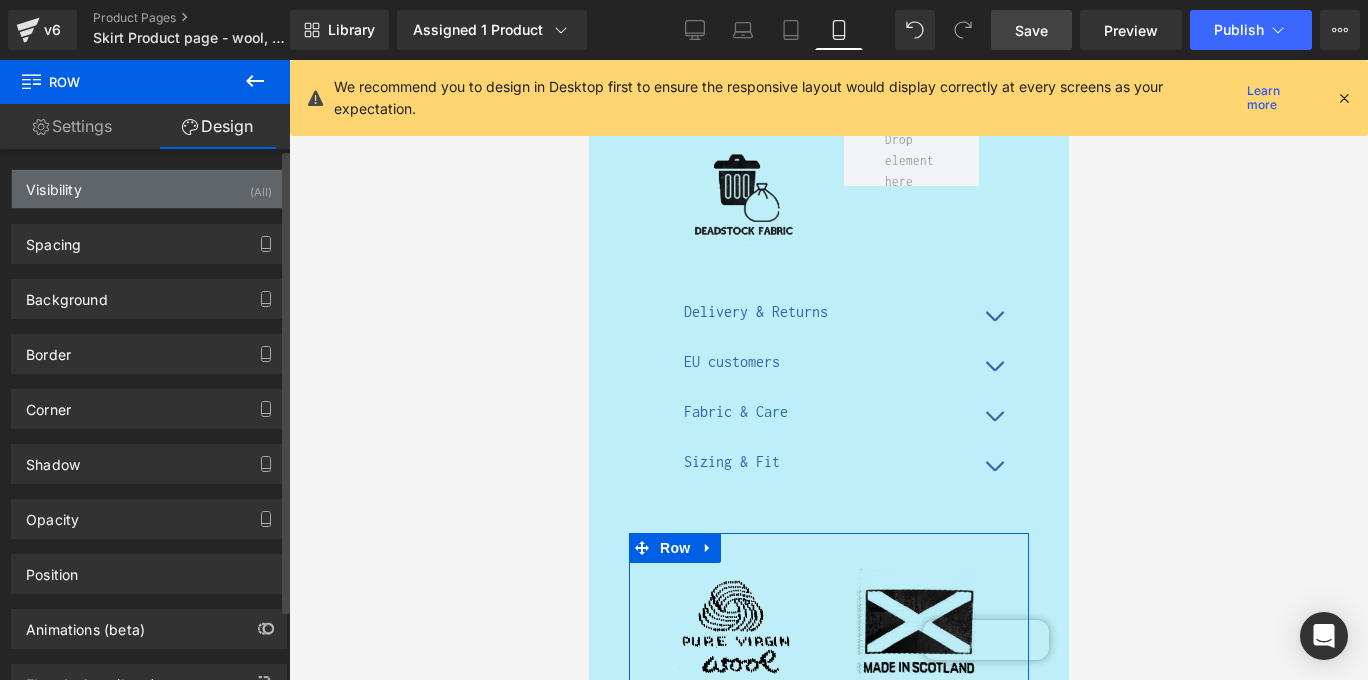 click on "Visibility
(All)" at bounding box center [149, 189] 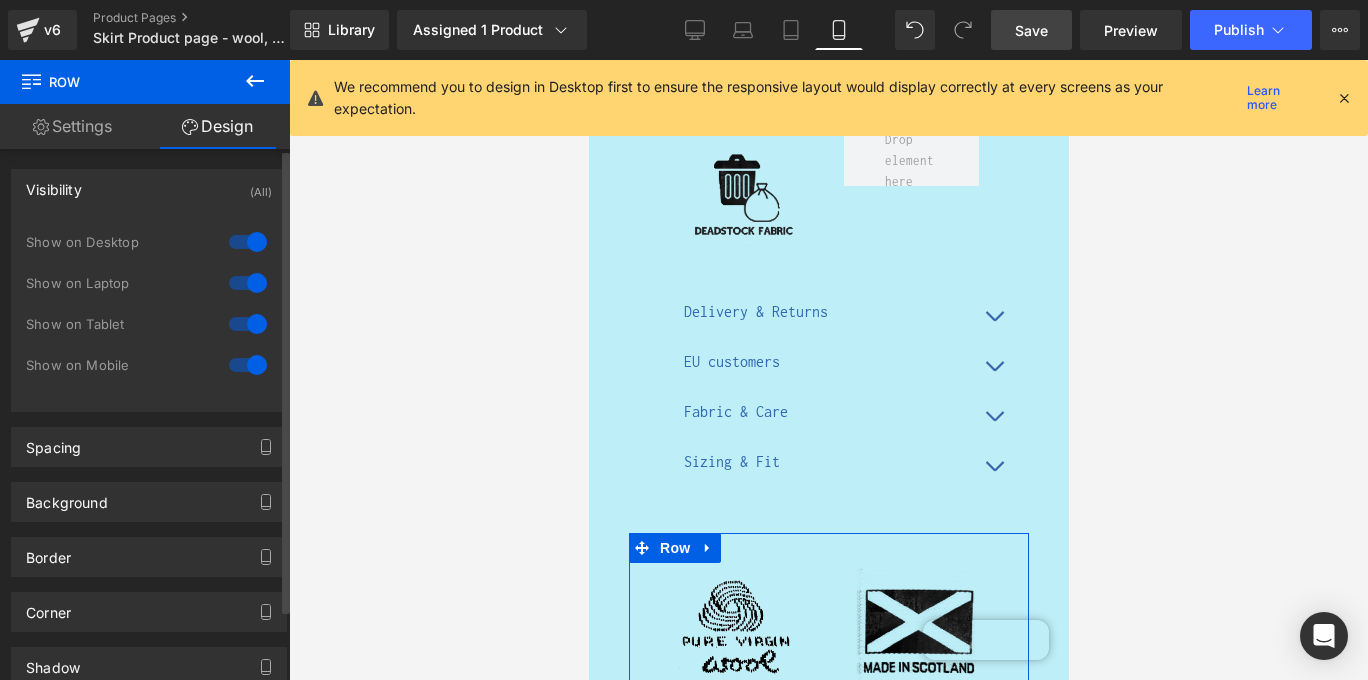 click at bounding box center [248, 242] 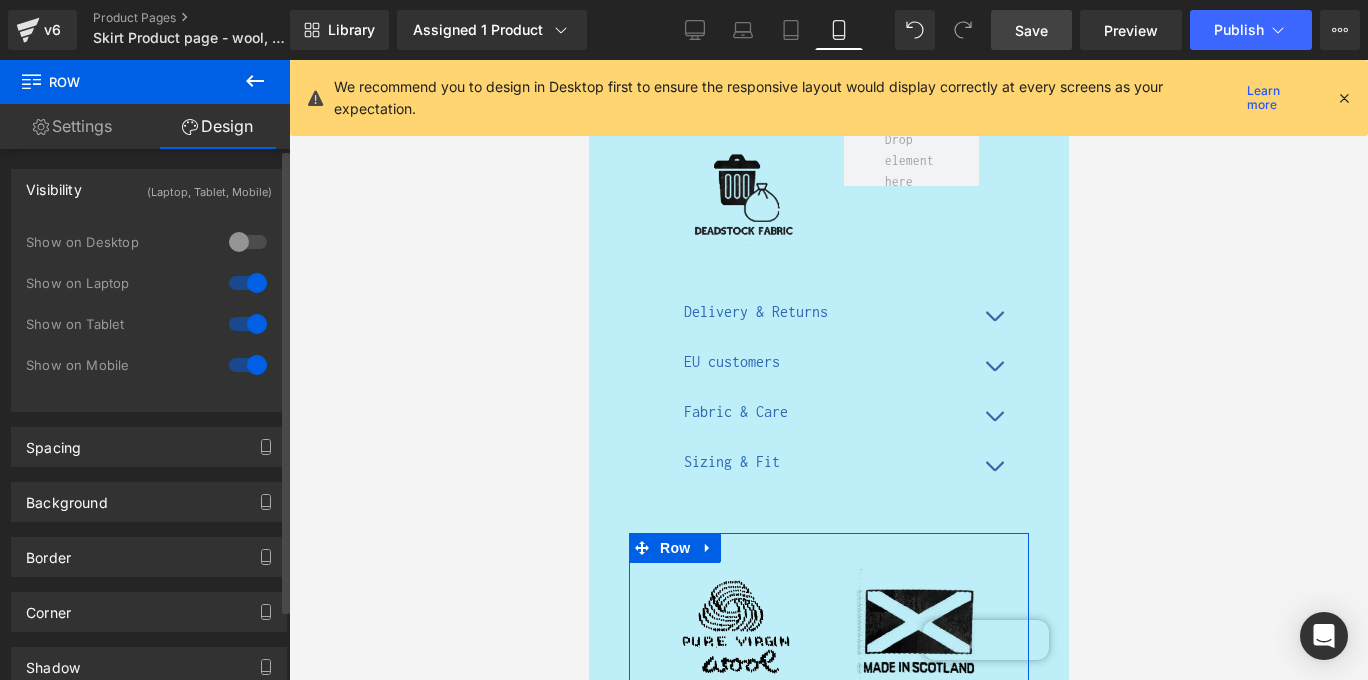 click at bounding box center [248, 283] 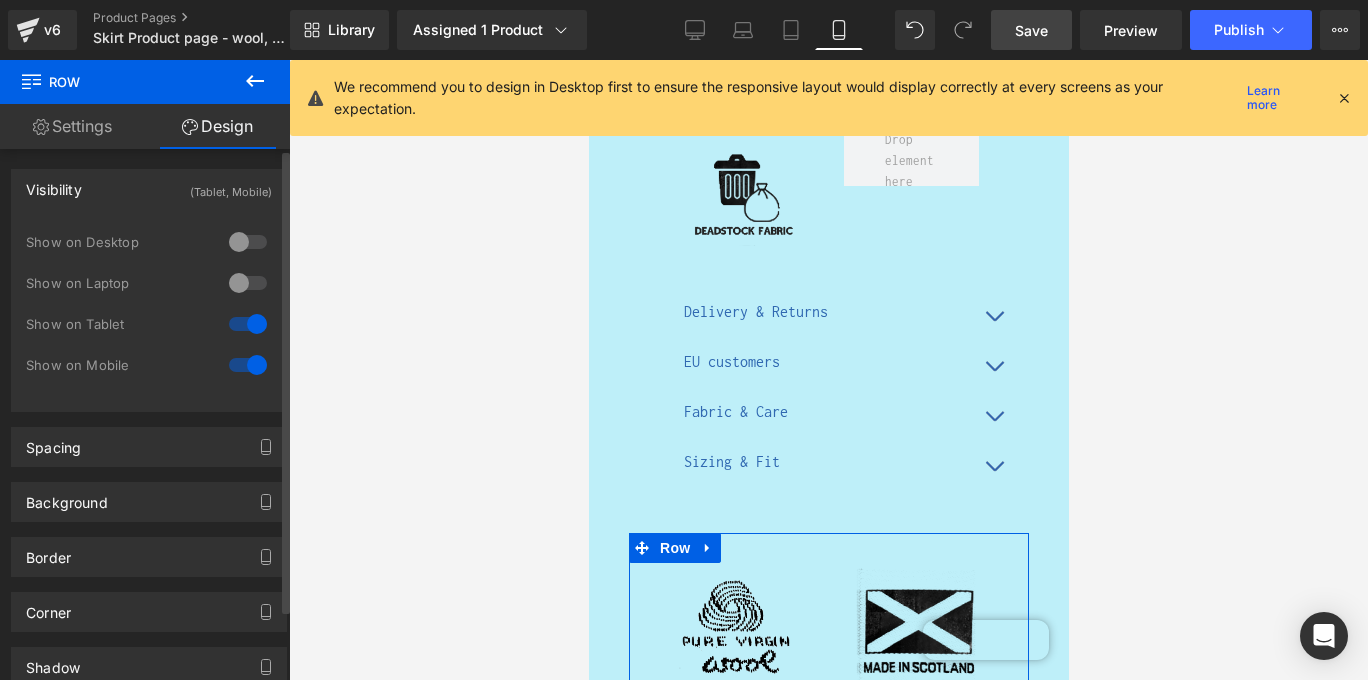 click at bounding box center [248, 324] 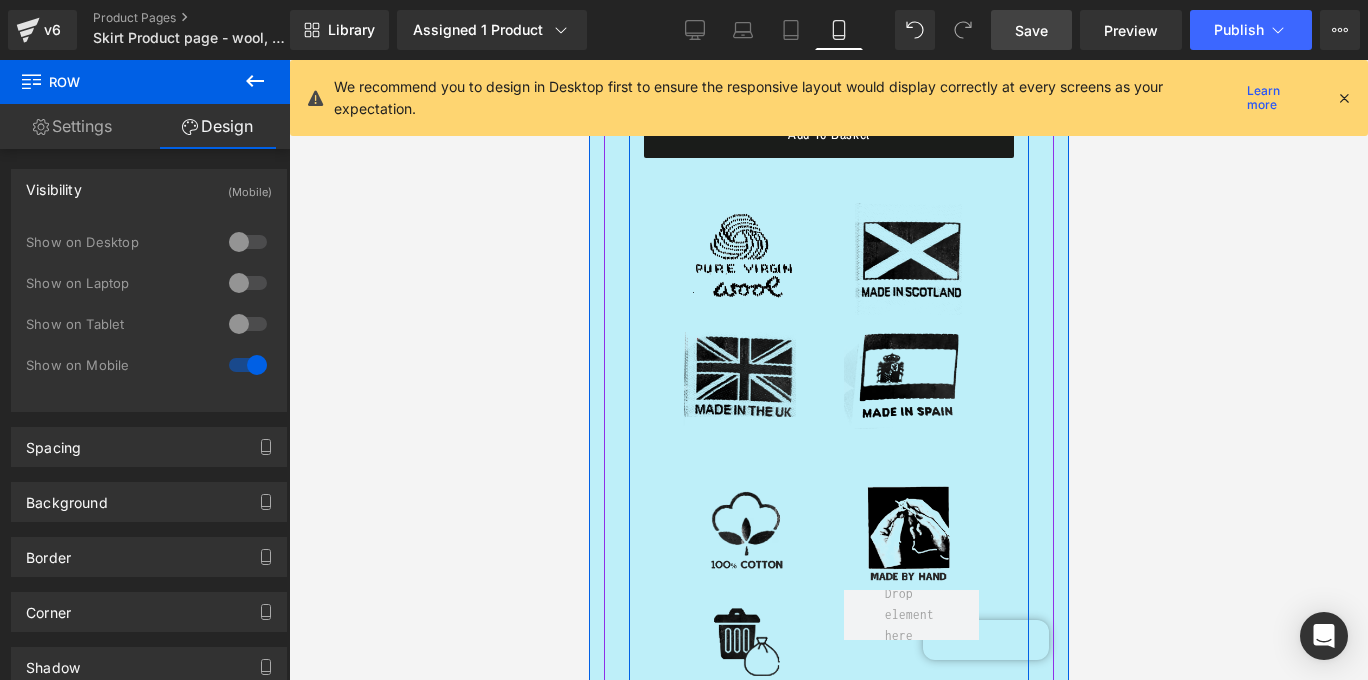scroll, scrollTop: 2768, scrollLeft: 0, axis: vertical 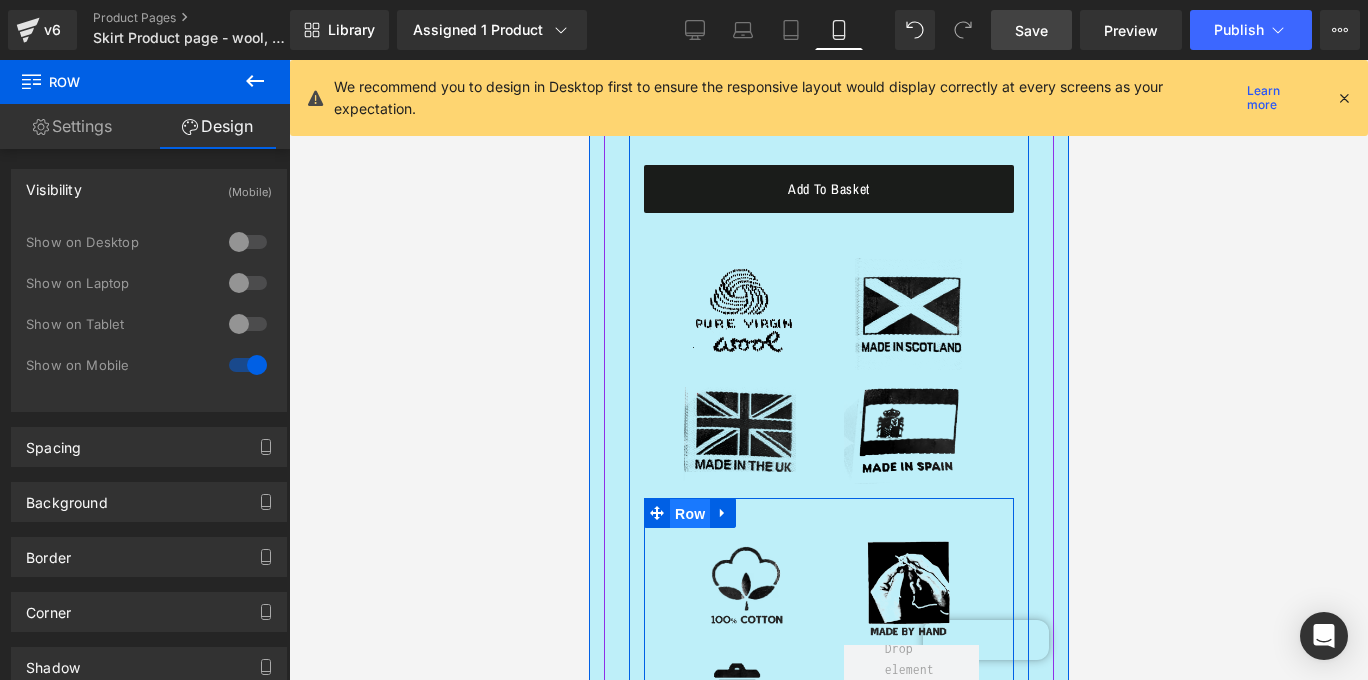 click on "Row" at bounding box center (689, 514) 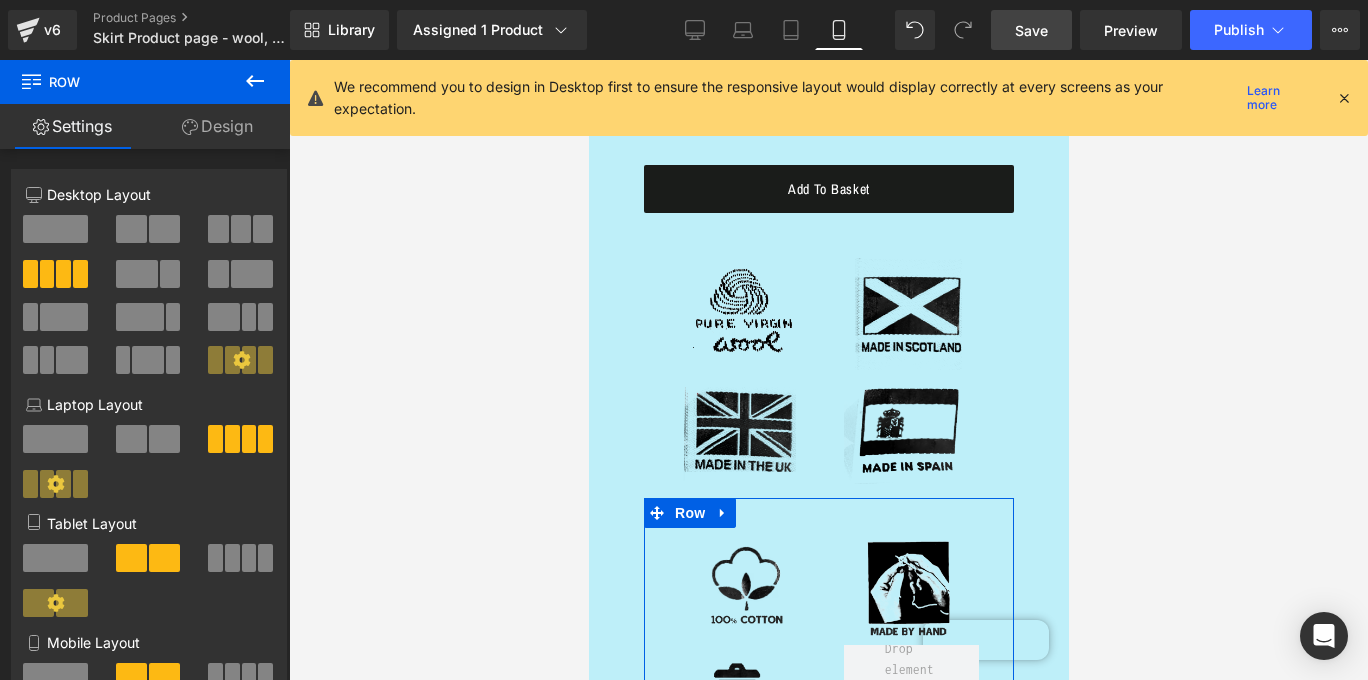 click on "Design" at bounding box center (217, 126) 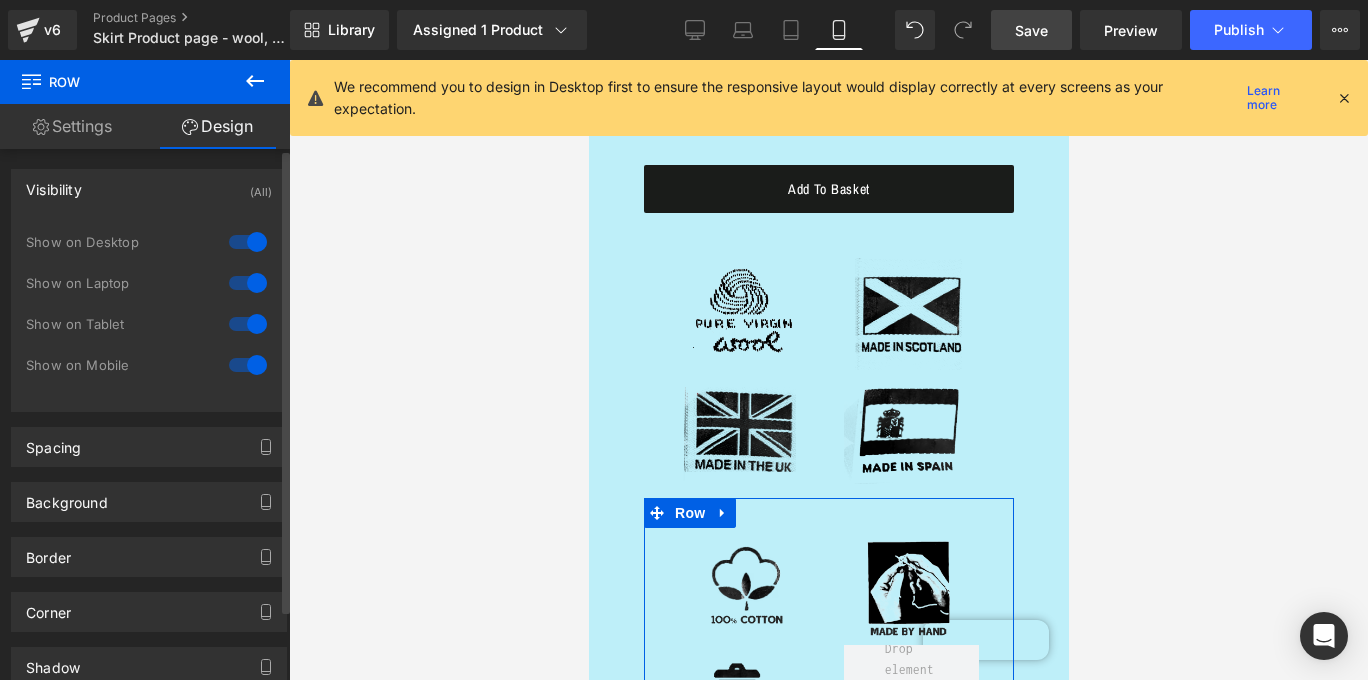 click at bounding box center (248, 365) 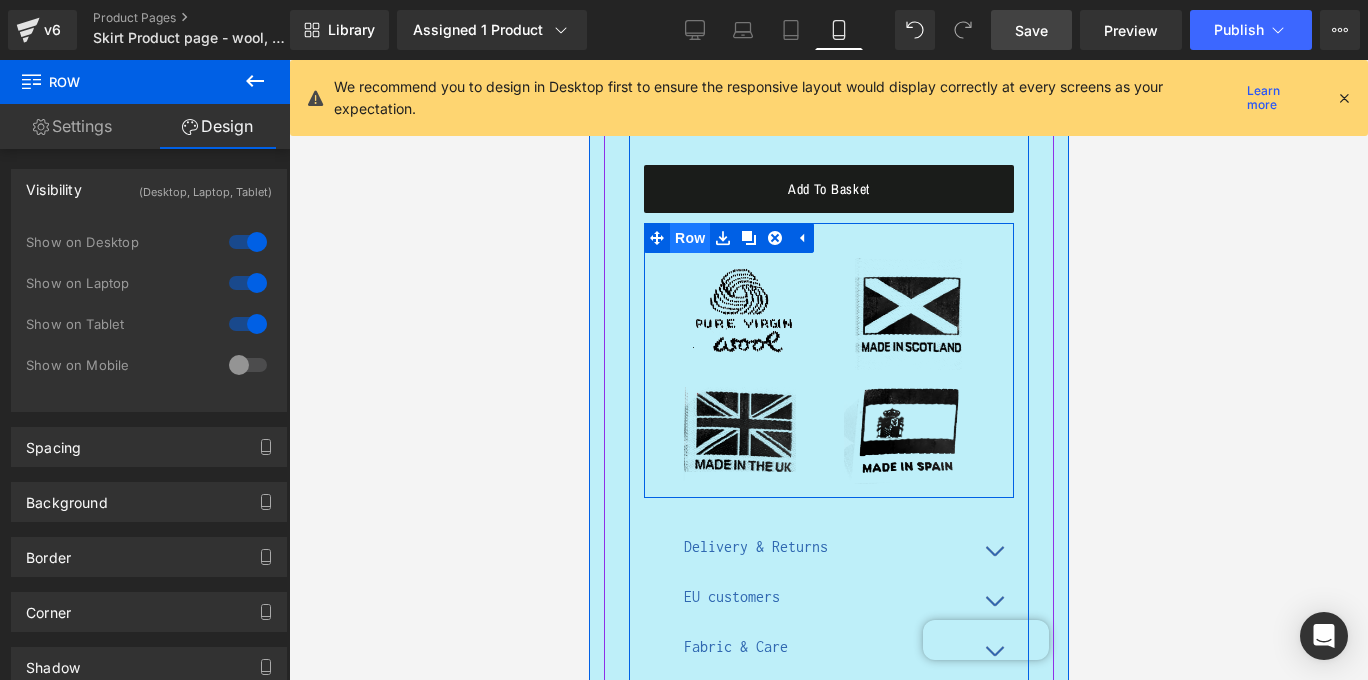 click on "Row" at bounding box center [689, 238] 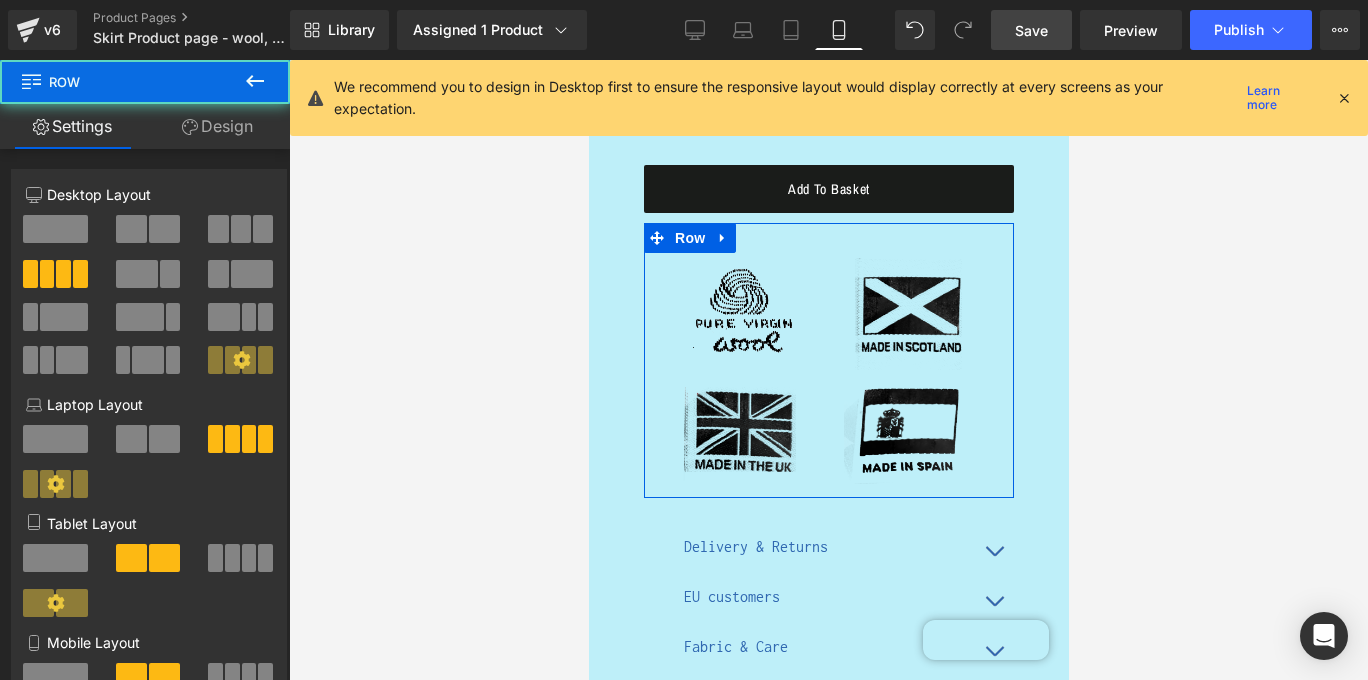 click on "Design" at bounding box center [217, 126] 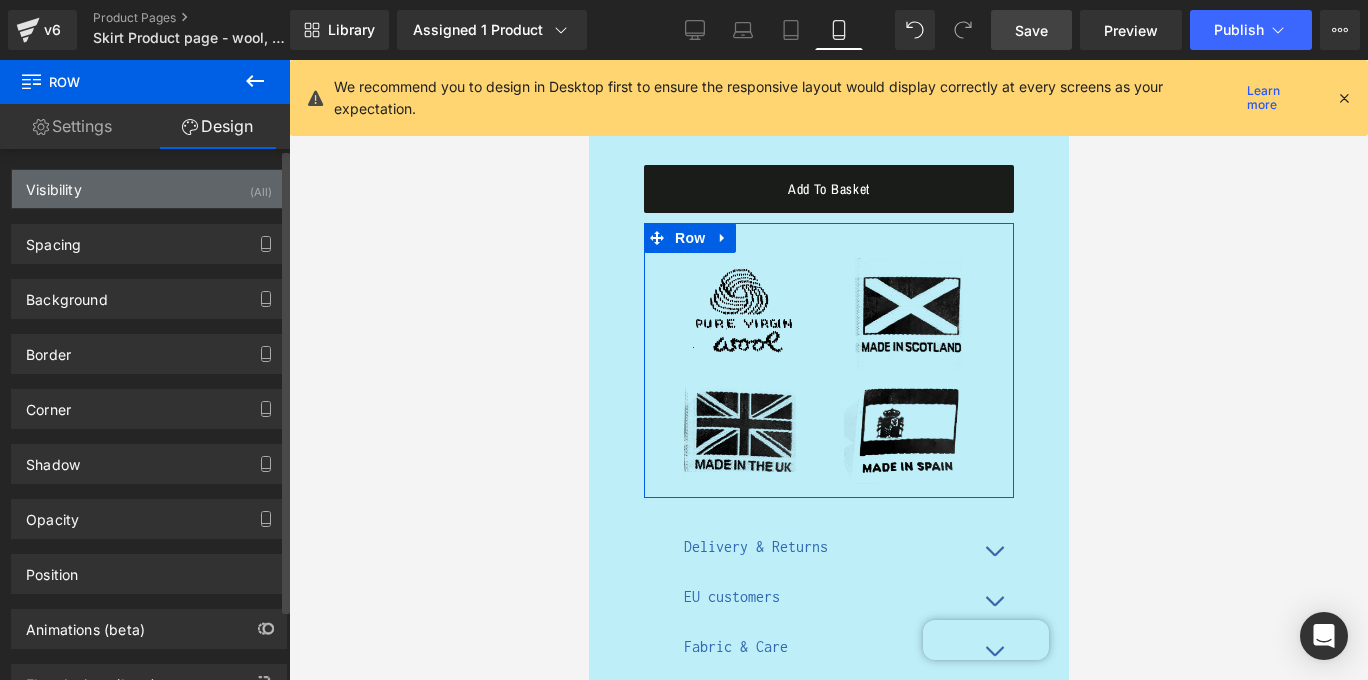 click on "Visibility
(All)" at bounding box center [149, 189] 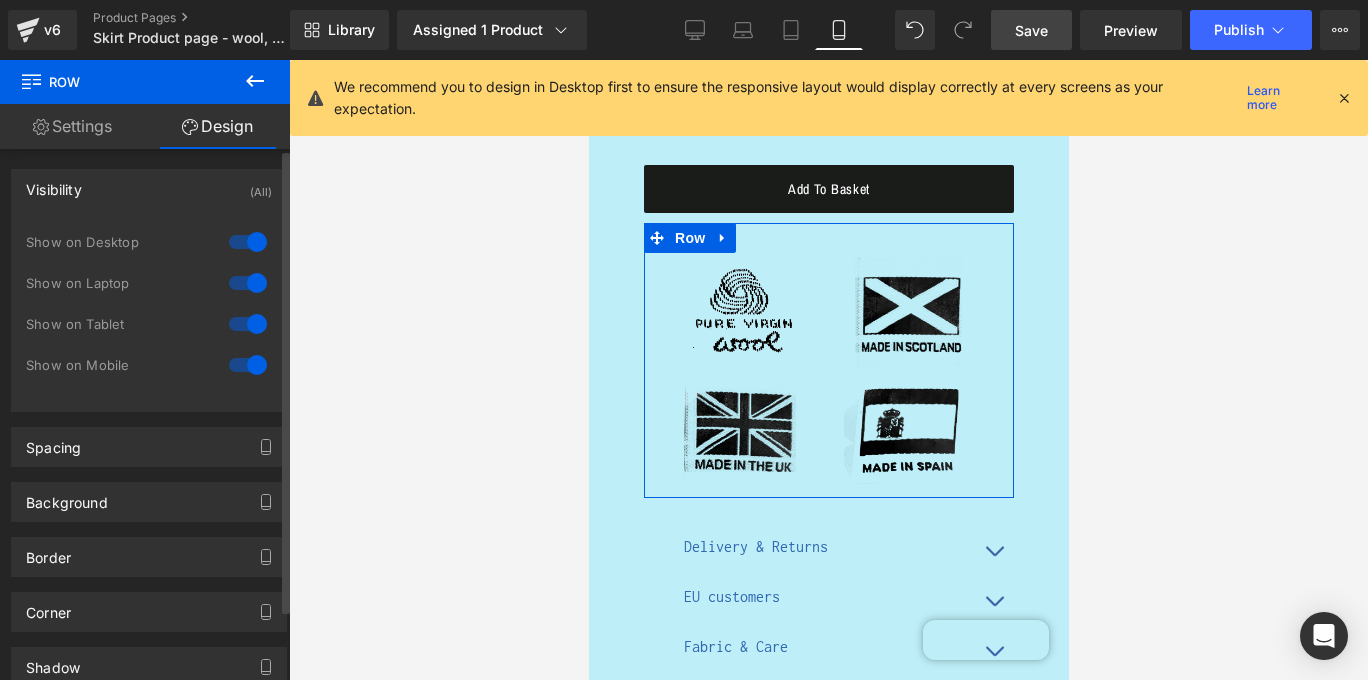 click at bounding box center [248, 365] 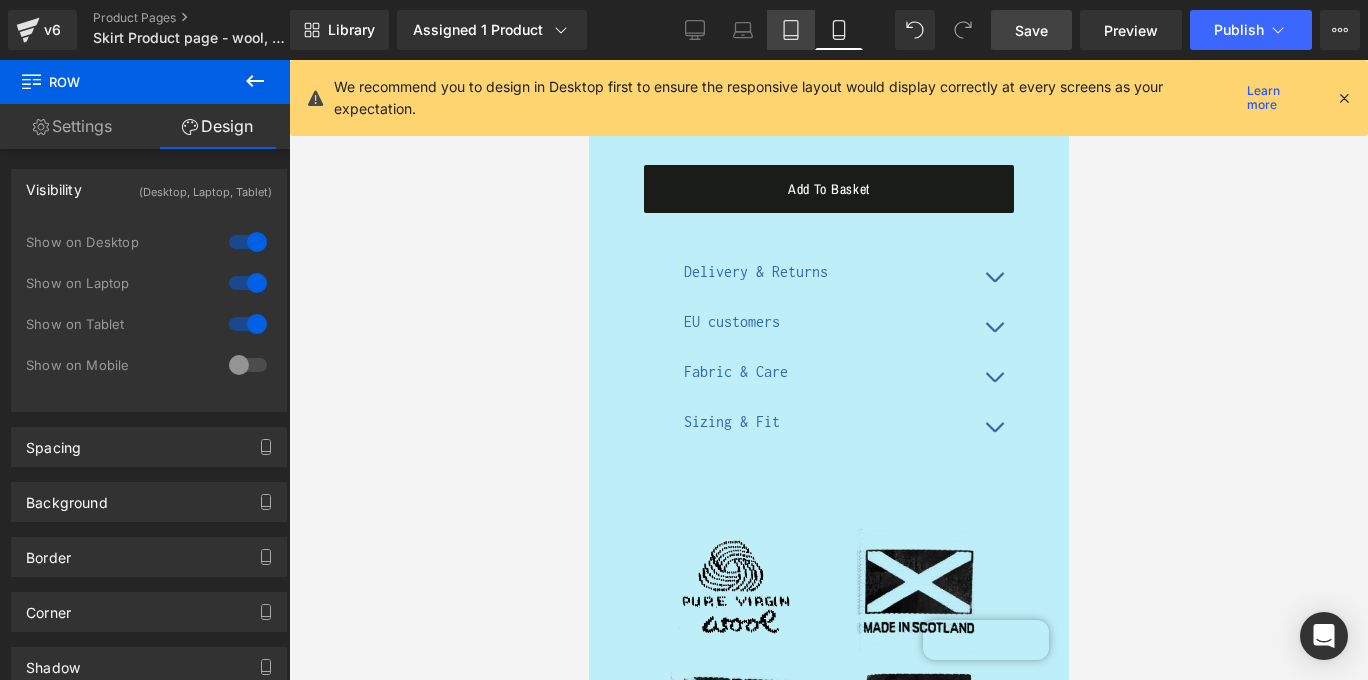 click 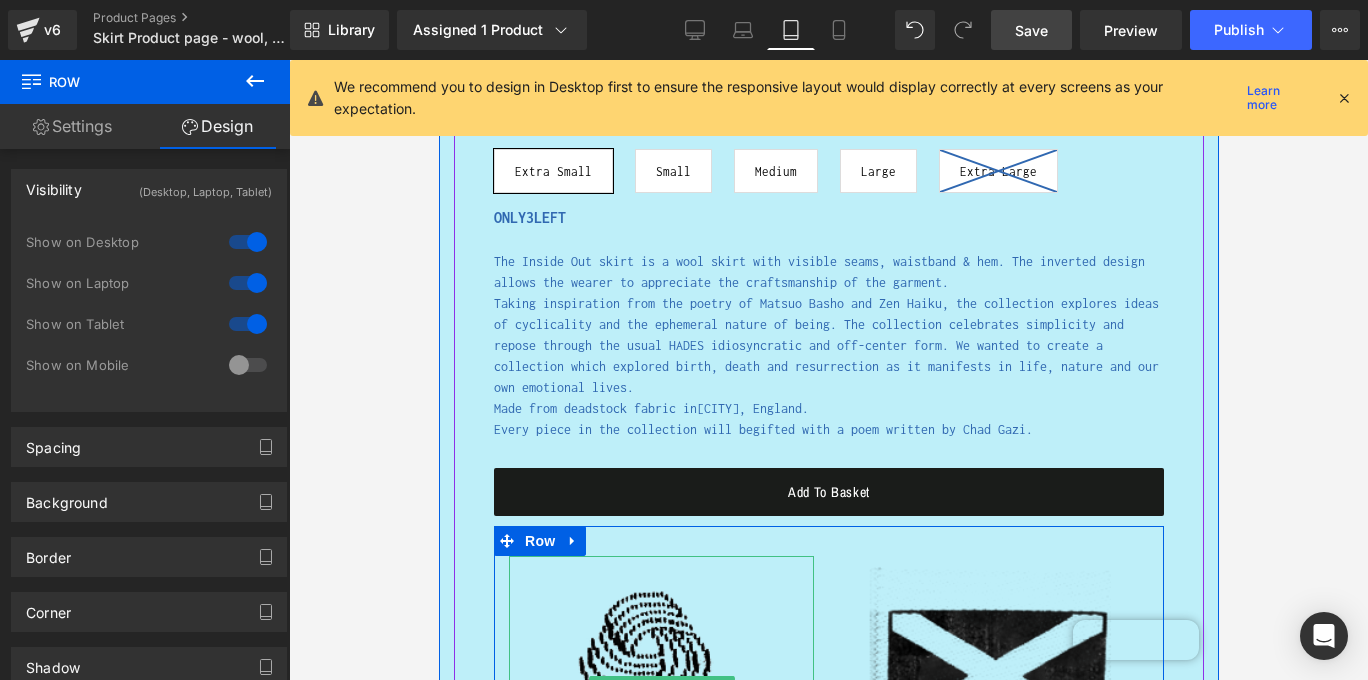 scroll, scrollTop: 0, scrollLeft: 0, axis: both 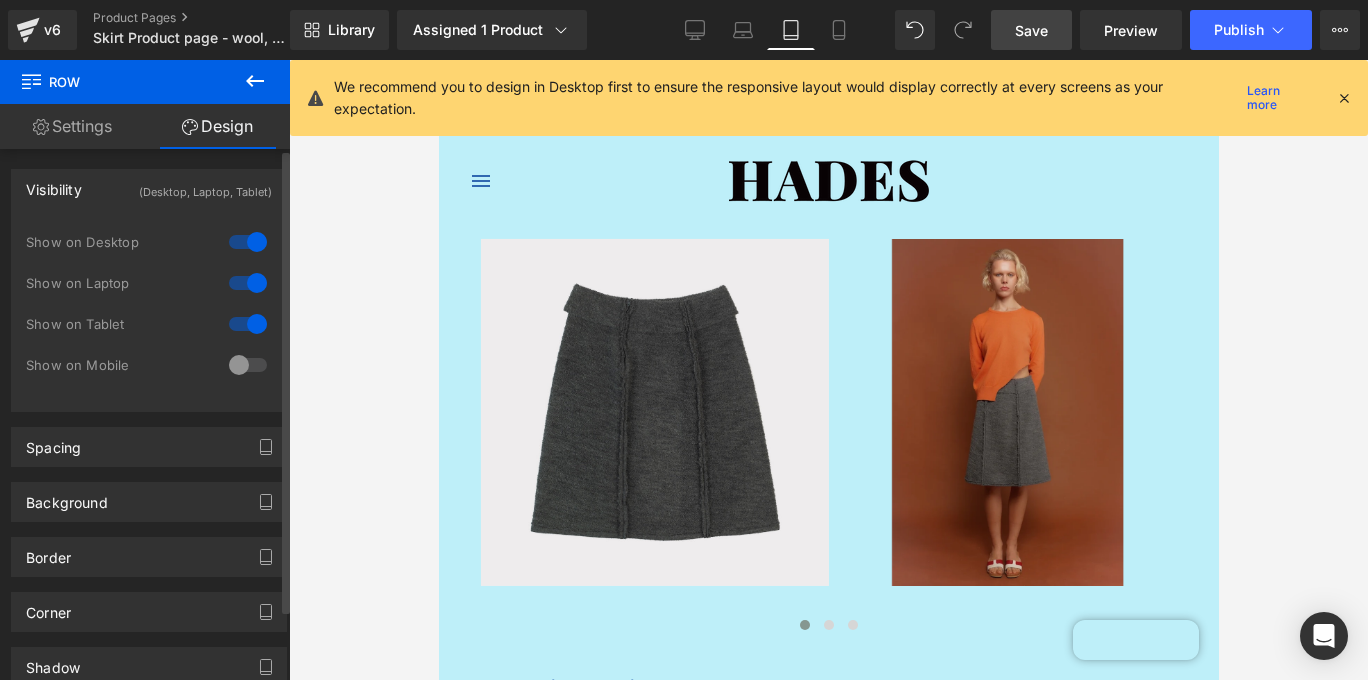 click at bounding box center (248, 324) 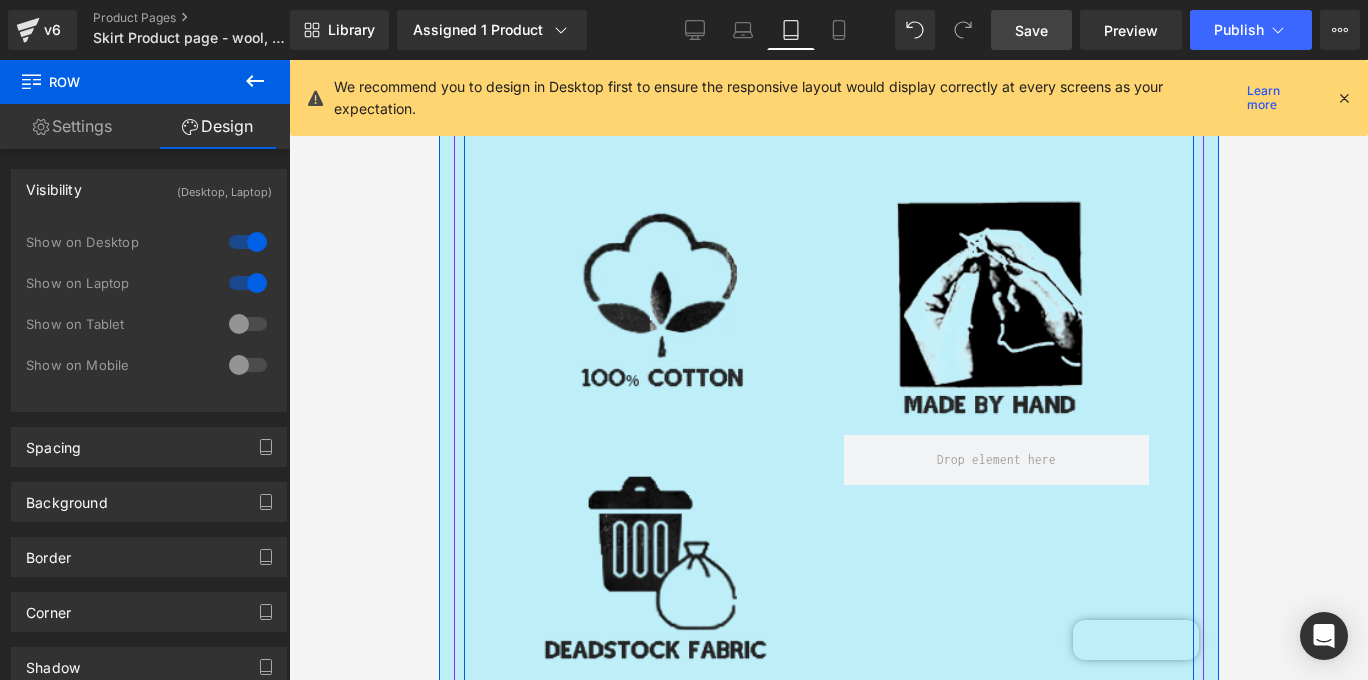 scroll, scrollTop: 930, scrollLeft: 0, axis: vertical 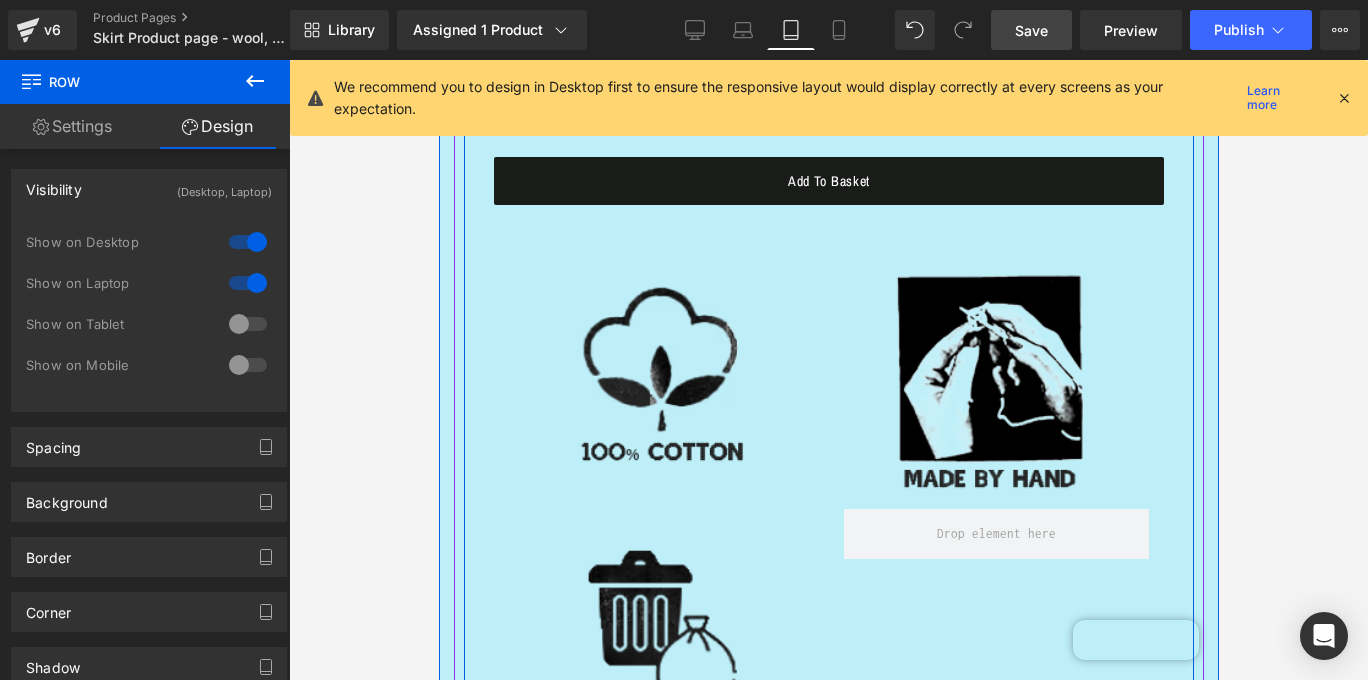 click at bounding box center [660, 377] 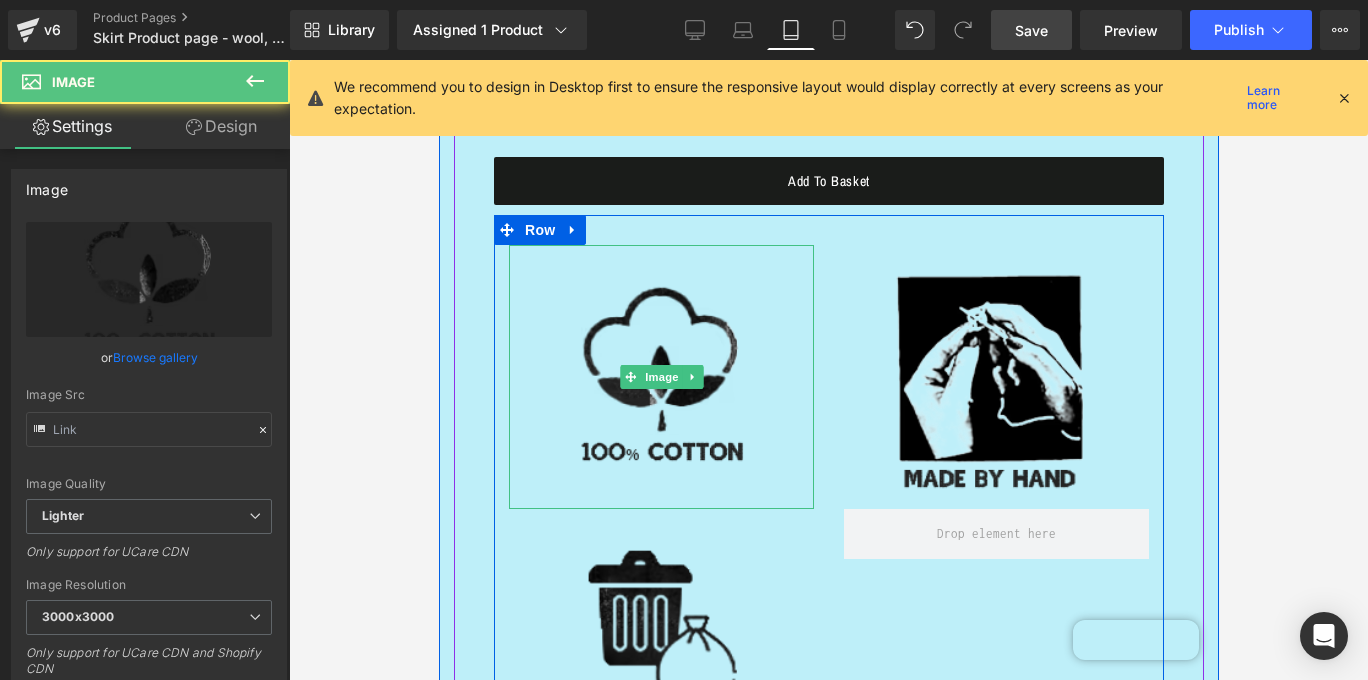 type on "https://ucarecdn.com/a3a6ef7a-7a4c-4995-822b-03ce87bc7316/-/format/auto/-/preview/3000x3000/-/quality/lighter/100%25Cotton.png" 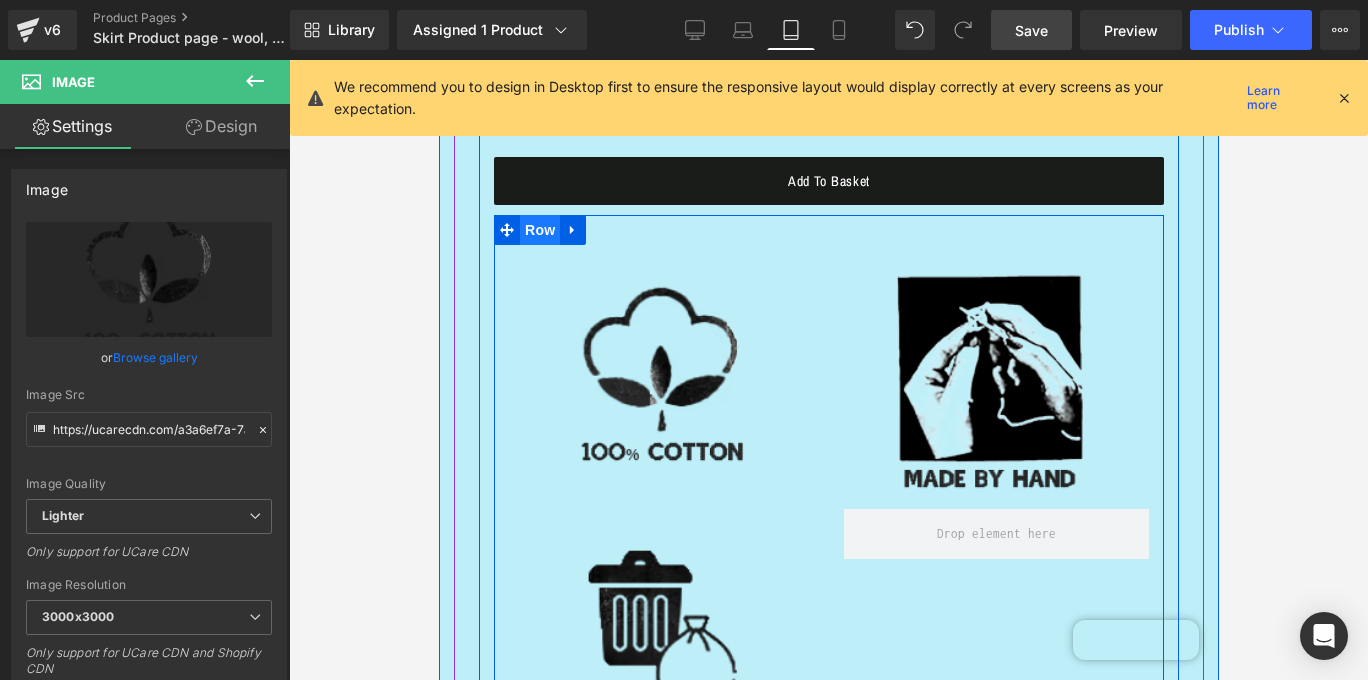 click on "Row" at bounding box center (539, 230) 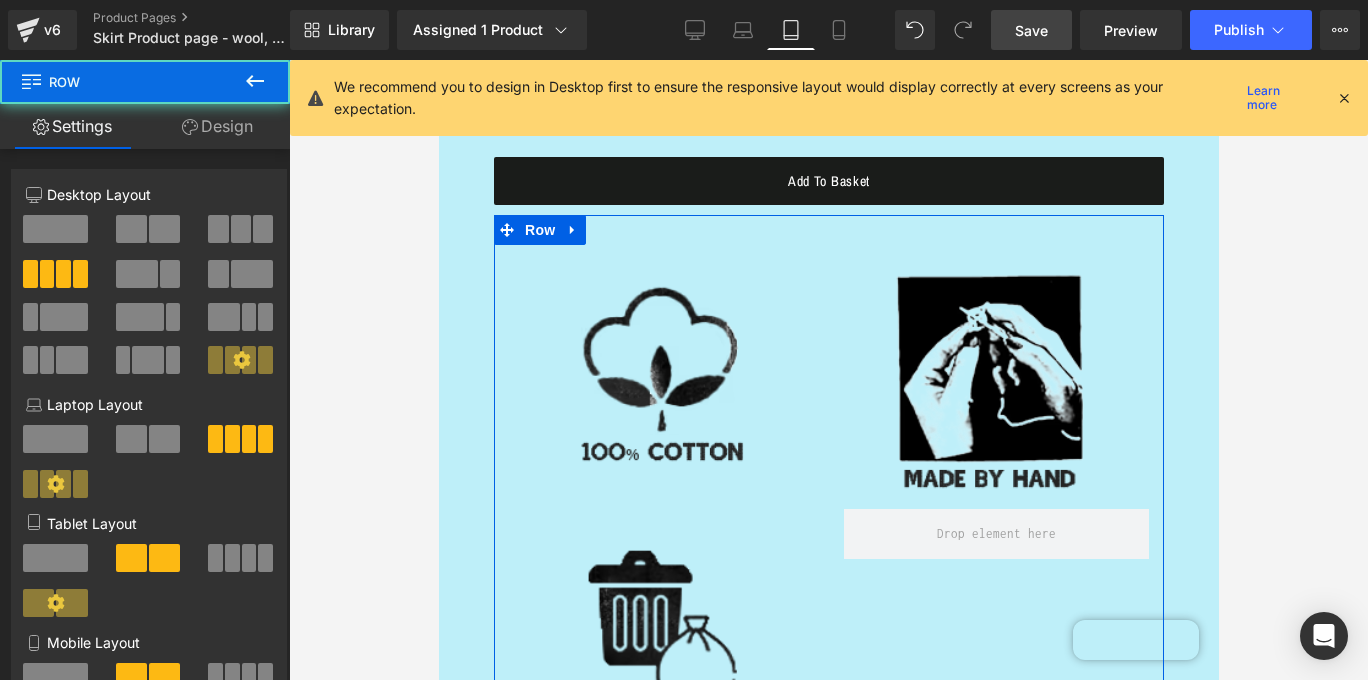 click on "Design" at bounding box center [217, 126] 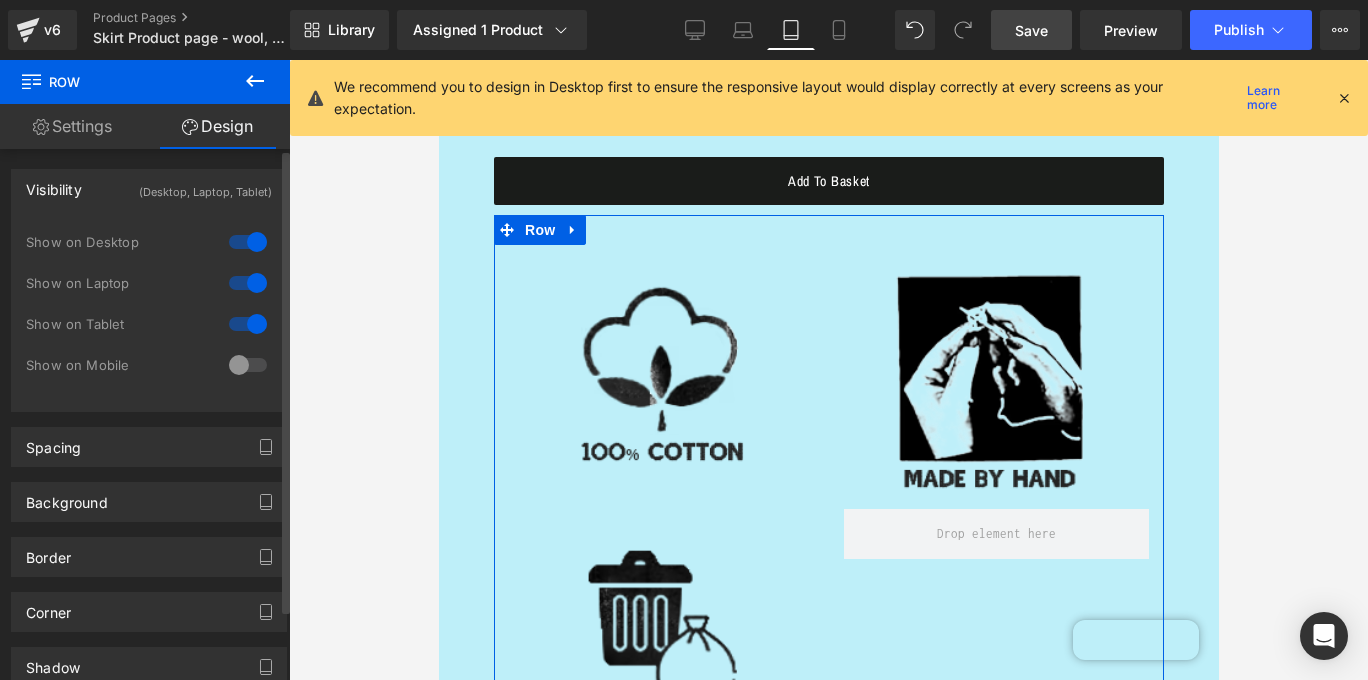 click on "(Desktop, Laptop, Tablet)" at bounding box center (205, 186) 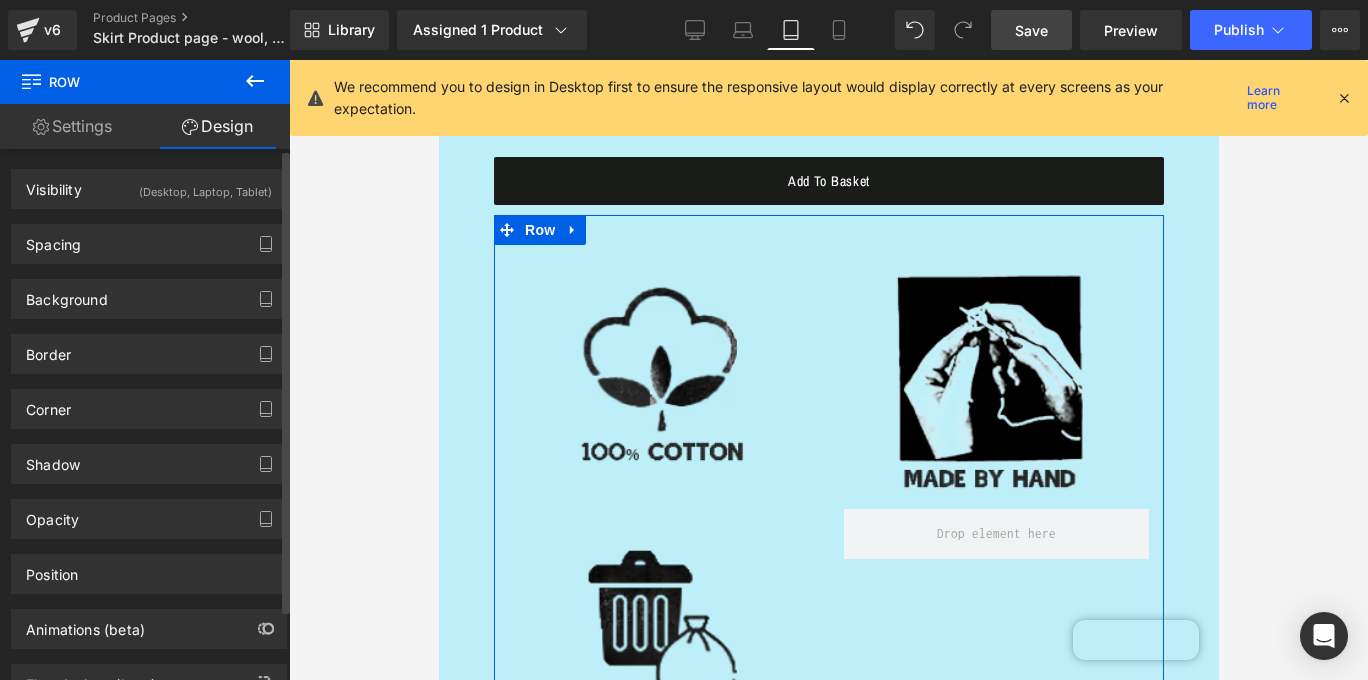 click on "(Desktop, Laptop, Tablet)" at bounding box center [205, 186] 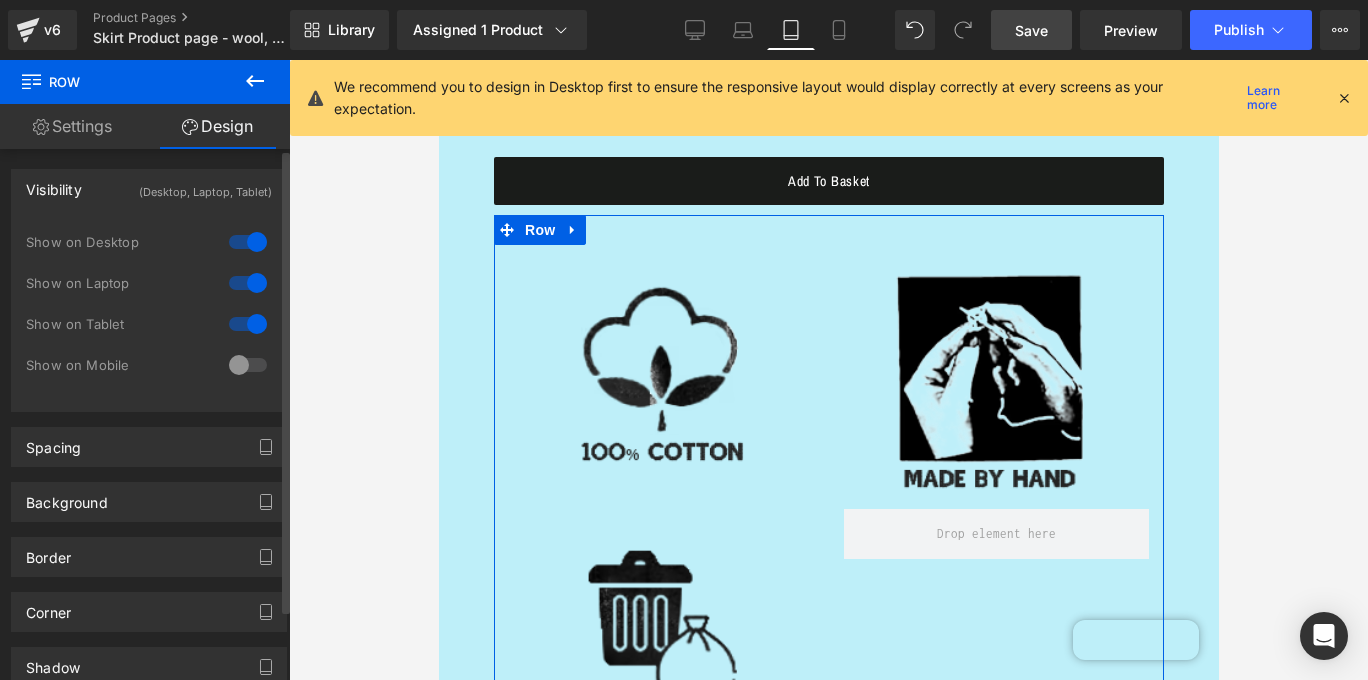 click at bounding box center [248, 324] 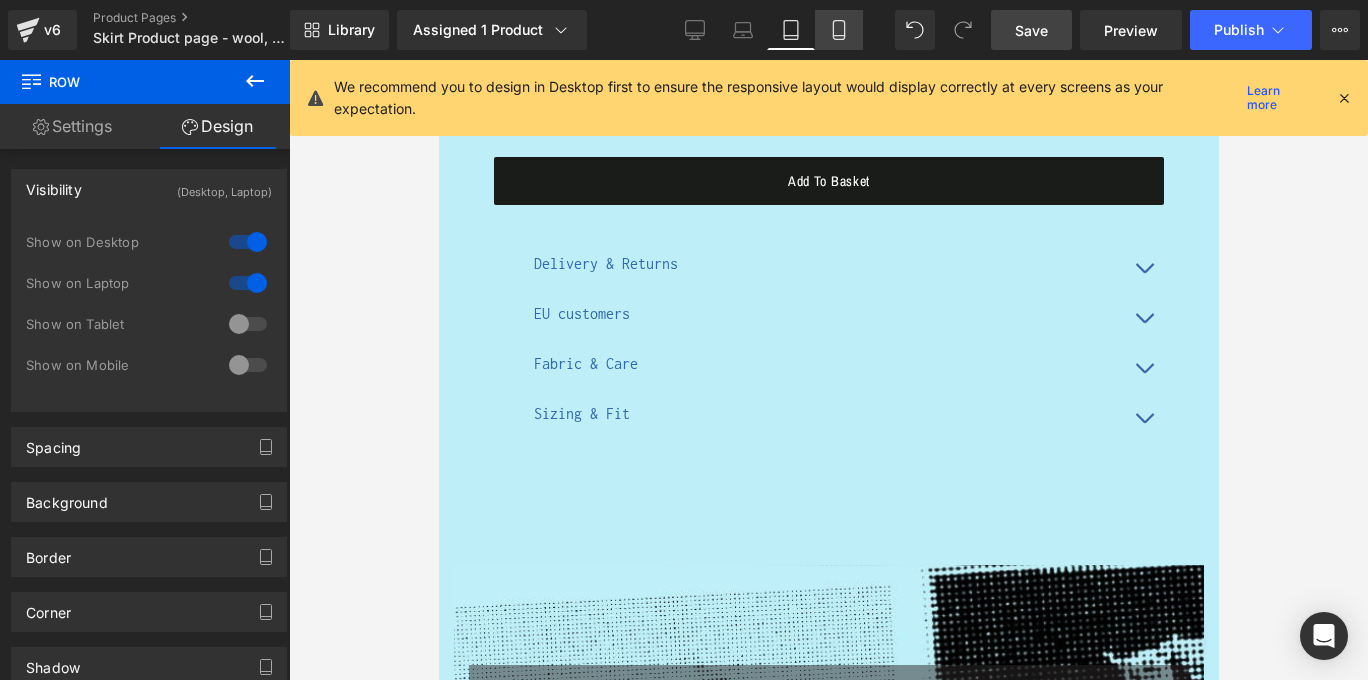 click 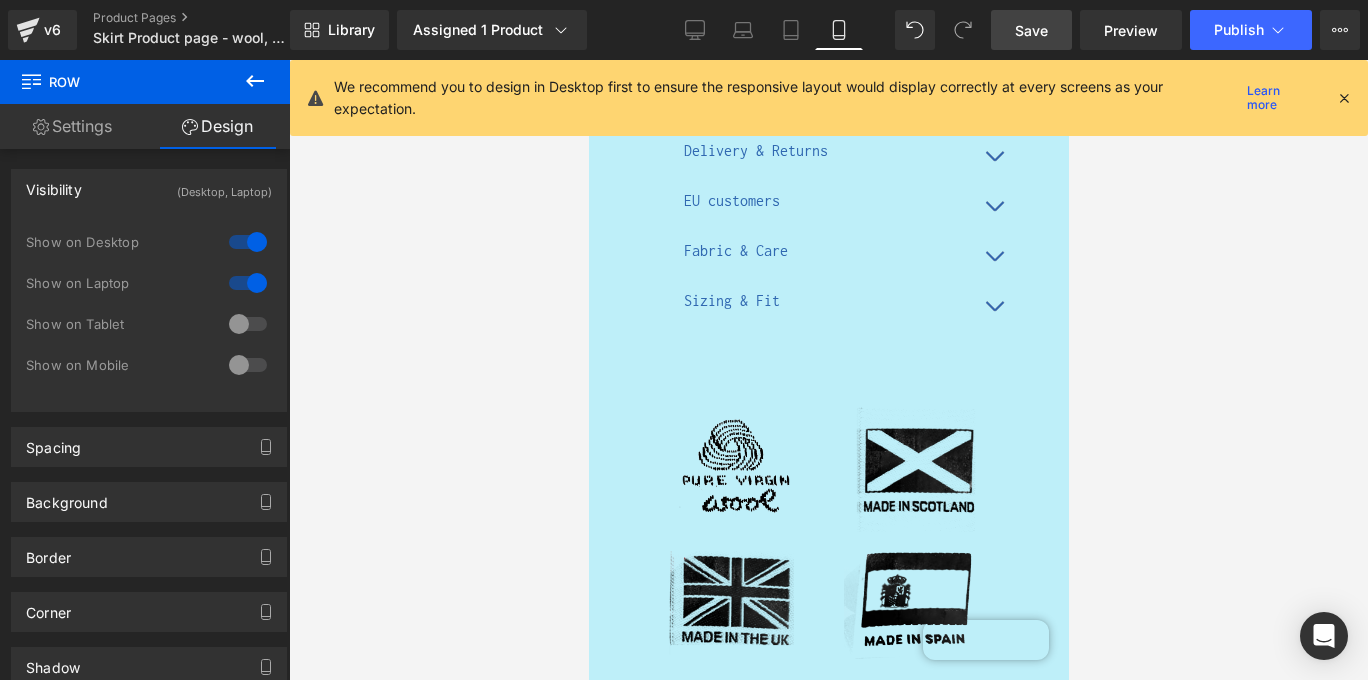 scroll, scrollTop: 2819, scrollLeft: 0, axis: vertical 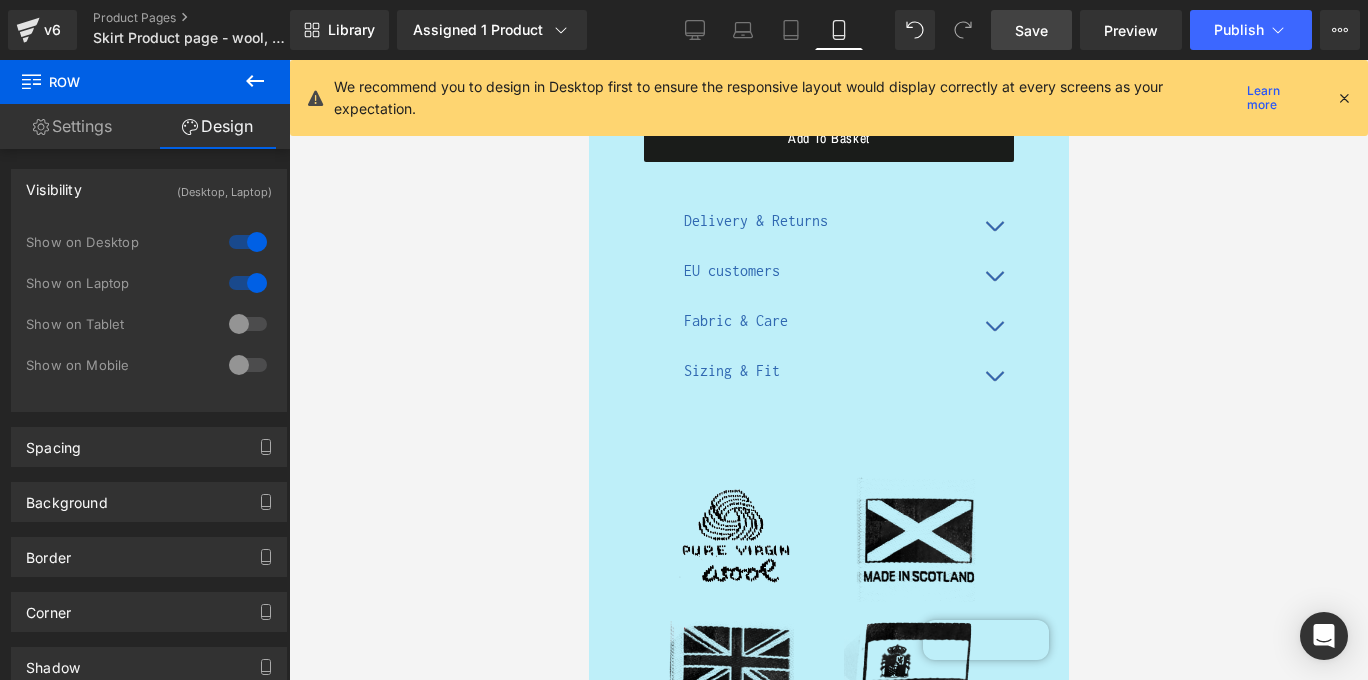 click on "Image" at bounding box center (738, 537) 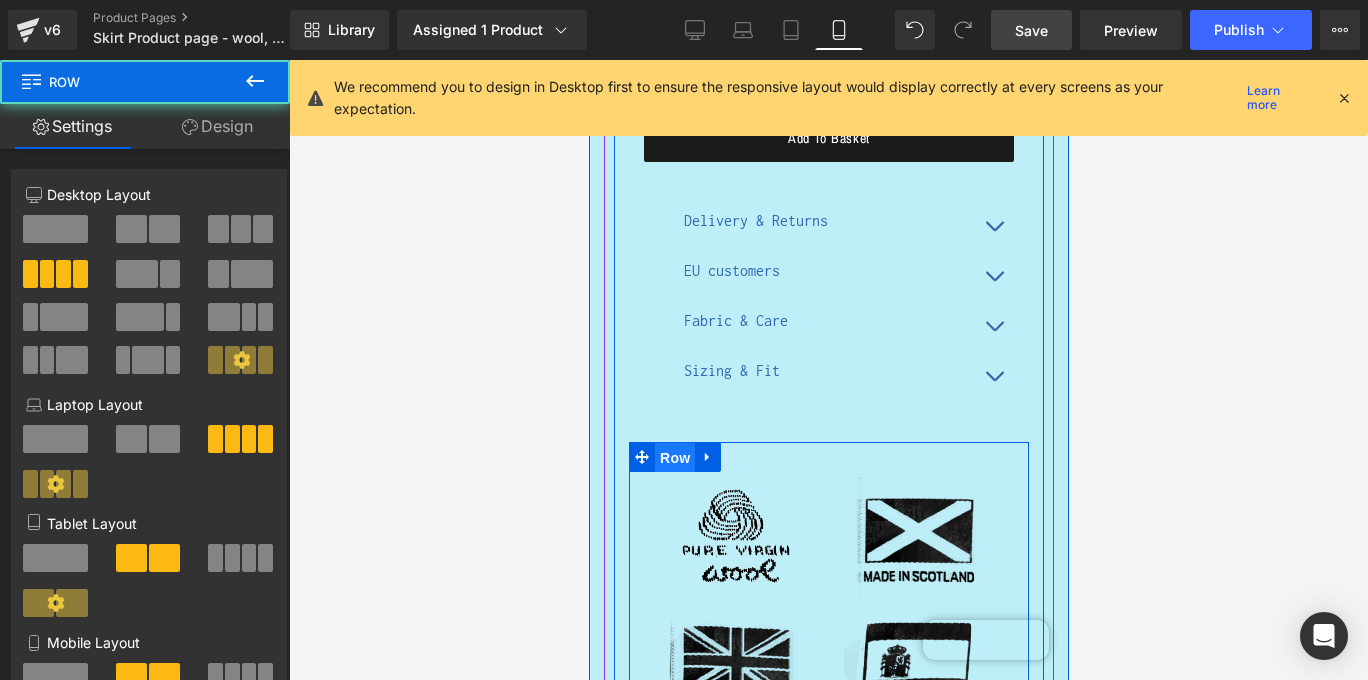 click on "Row" at bounding box center (674, 458) 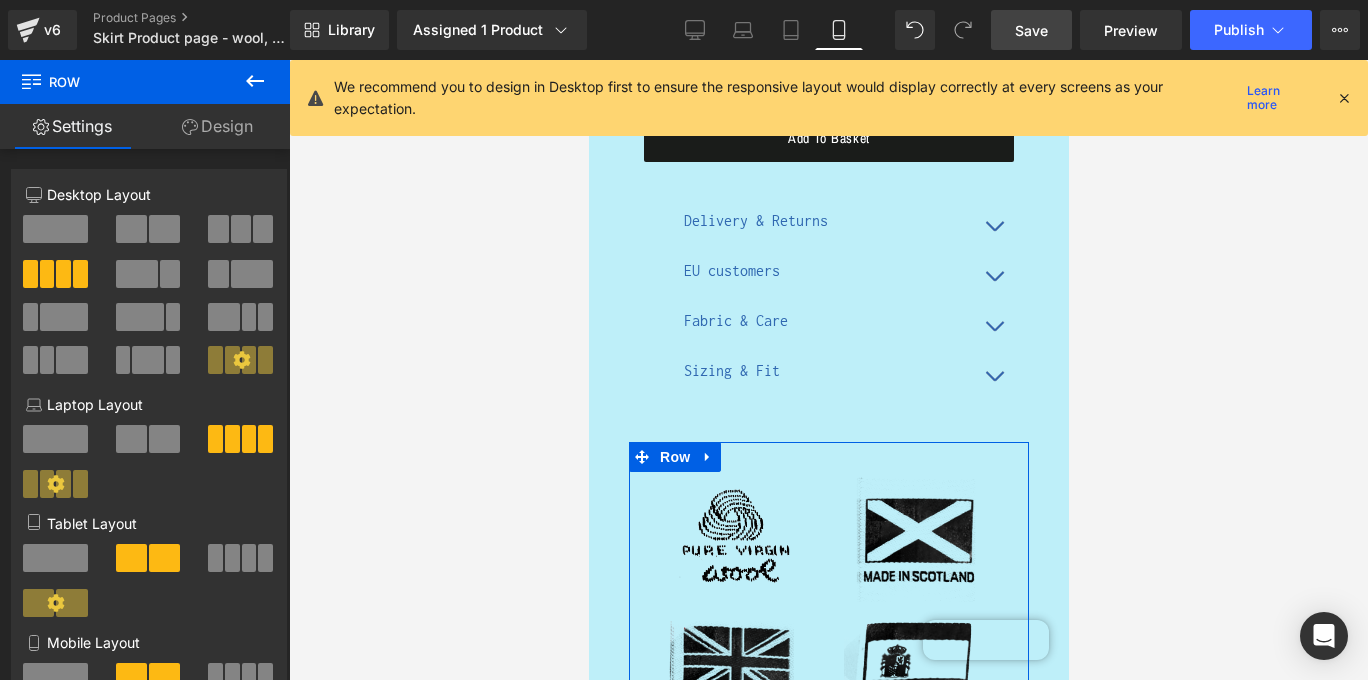 click on "Design" at bounding box center [217, 126] 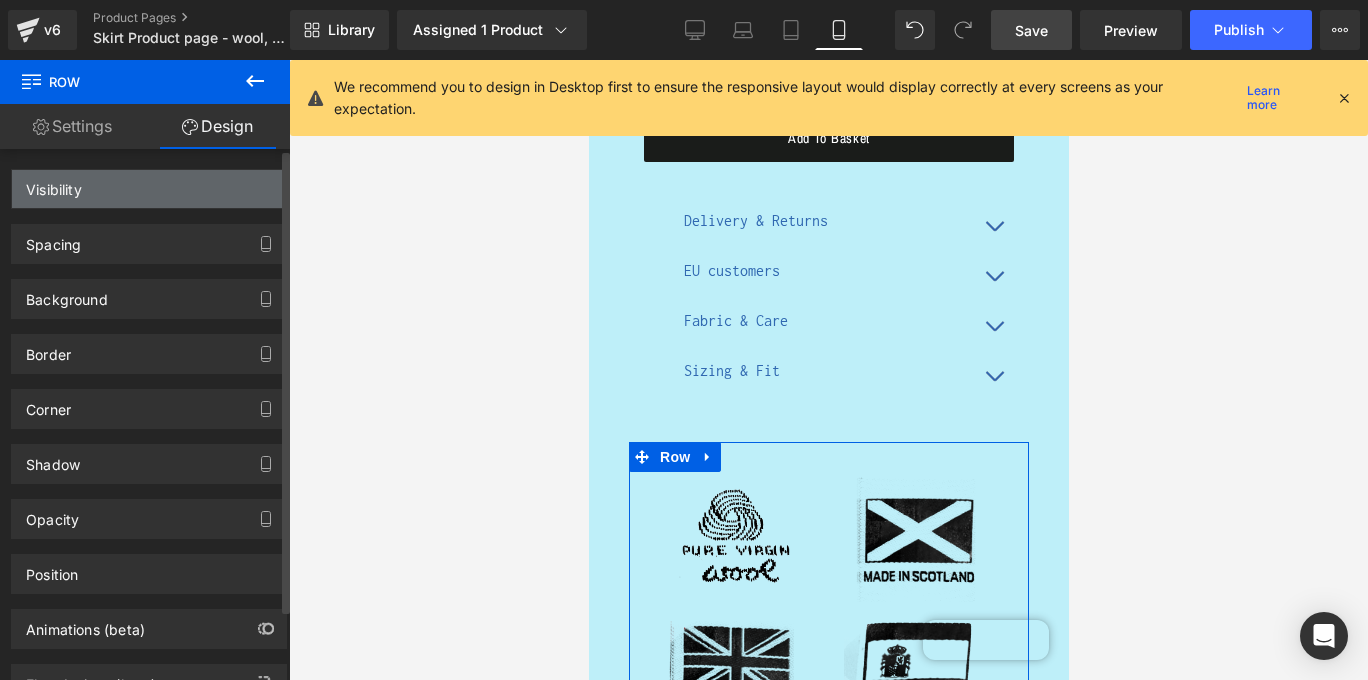 click on "Visibility" at bounding box center (149, 189) 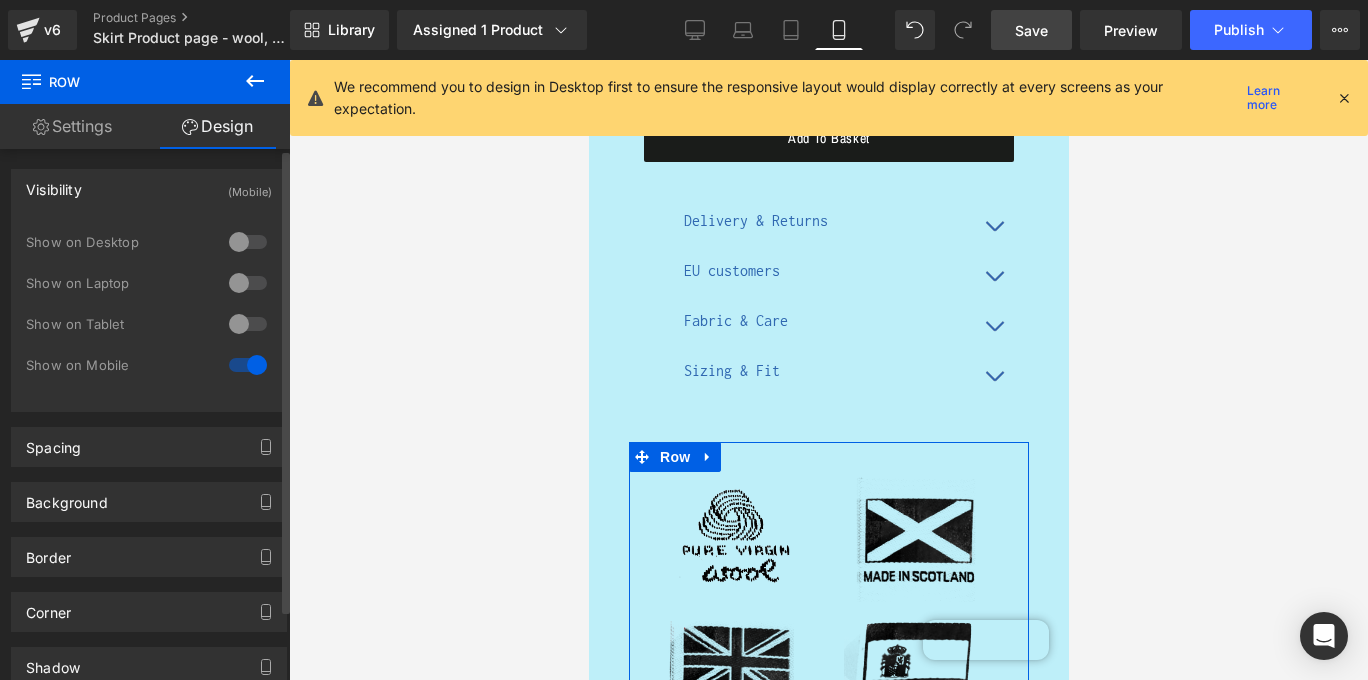 click on "Visibility
(Mobile)" at bounding box center (149, 189) 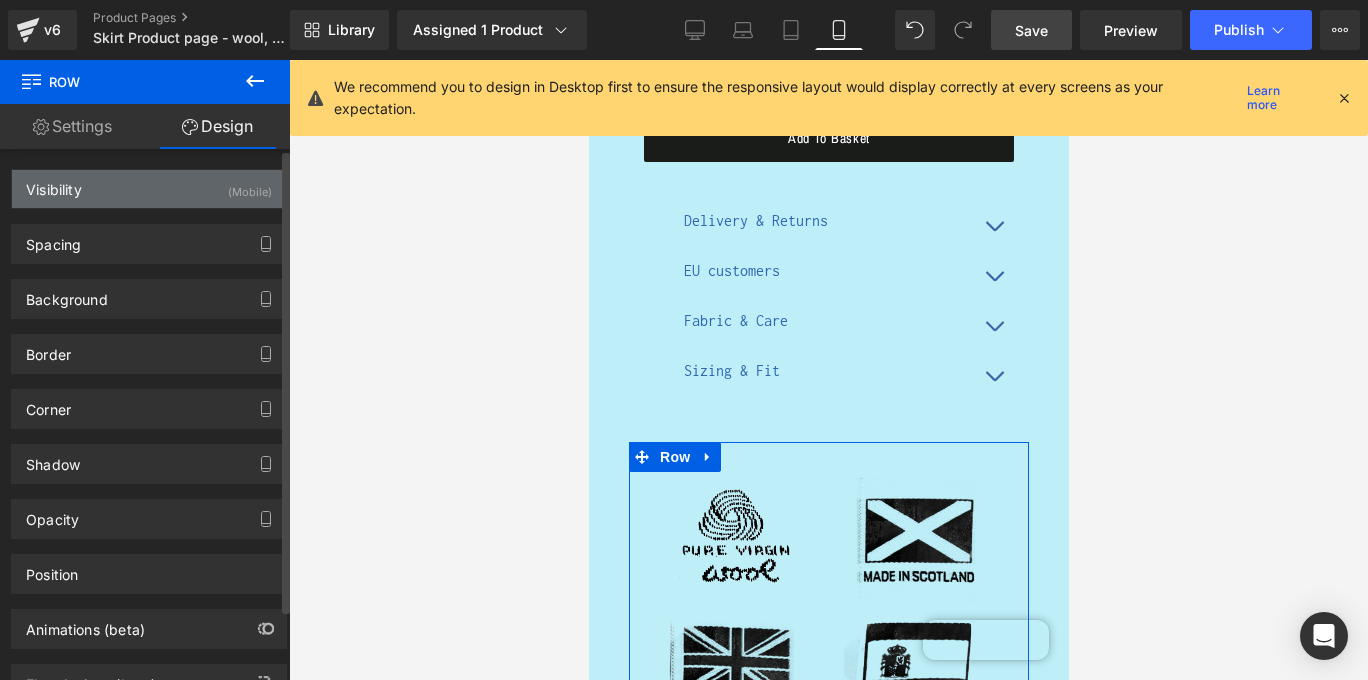 click on "Visibility
(Mobile)" at bounding box center (149, 189) 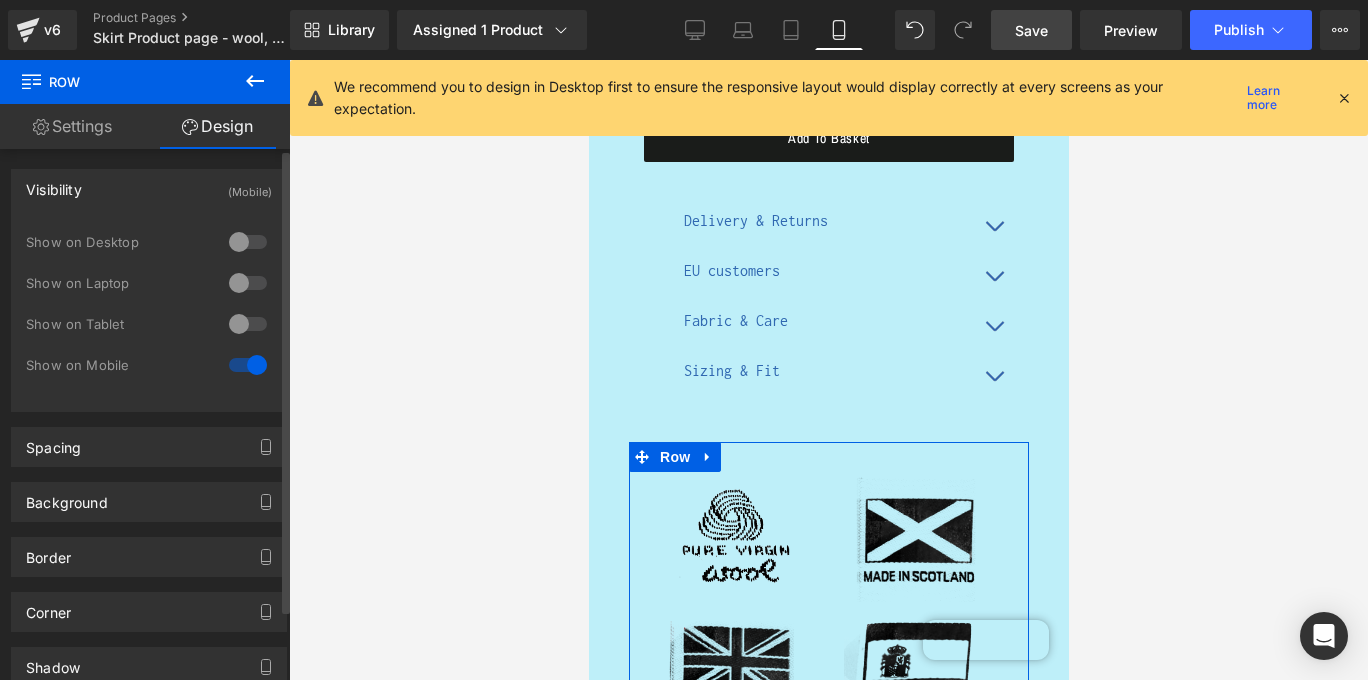 click at bounding box center (248, 324) 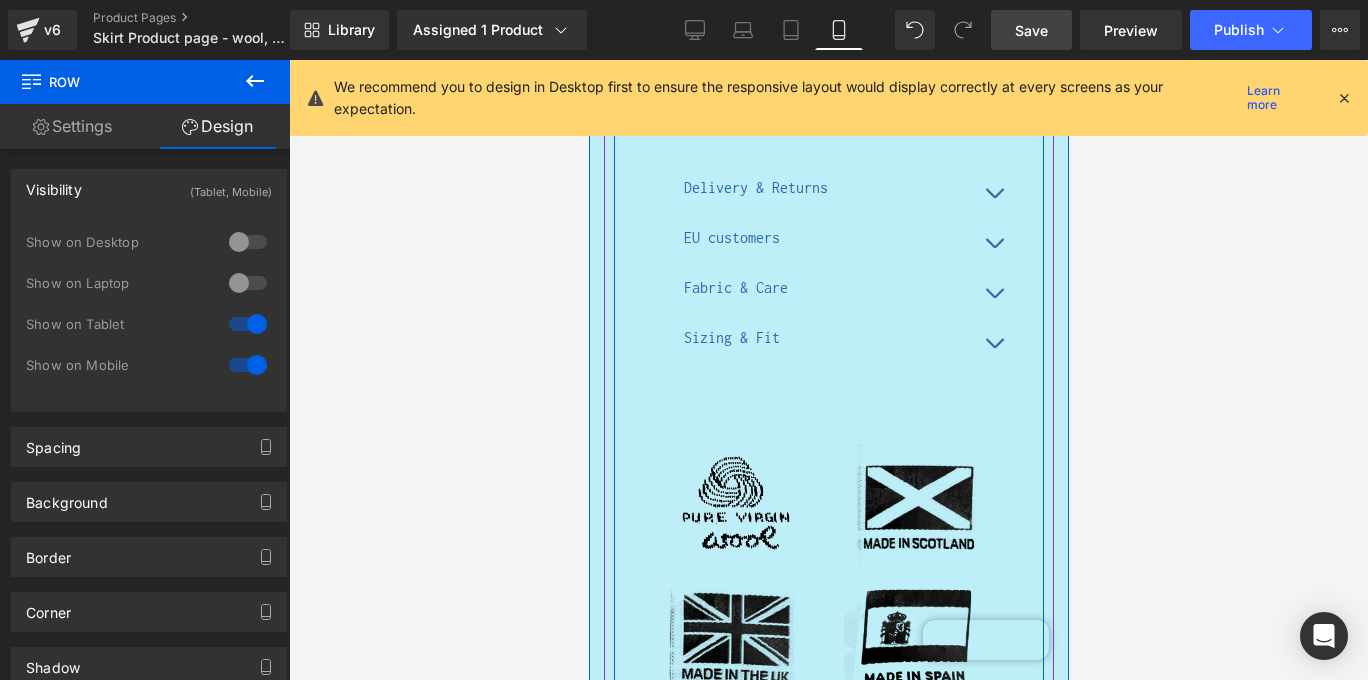 scroll, scrollTop: 2971, scrollLeft: 0, axis: vertical 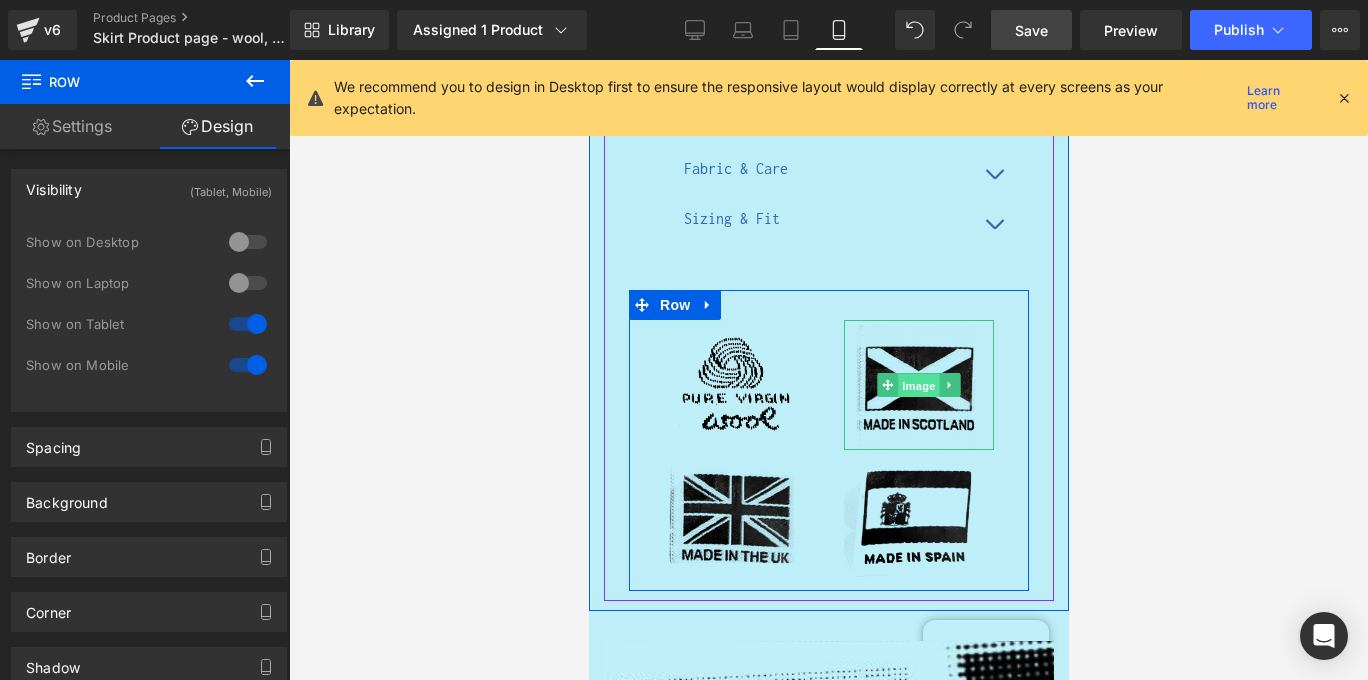click on "Image" at bounding box center [918, 386] 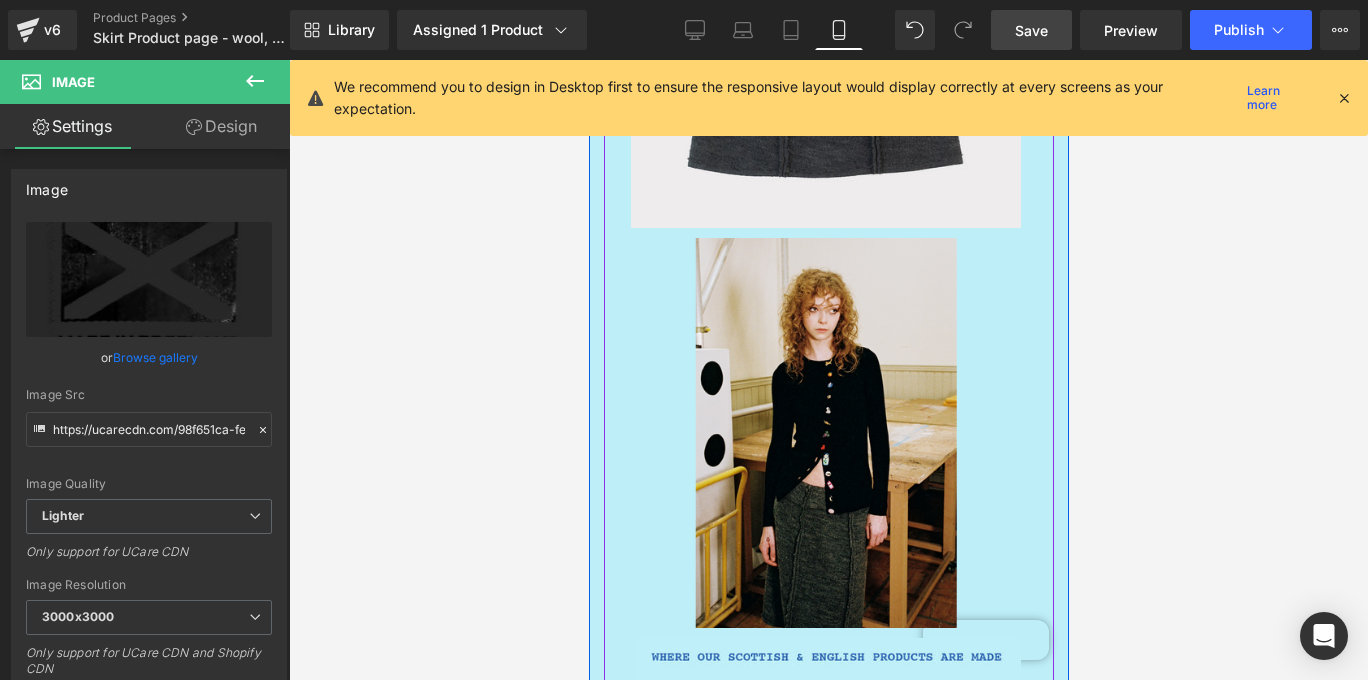 scroll, scrollTop: 551, scrollLeft: 0, axis: vertical 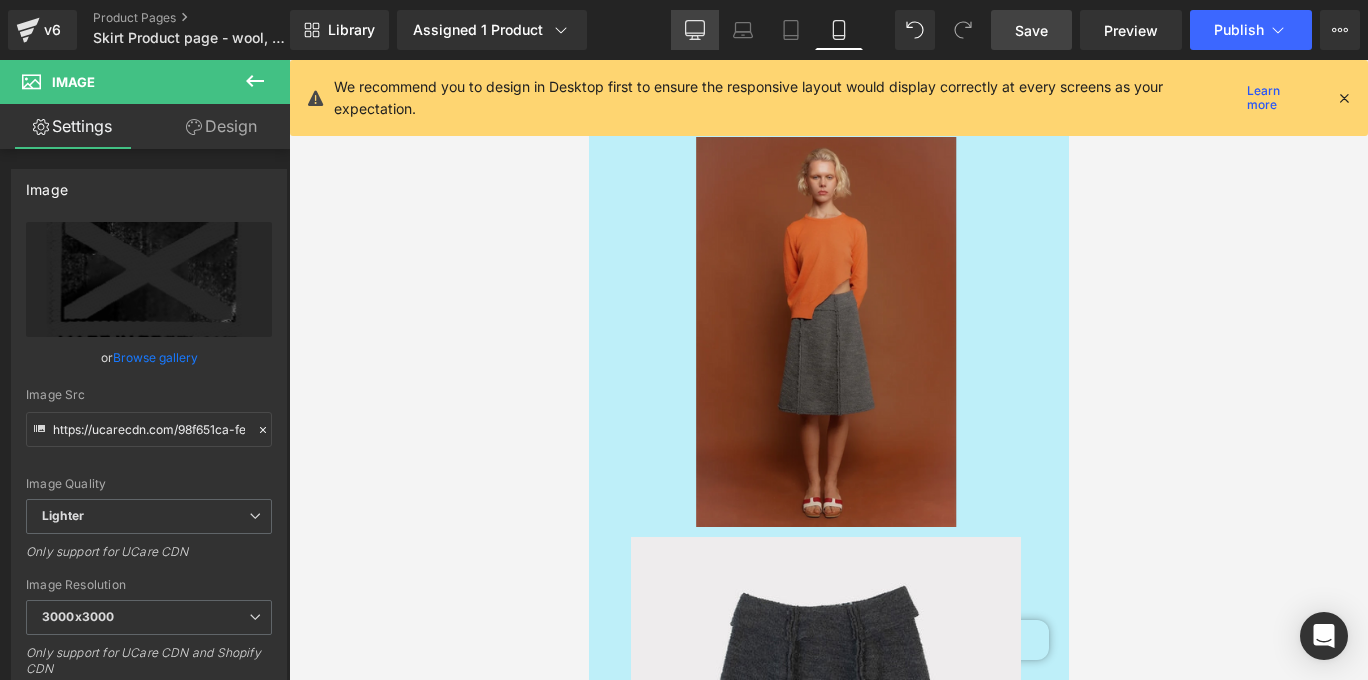 click on "Desktop" at bounding box center [695, 30] 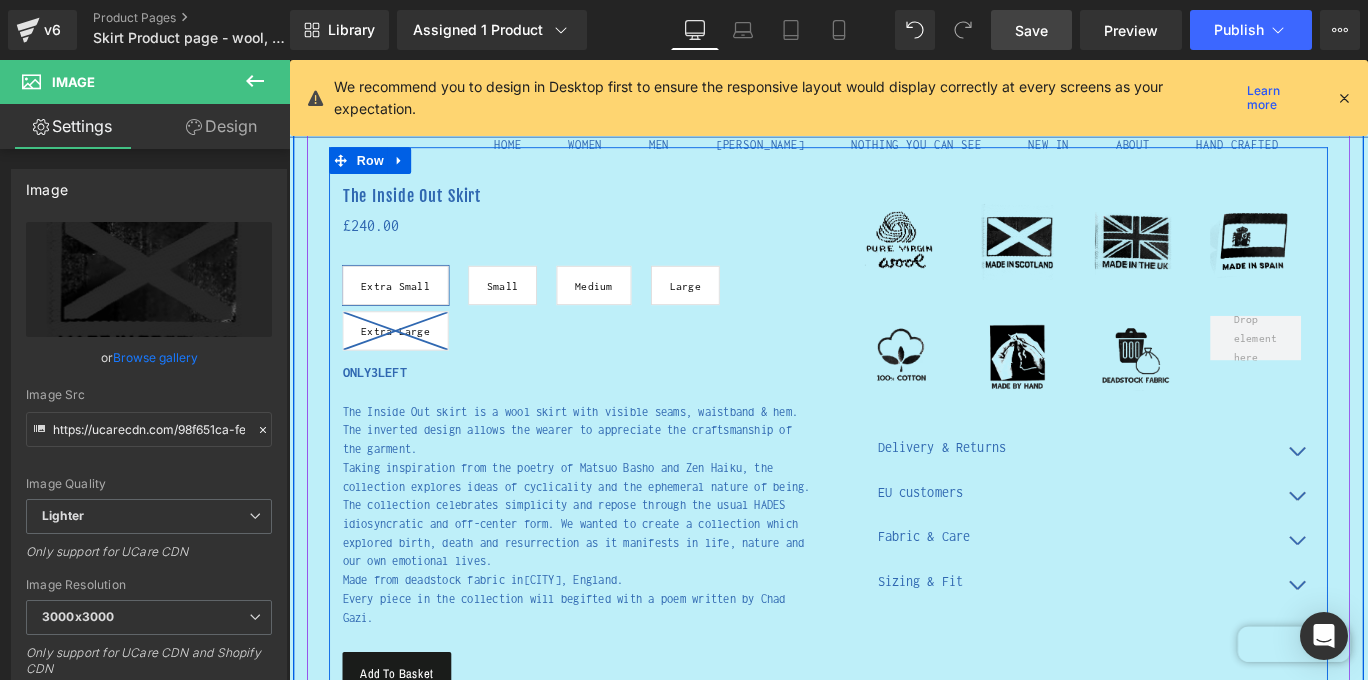 scroll, scrollTop: 511, scrollLeft: 0, axis: vertical 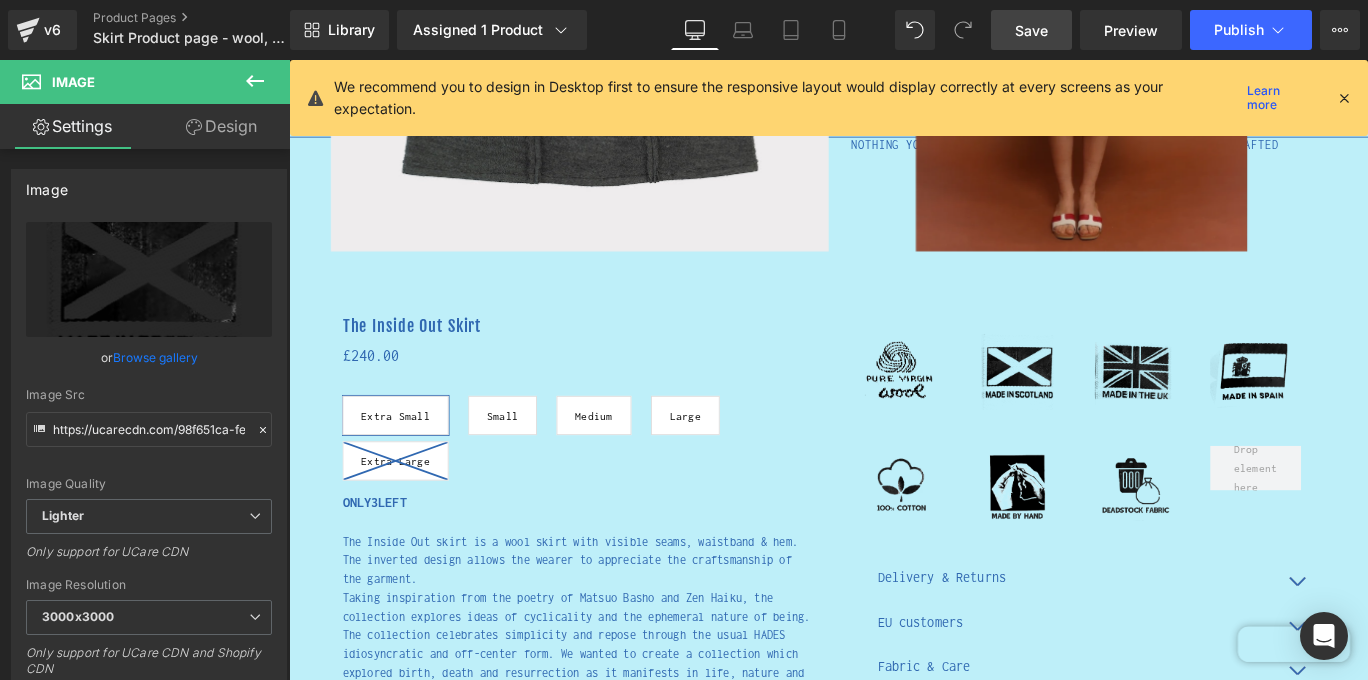 click on "Save" at bounding box center (1031, 30) 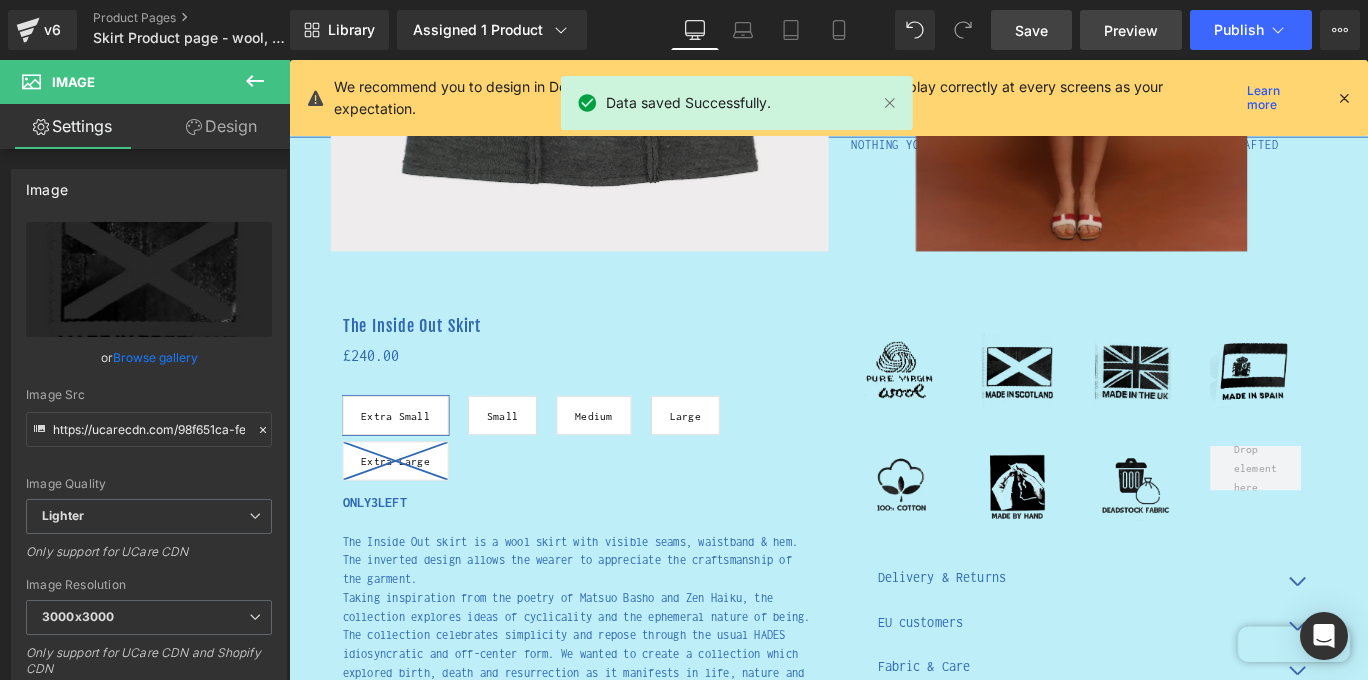 click on "Preview" at bounding box center (1131, 30) 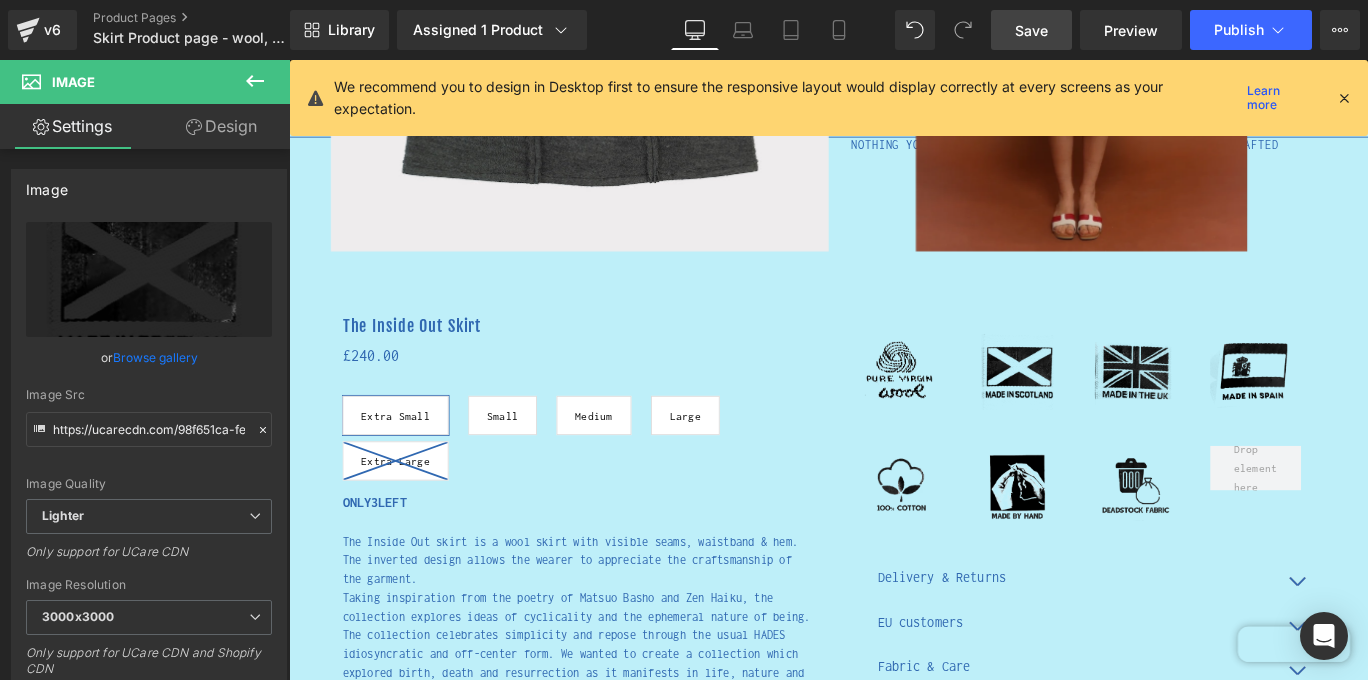 click on "Save" at bounding box center [1031, 30] 